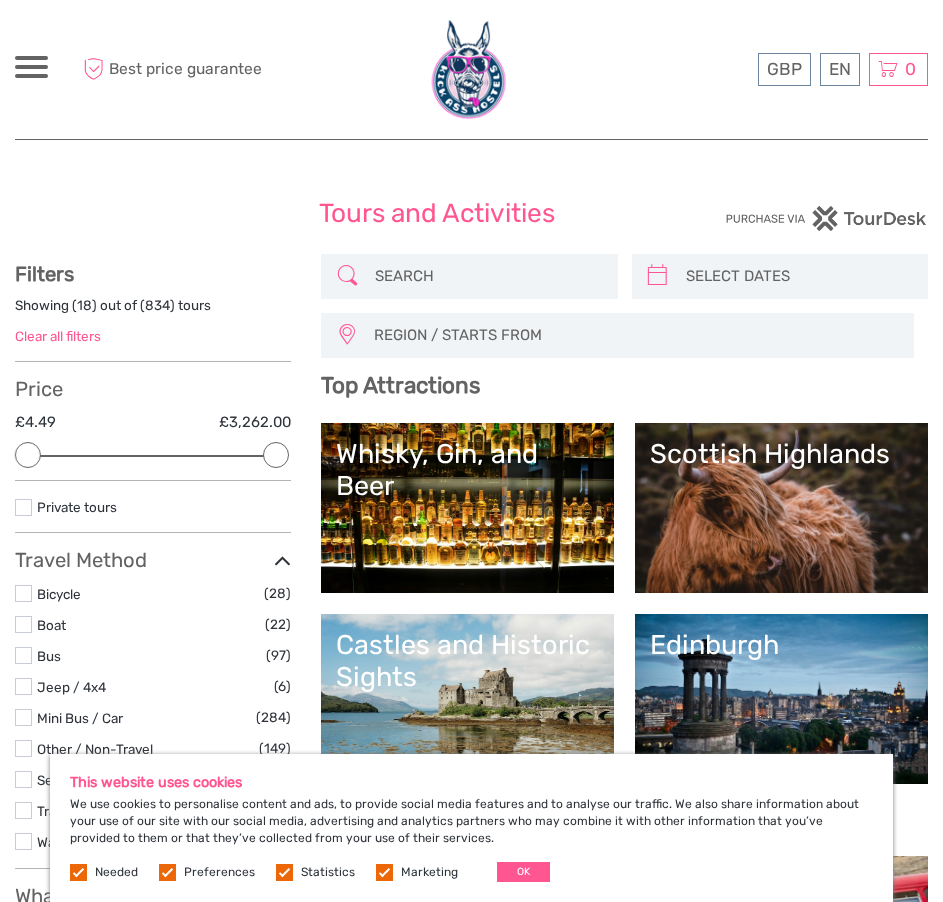 select 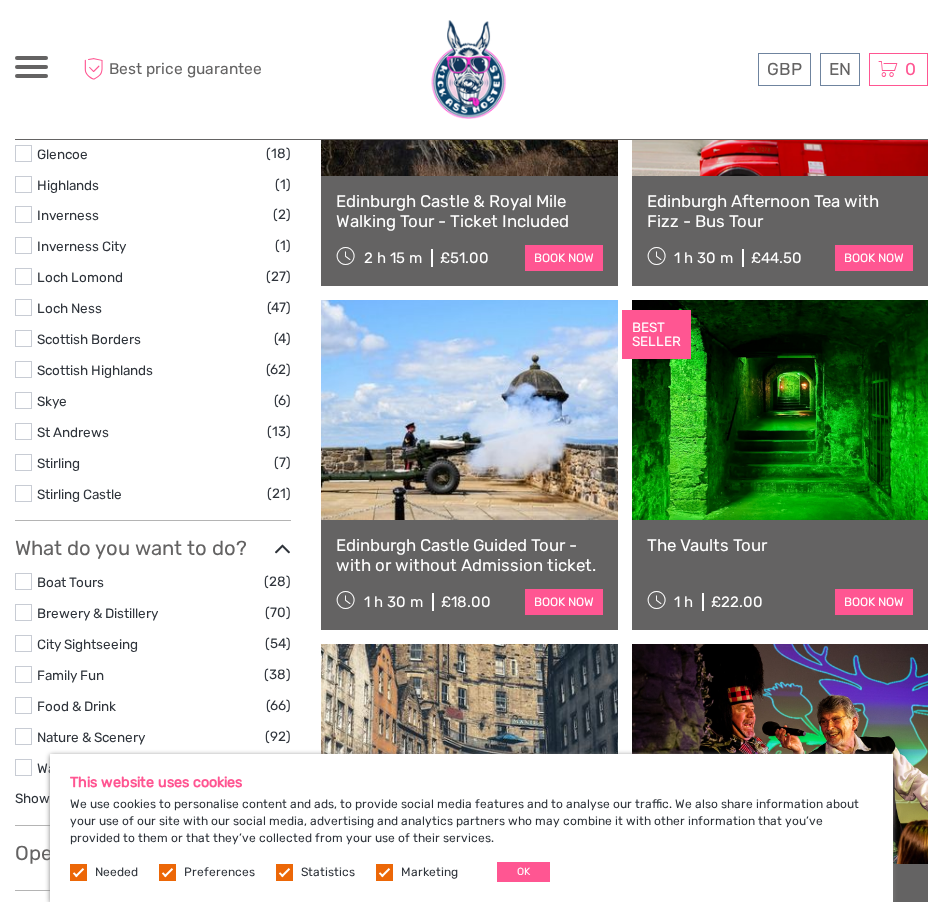 scroll, scrollTop: 1000, scrollLeft: 0, axis: vertical 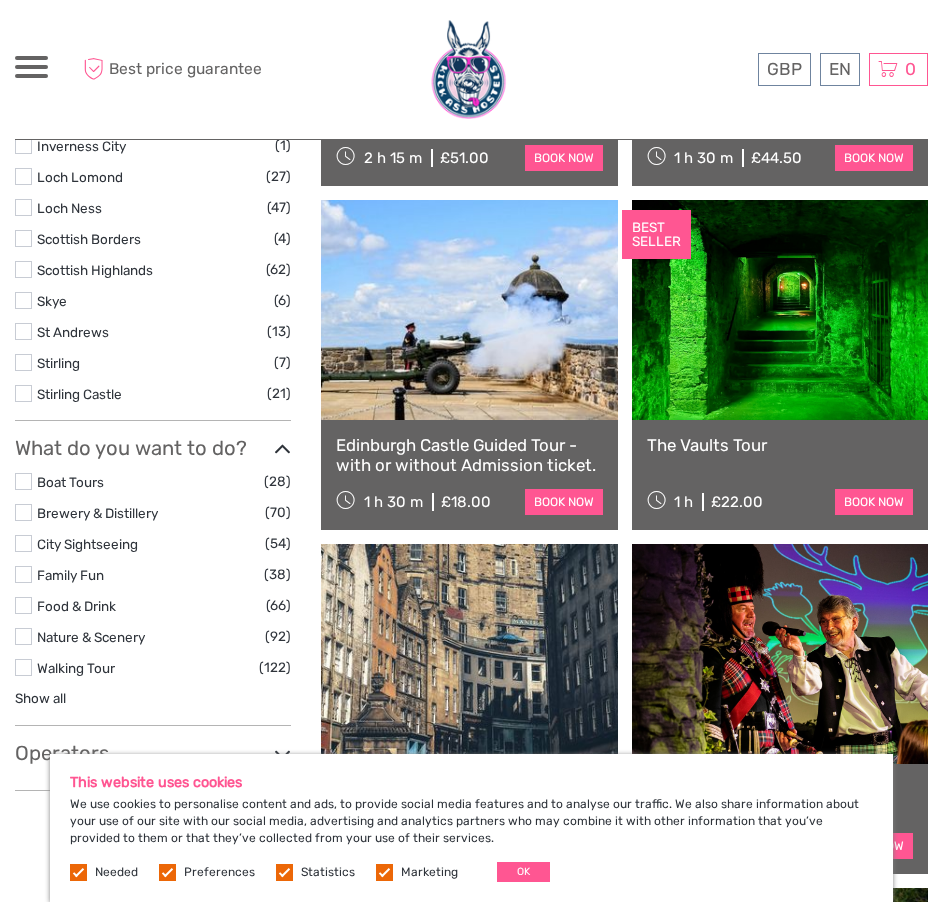 click on "The Vaults Tour" at bounding box center (780, 445) 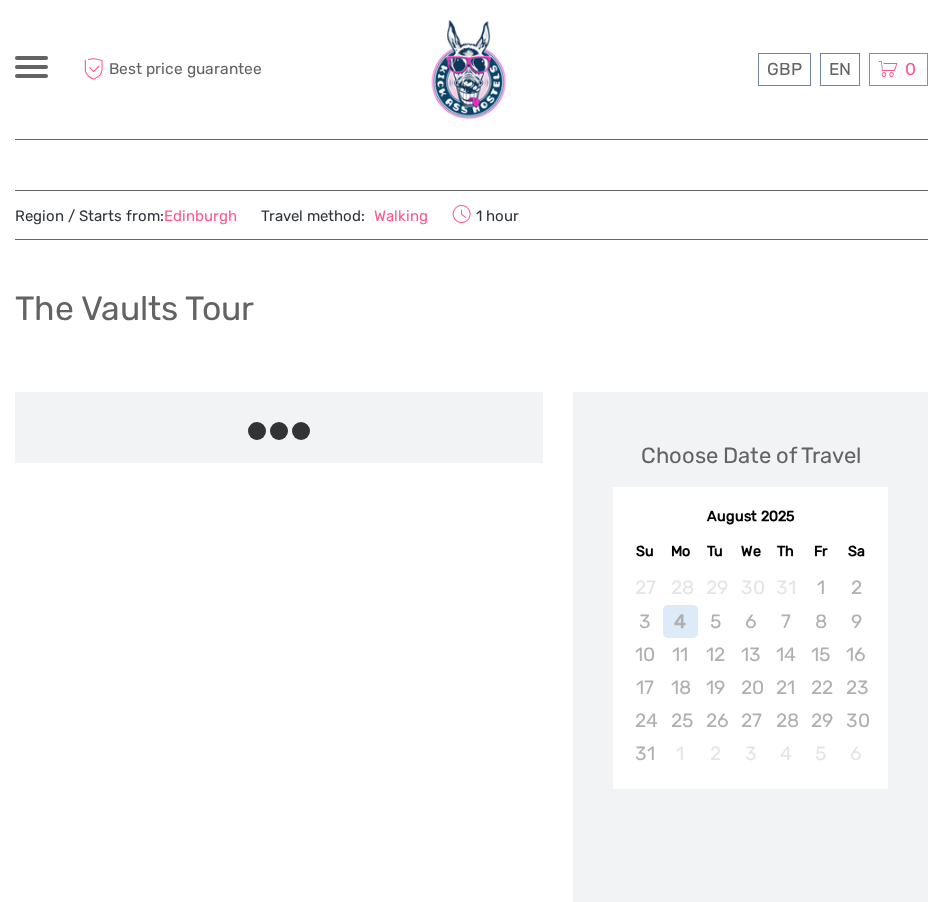scroll, scrollTop: 0, scrollLeft: 0, axis: both 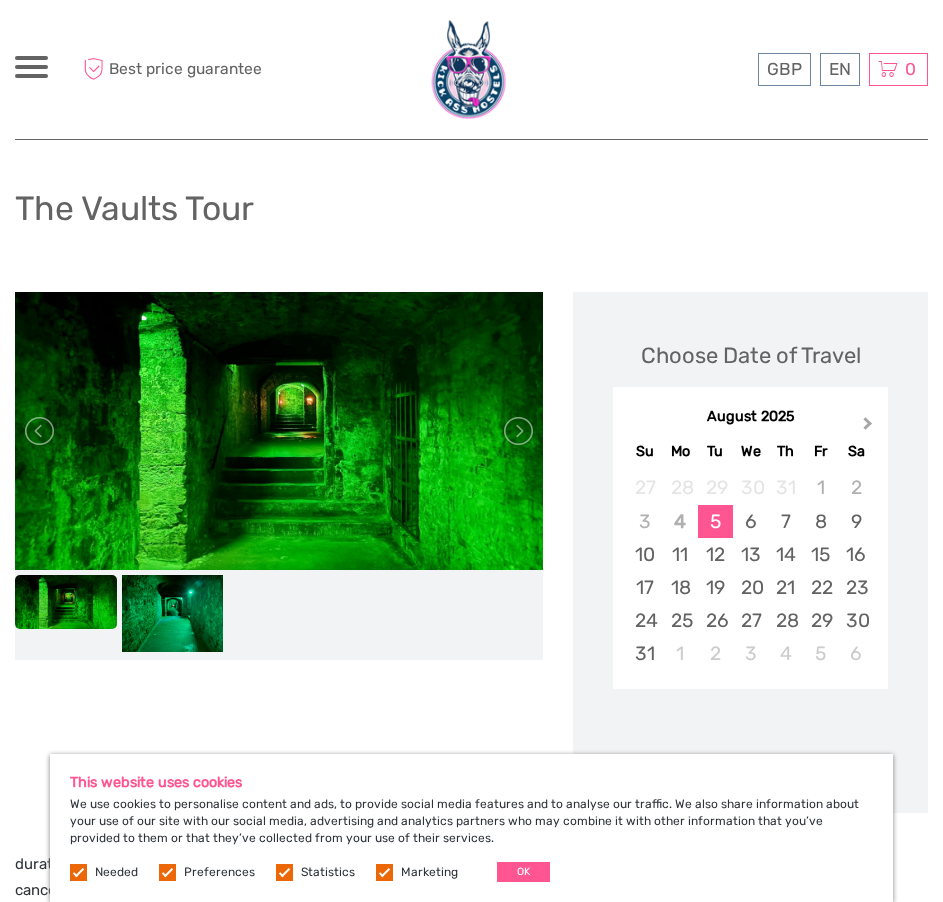 click on "Next Month" at bounding box center (870, 428) 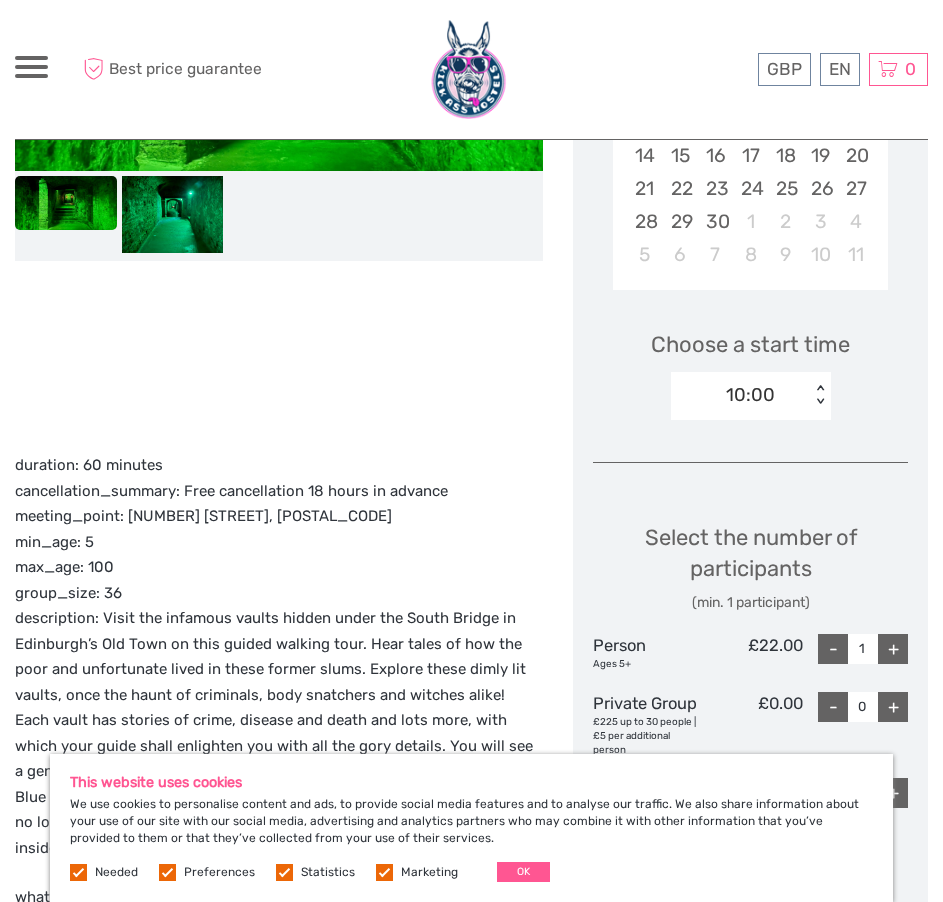 scroll, scrollTop: 500, scrollLeft: 0, axis: vertical 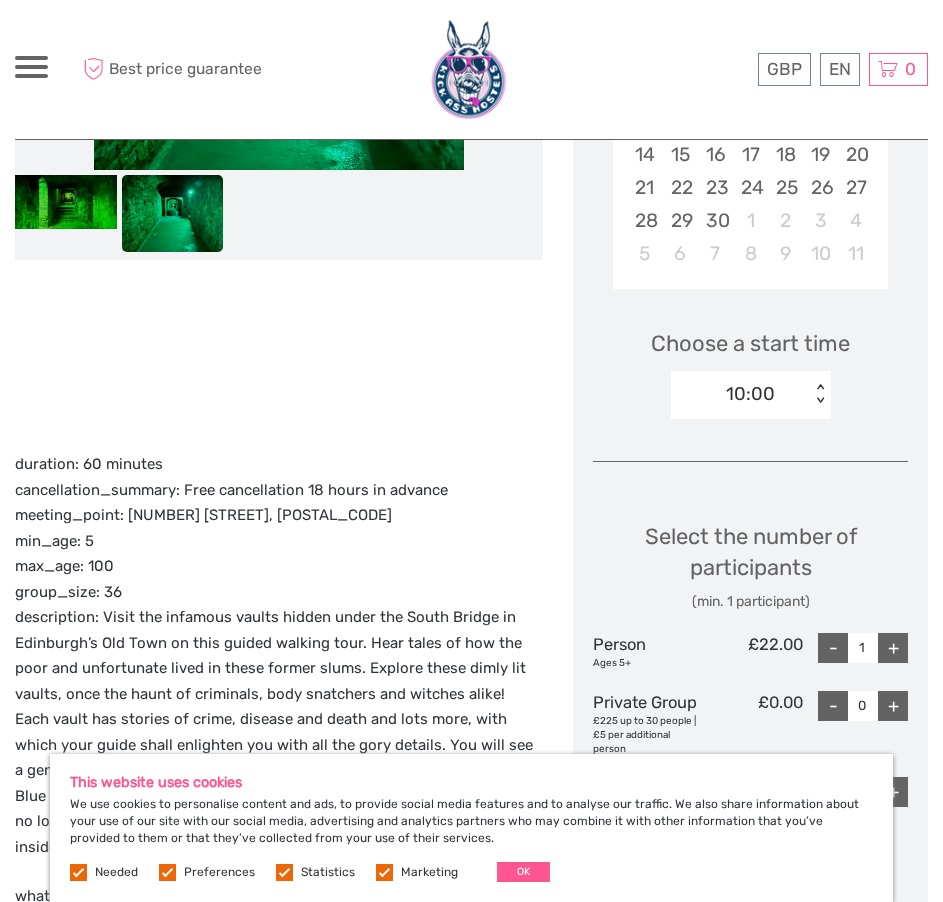 drag, startPoint x: 383, startPoint y: 594, endPoint x: 187, endPoint y: 595, distance: 196.00255 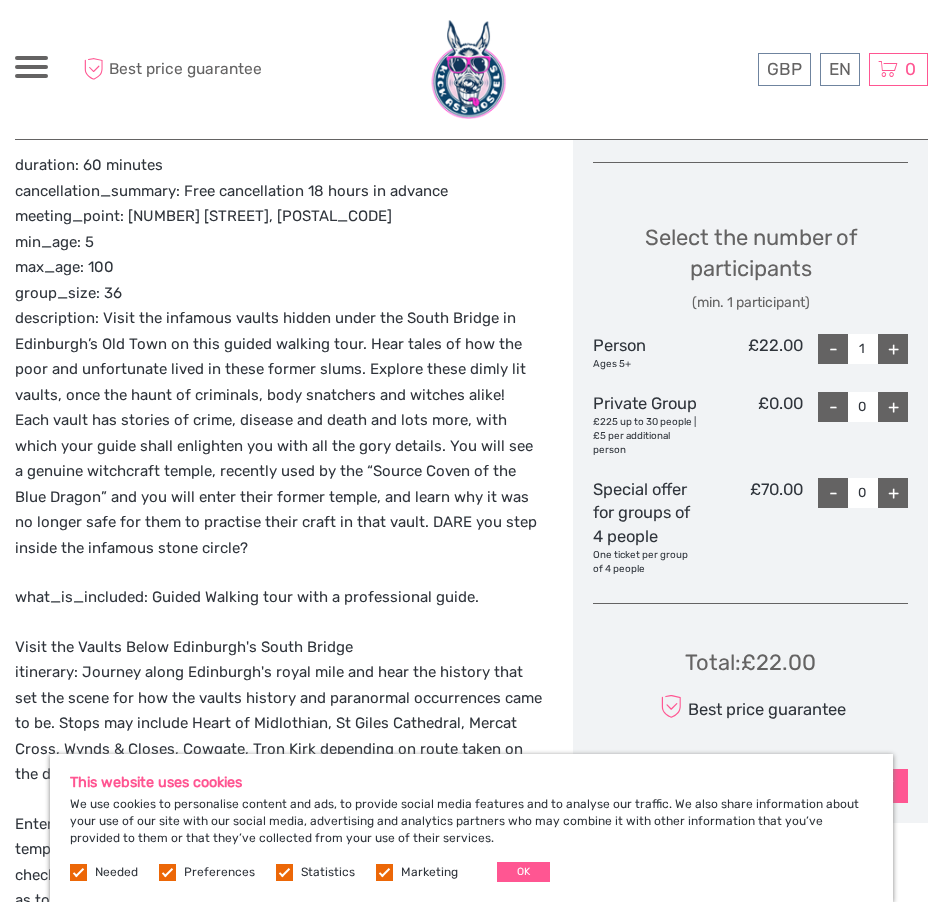scroll, scrollTop: 800, scrollLeft: 0, axis: vertical 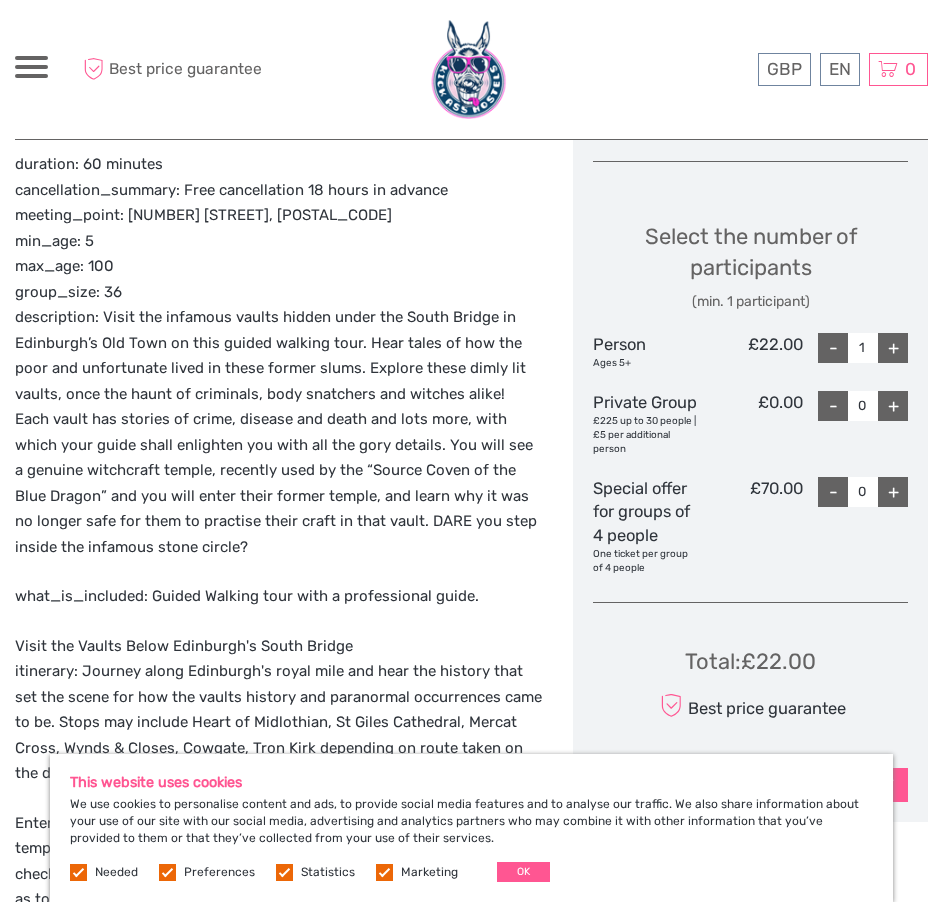 drag, startPoint x: 309, startPoint y: 552, endPoint x: 454, endPoint y: 626, distance: 162.79128 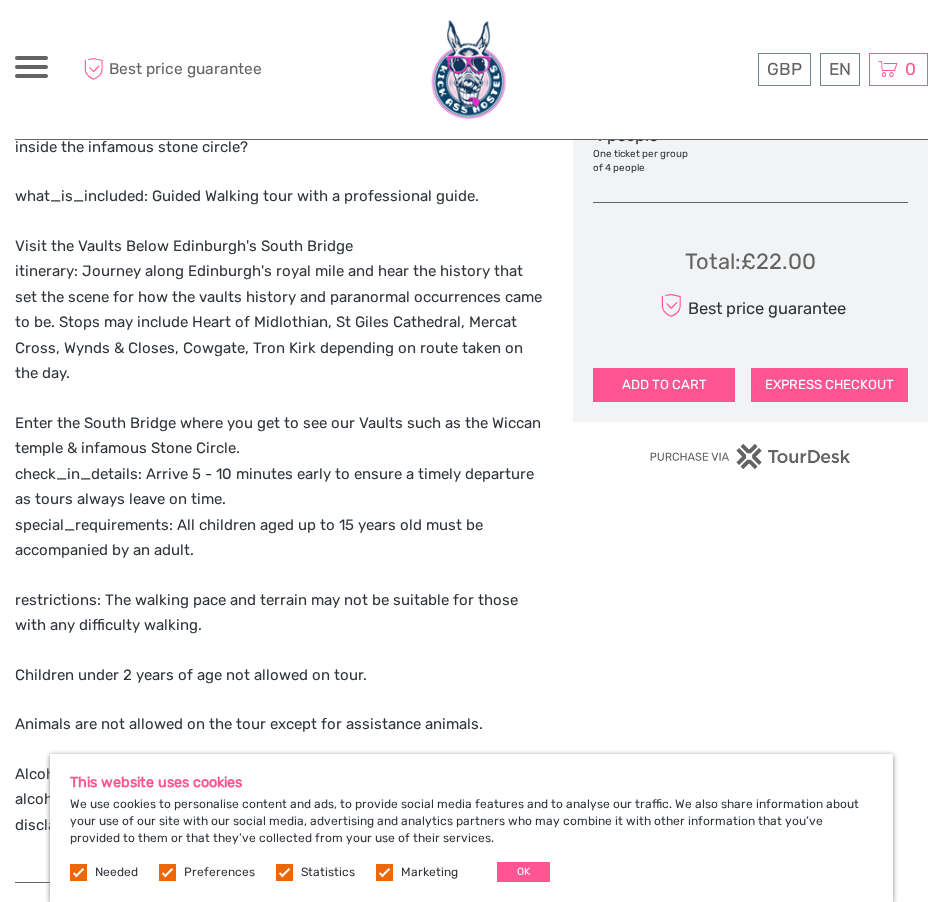 scroll, scrollTop: 1300, scrollLeft: 0, axis: vertical 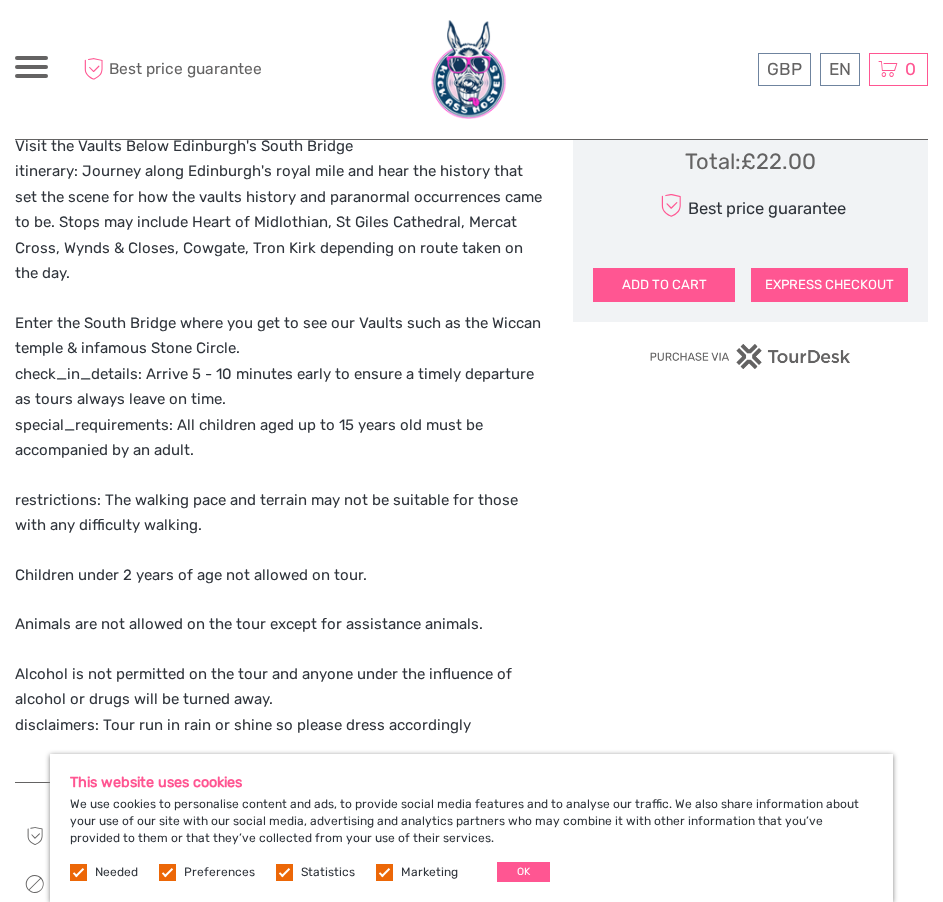 drag, startPoint x: 497, startPoint y: 710, endPoint x: 1, endPoint y: 632, distance: 502.0956 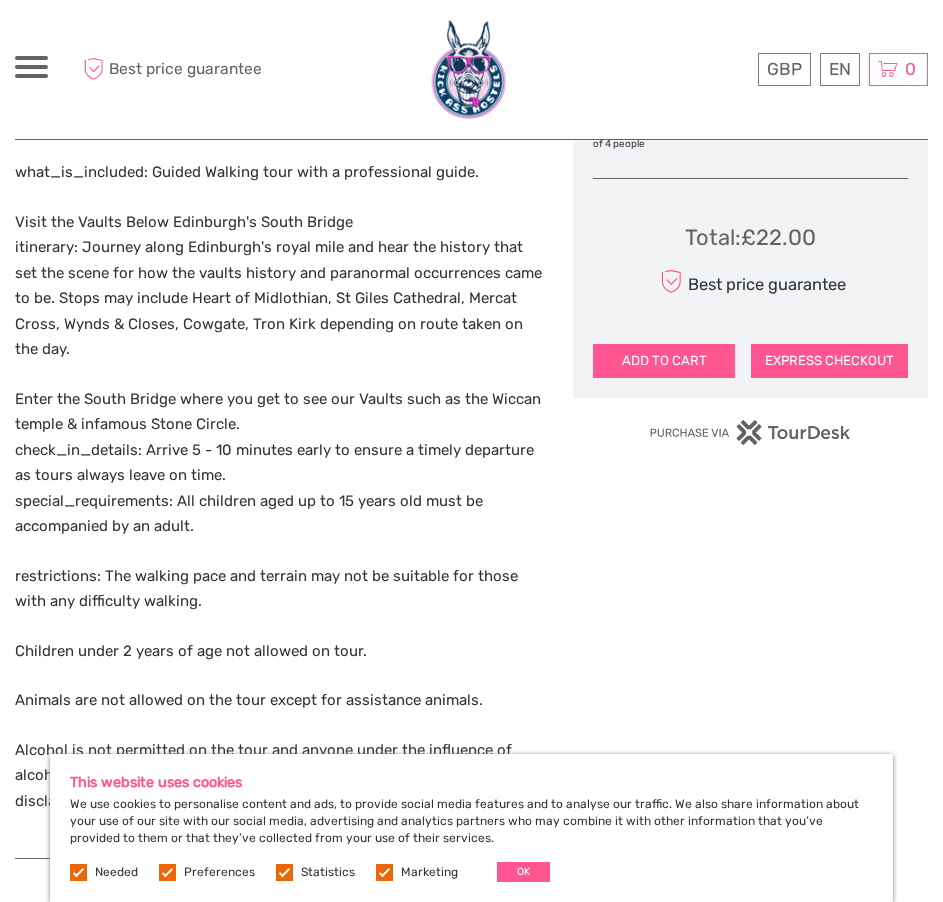 scroll, scrollTop: 1100, scrollLeft: 0, axis: vertical 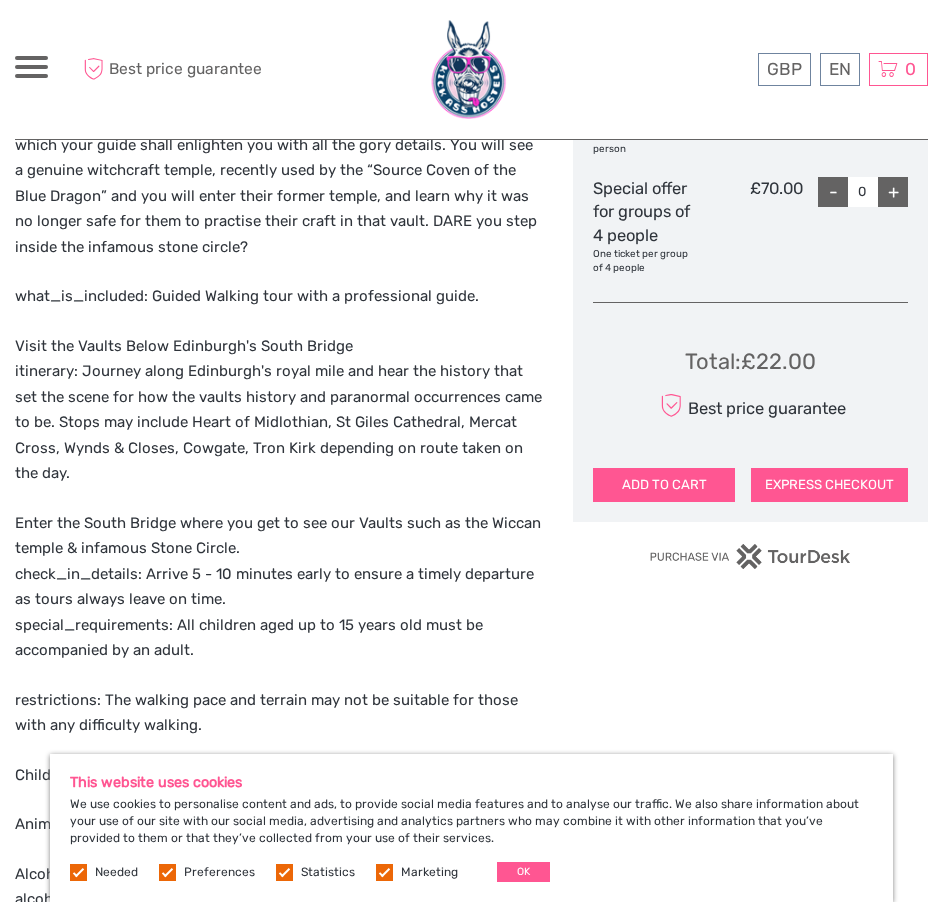 drag, startPoint x: 538, startPoint y: 438, endPoint x: 312, endPoint y: 531, distance: 244.387 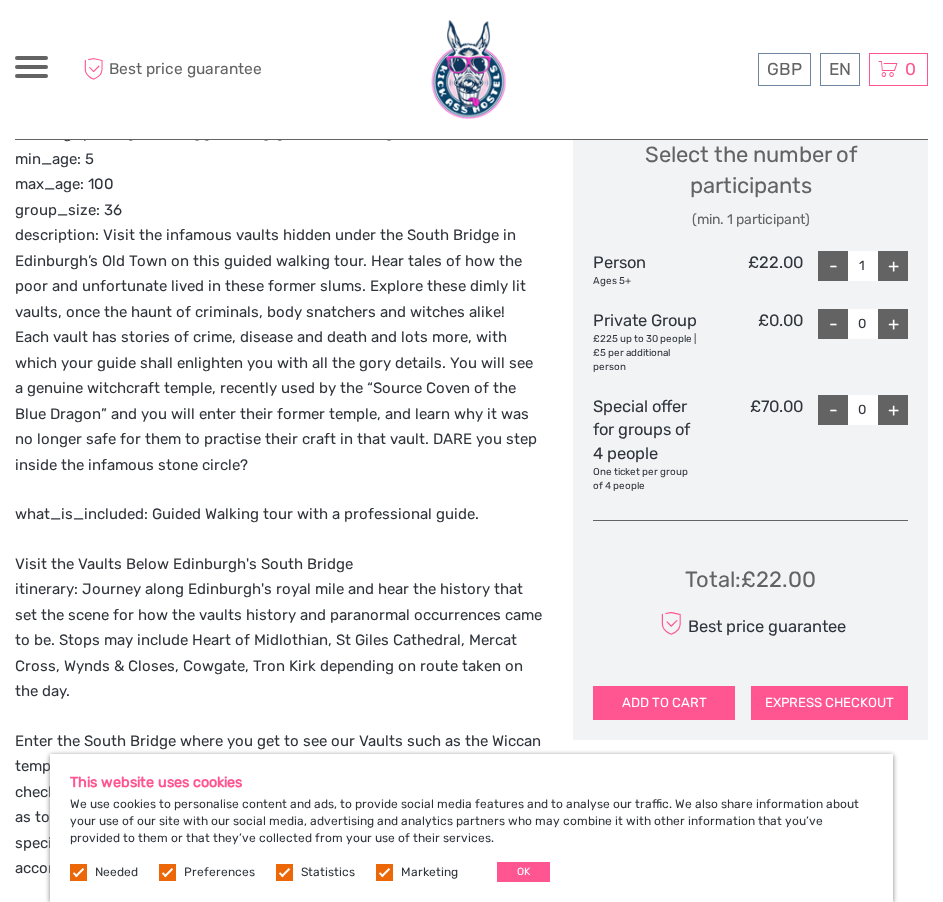 scroll, scrollTop: 1000, scrollLeft: 0, axis: vertical 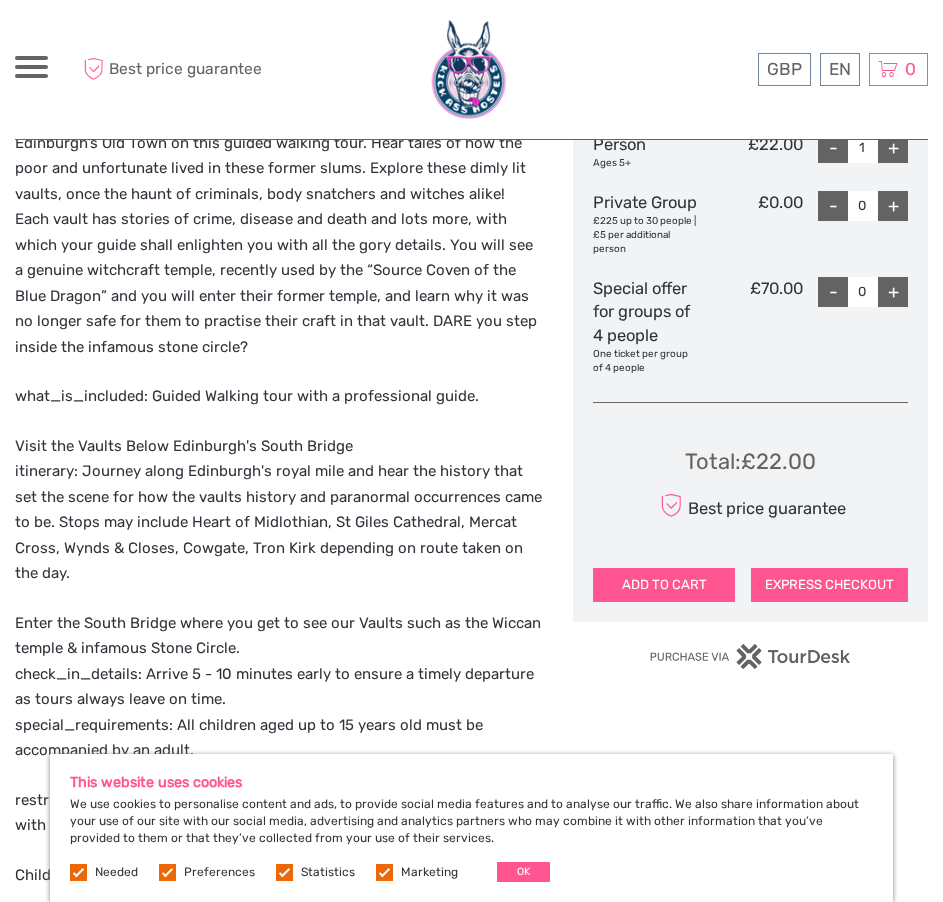 click on "ADD TO CART" at bounding box center [664, 585] 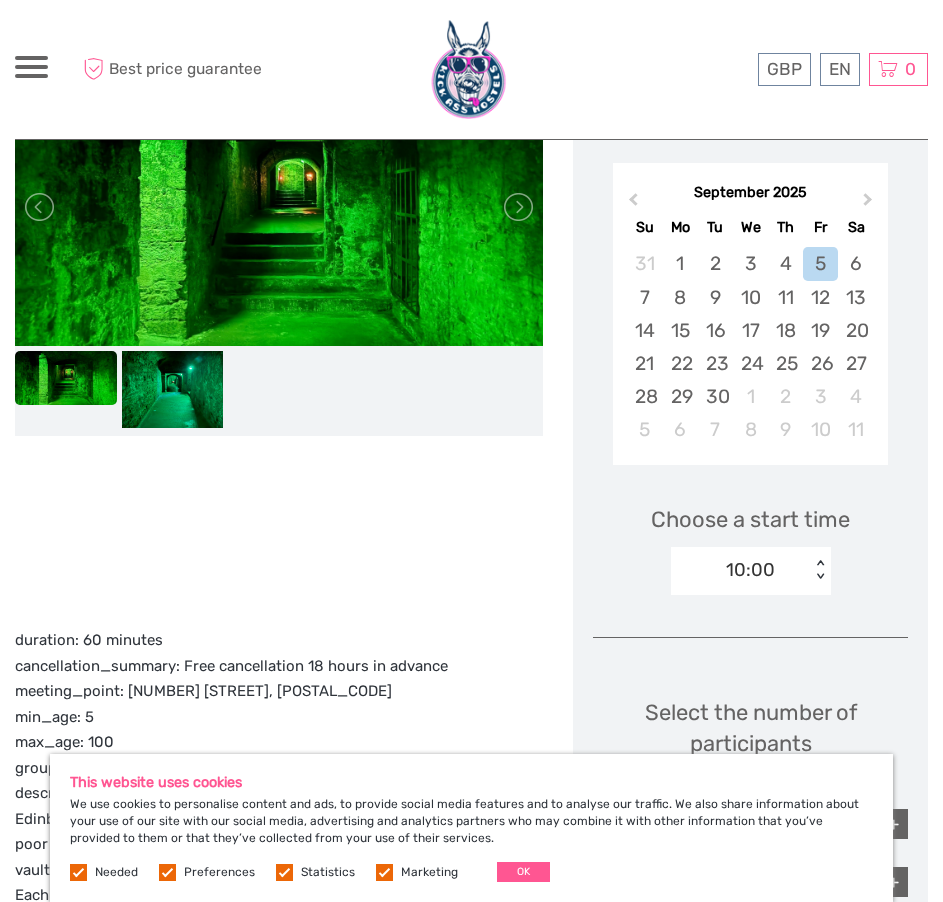 scroll, scrollTop: 100, scrollLeft: 0, axis: vertical 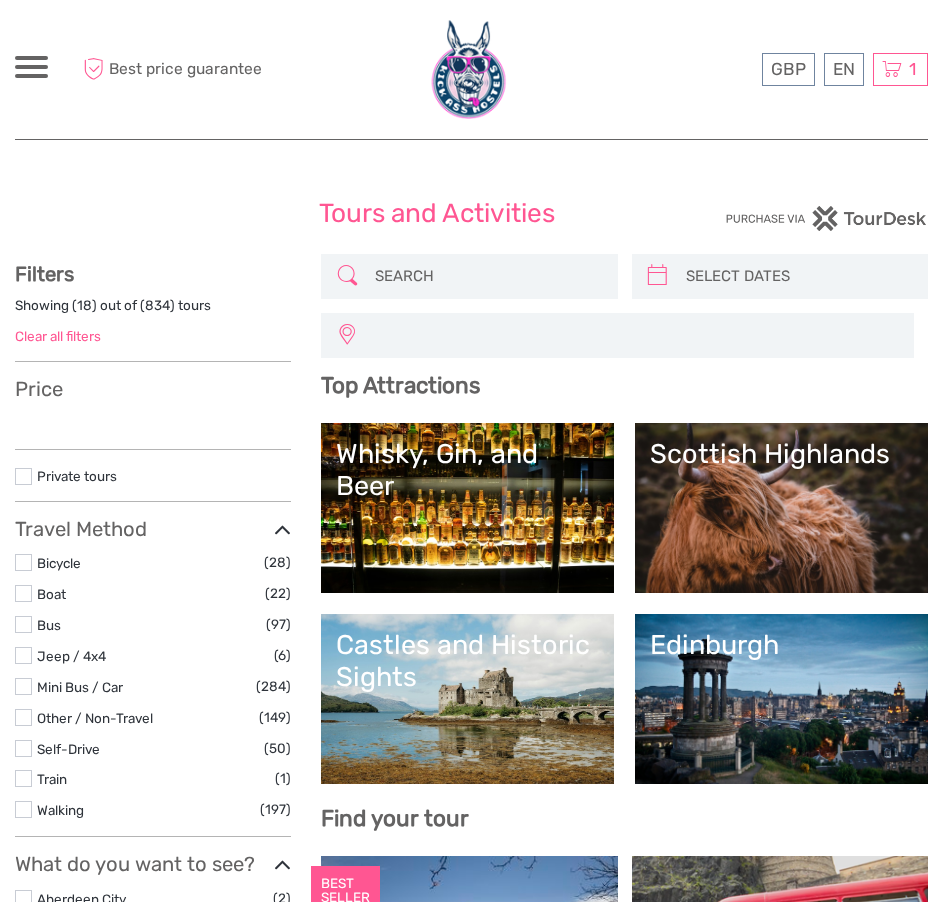 select 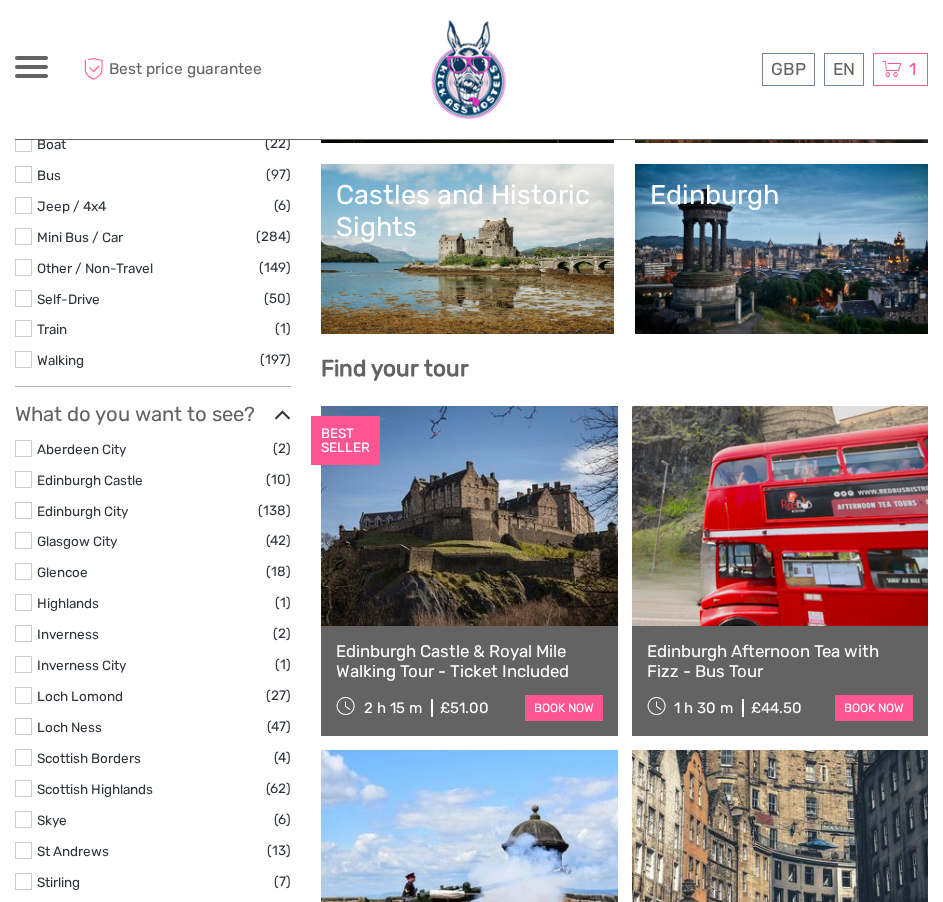 select 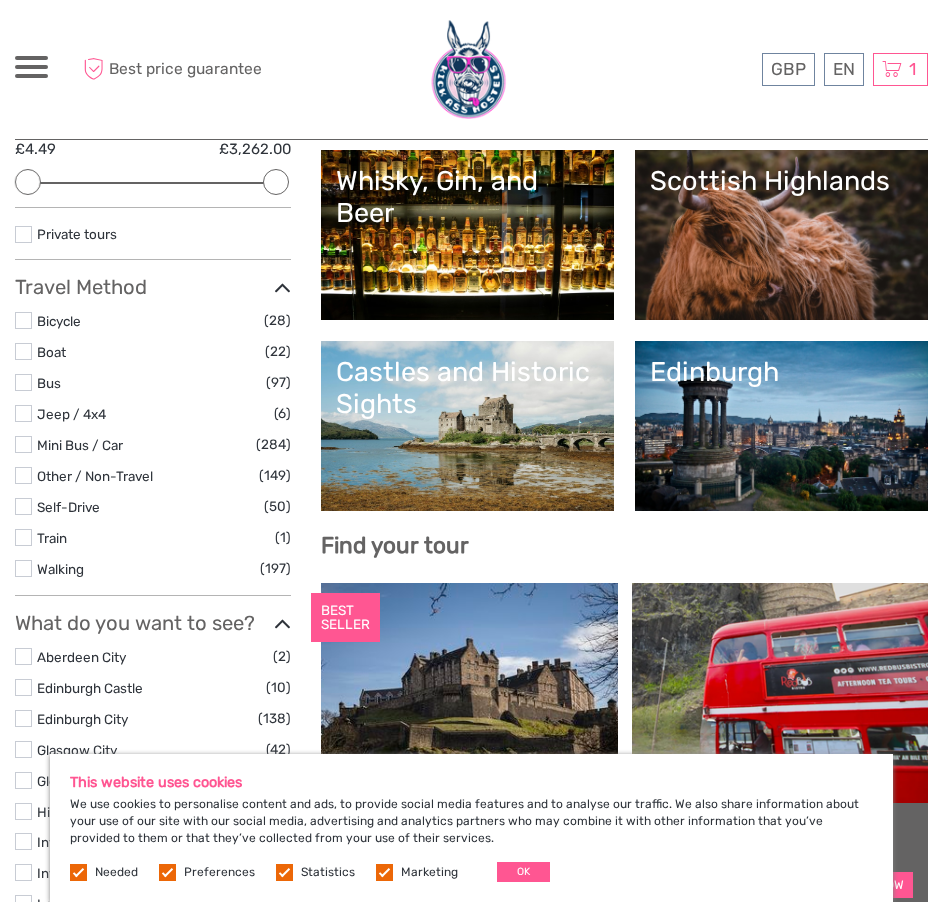 scroll, scrollTop: 0, scrollLeft: 0, axis: both 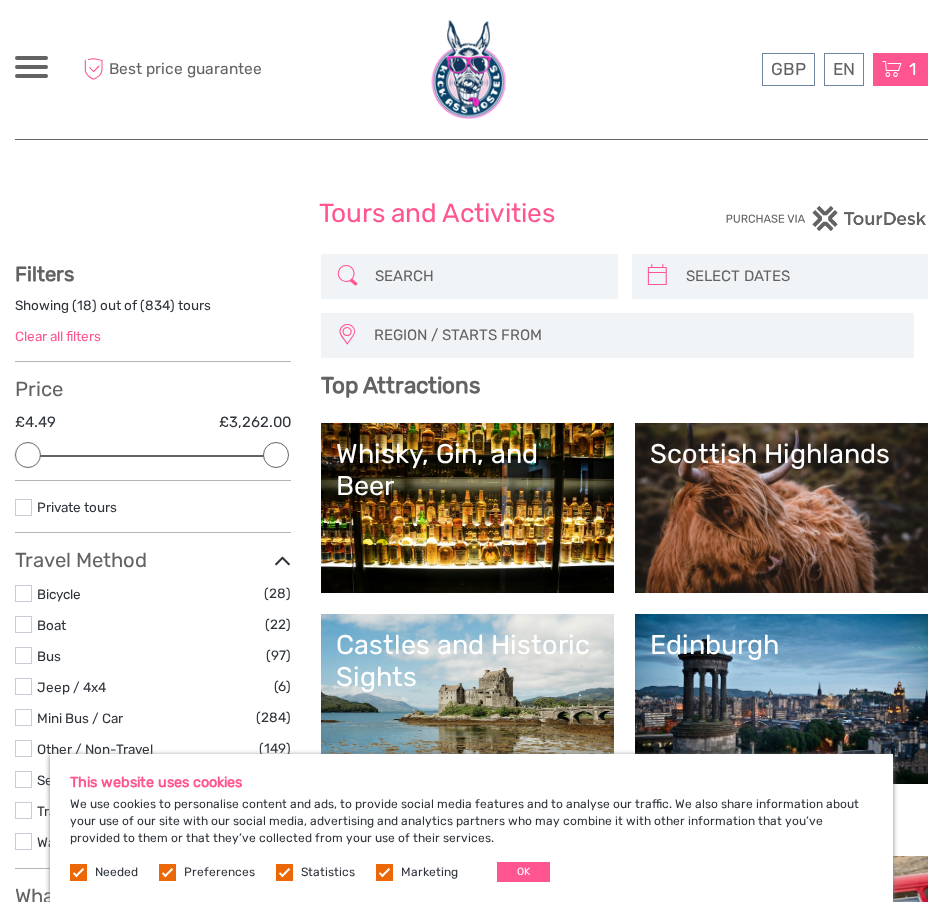 click on "1" at bounding box center [912, 69] 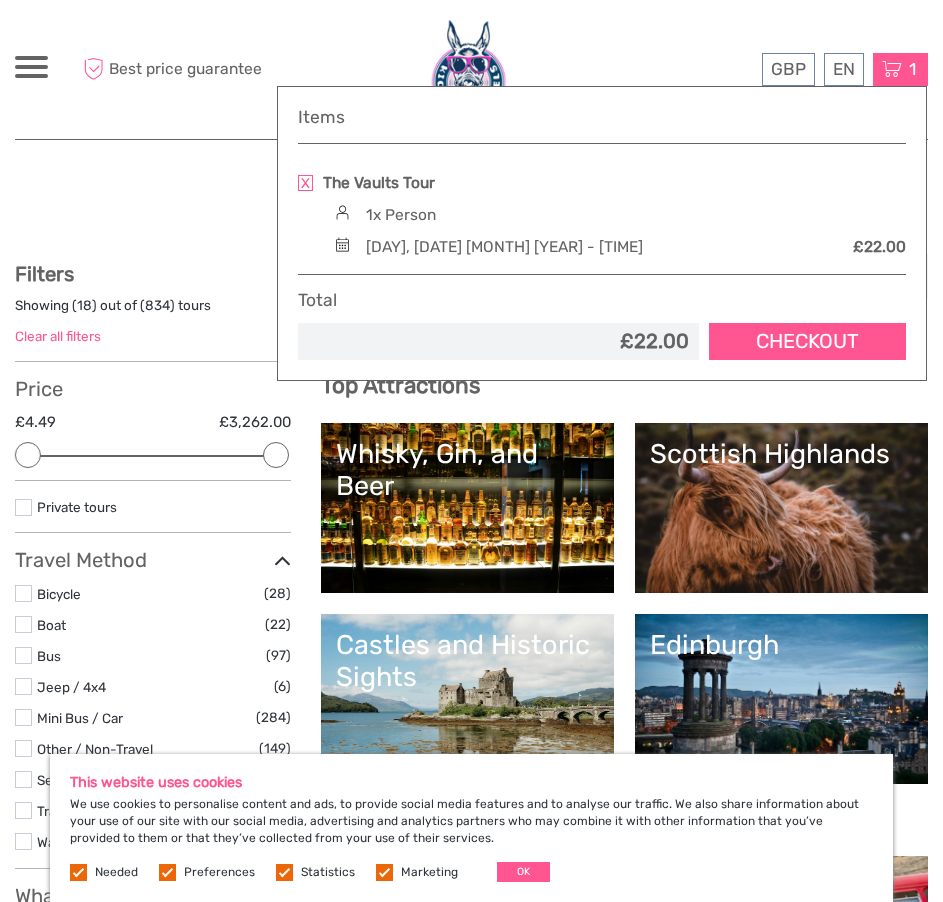 click at bounding box center (305, 183) 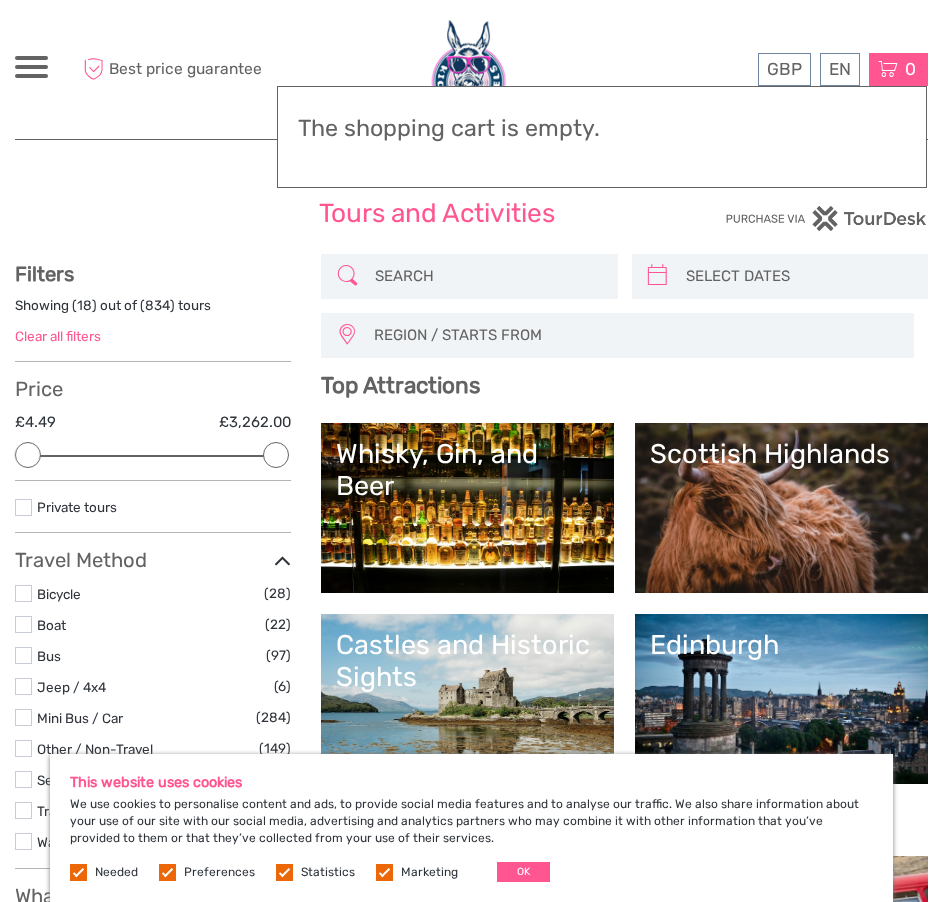 click on "Top Attractions" at bounding box center [624, 385] 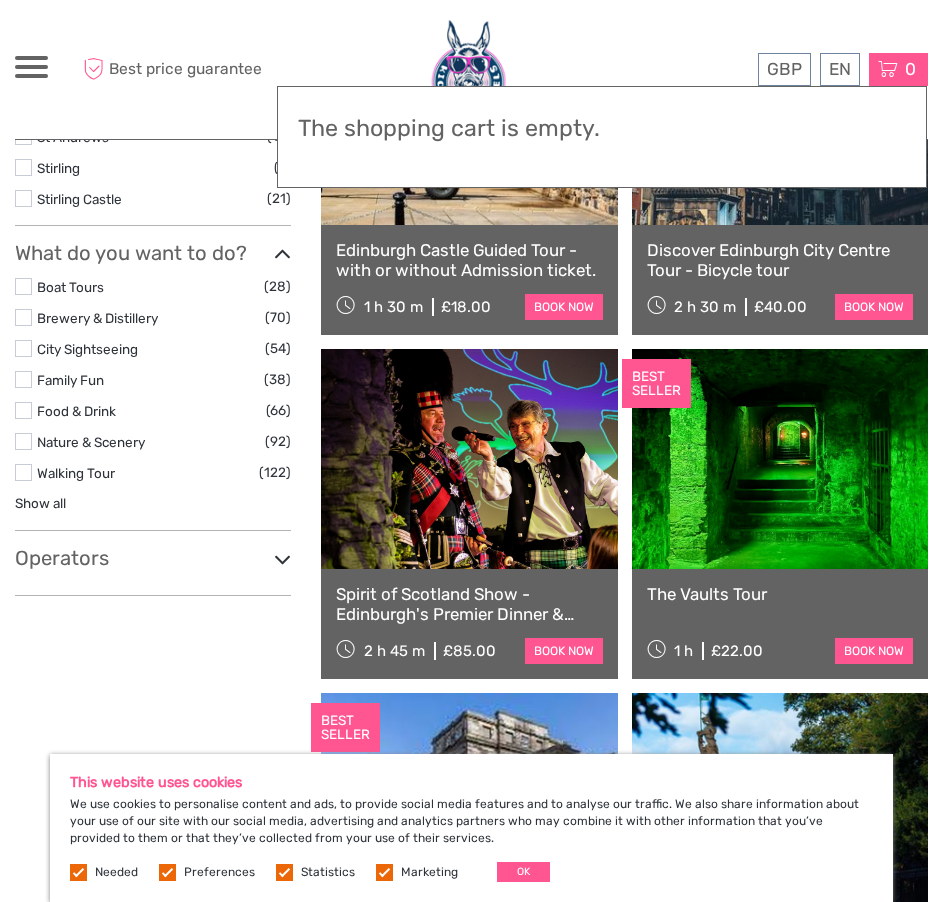 scroll, scrollTop: 1500, scrollLeft: 0, axis: vertical 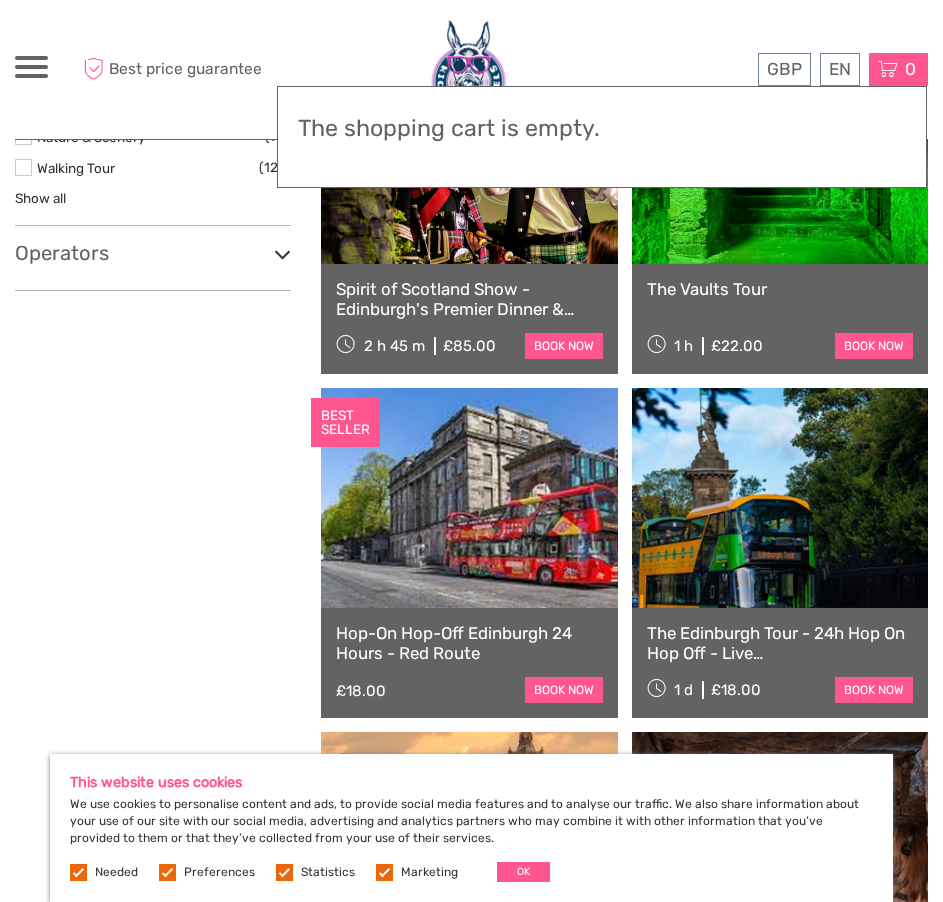 click at bounding box center (780, 154) 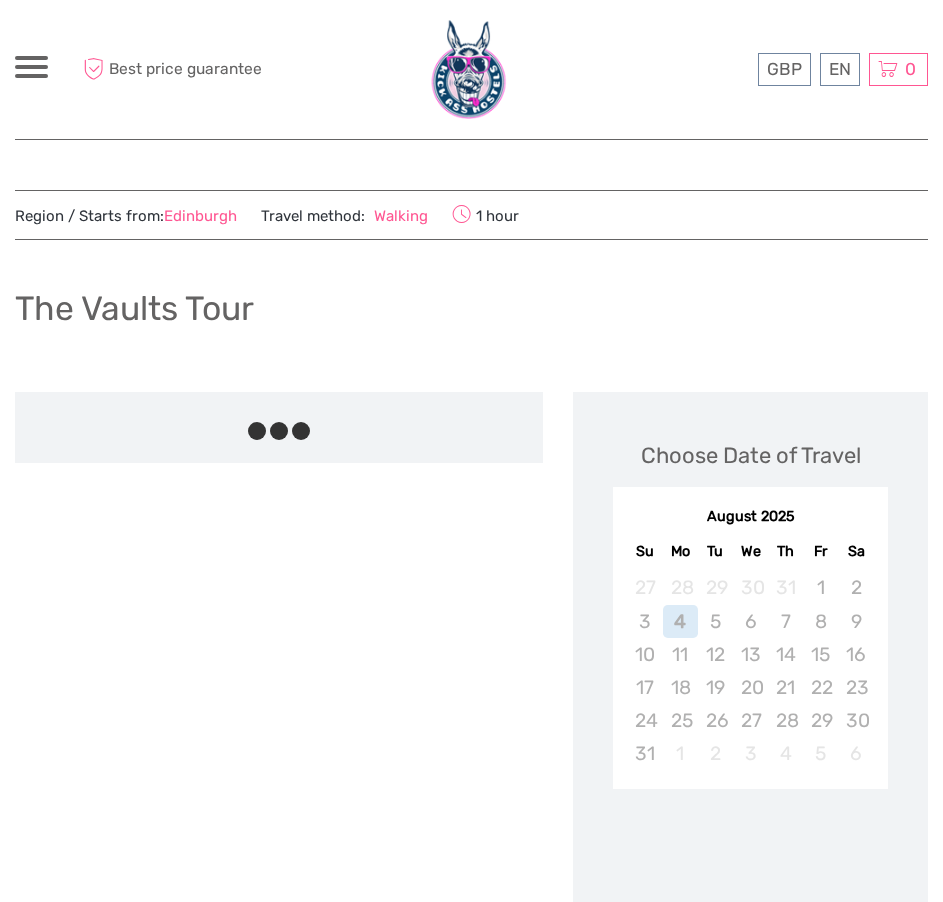 scroll, scrollTop: 0, scrollLeft: 0, axis: both 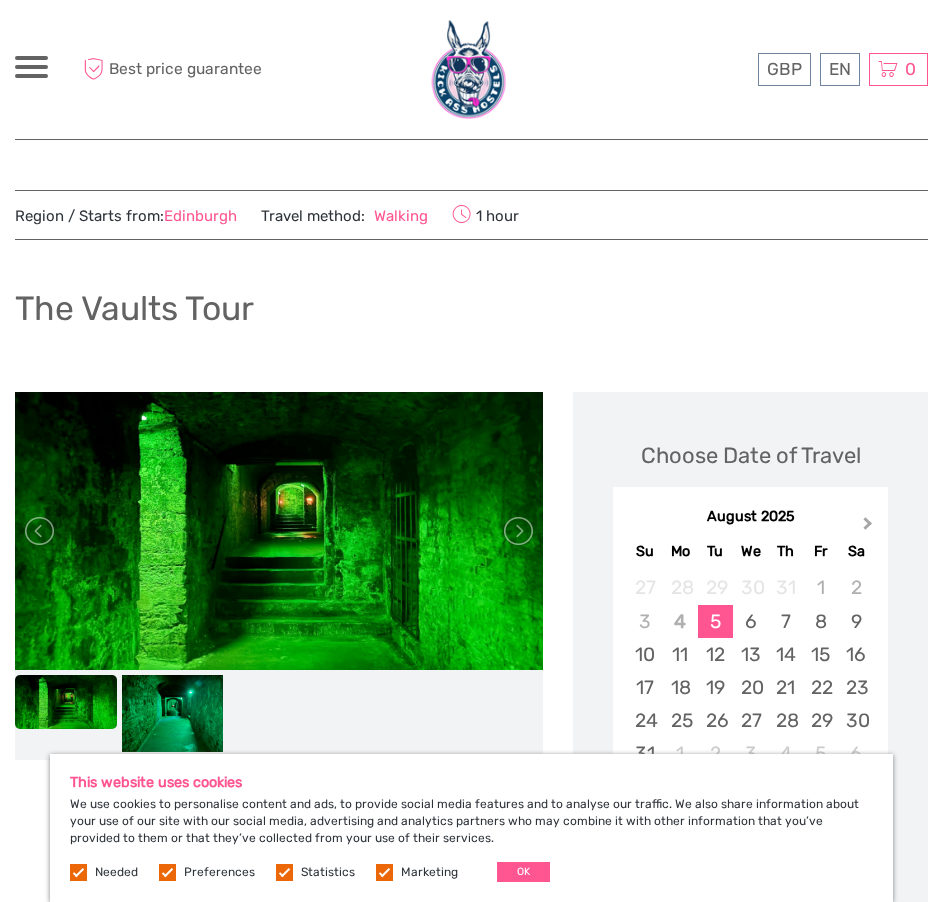 click on "Next Month" at bounding box center (868, 527) 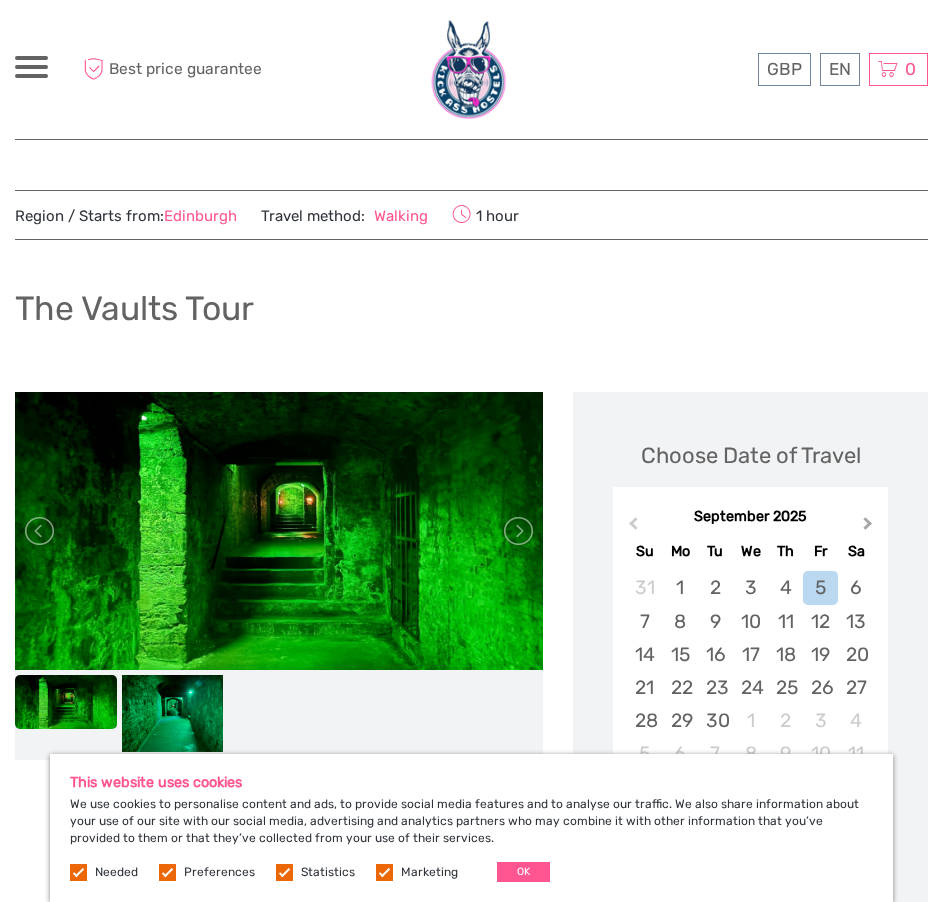 click on "Next Month" at bounding box center [868, 527] 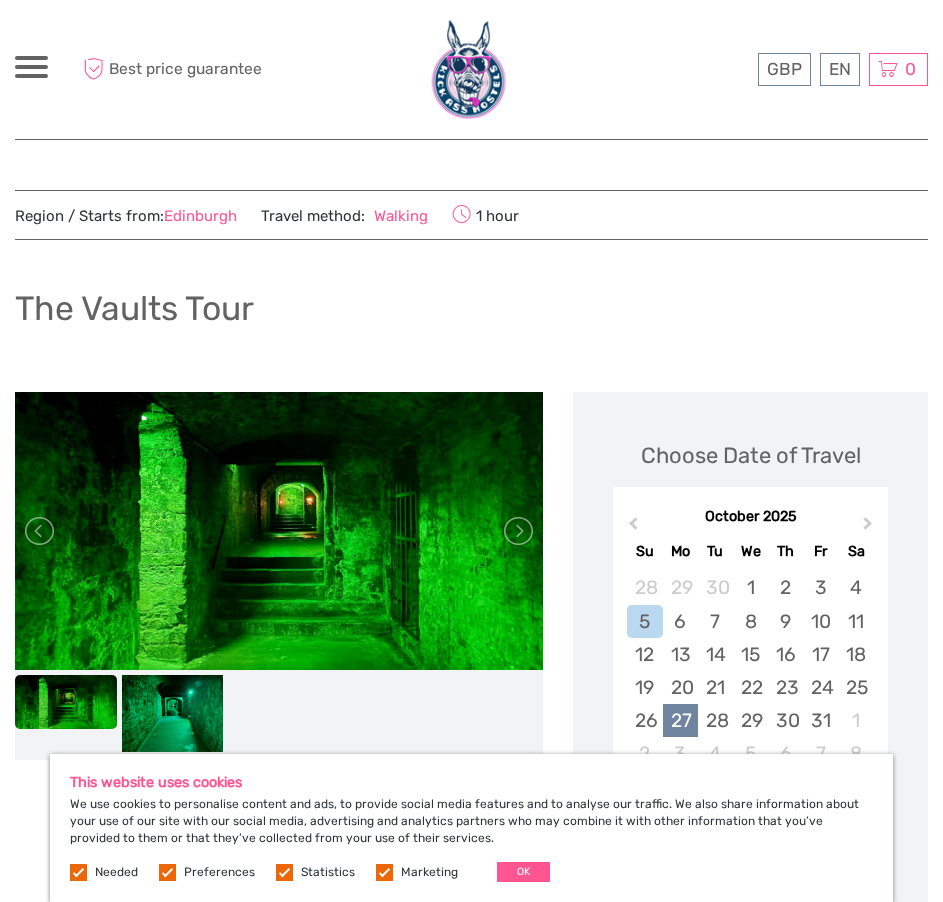 click on "27" at bounding box center [680, 720] 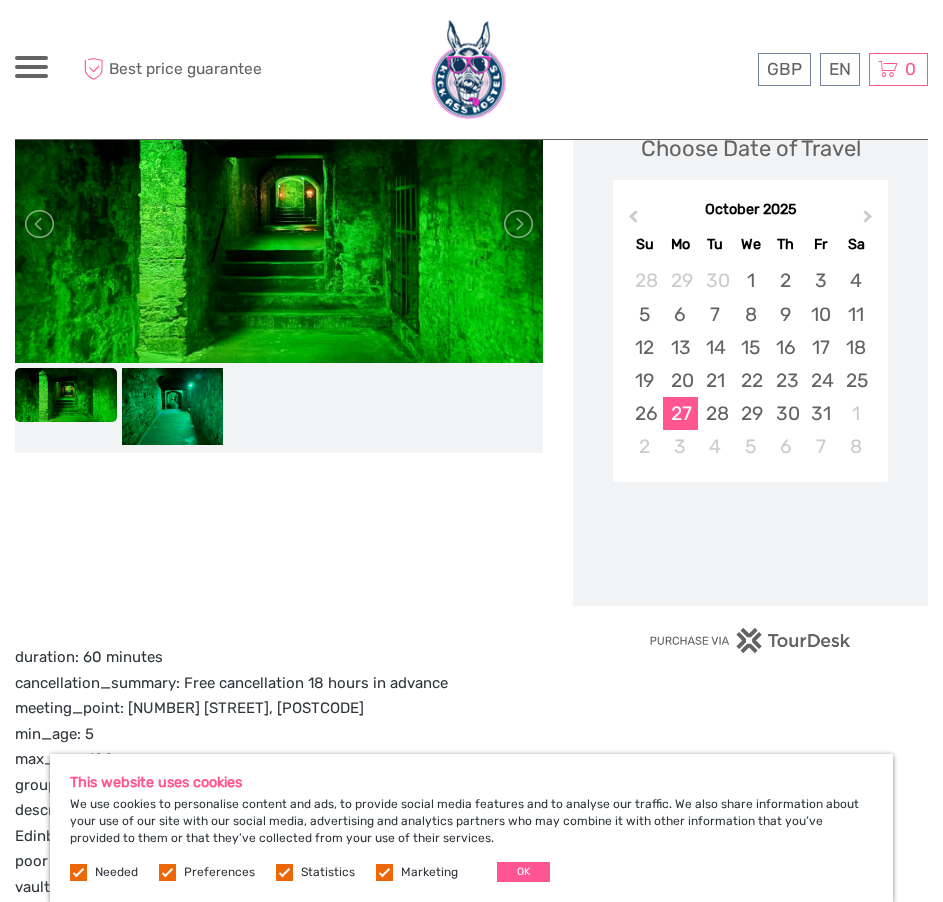 scroll, scrollTop: 500, scrollLeft: 0, axis: vertical 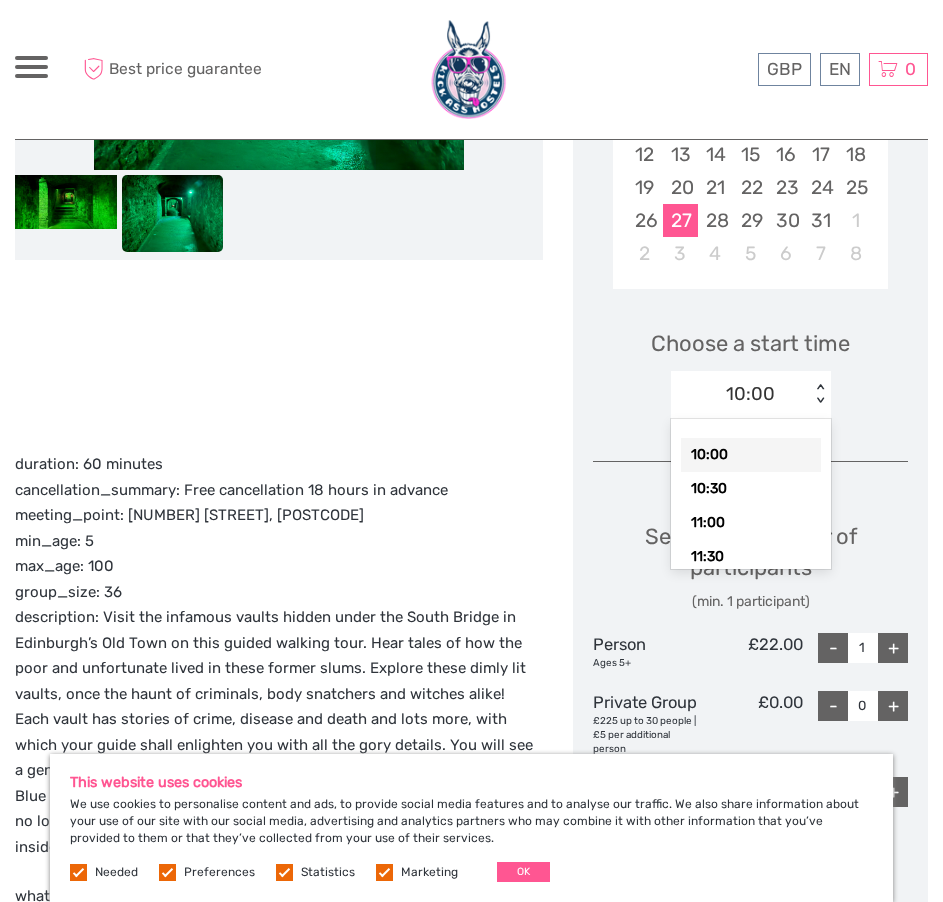 click on "10:00" at bounding box center (740, 394) 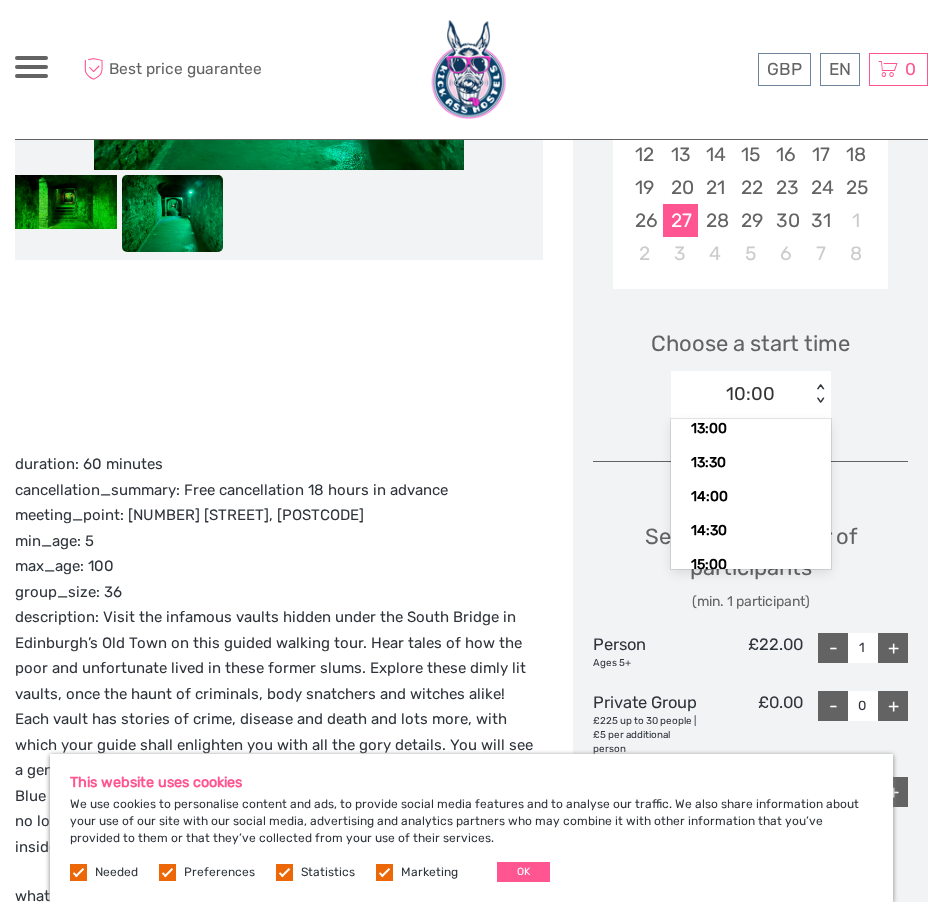 scroll, scrollTop: 345, scrollLeft: 0, axis: vertical 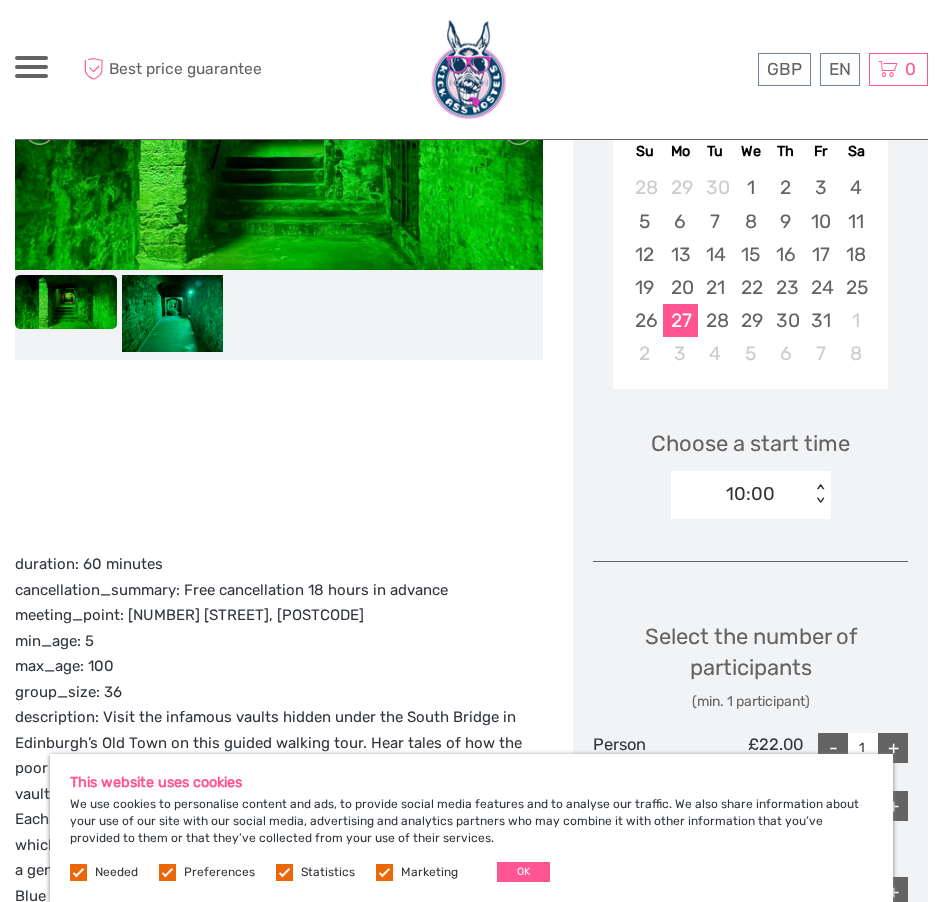 click on "Choose a start time 10:00 < >" at bounding box center (750, 465) 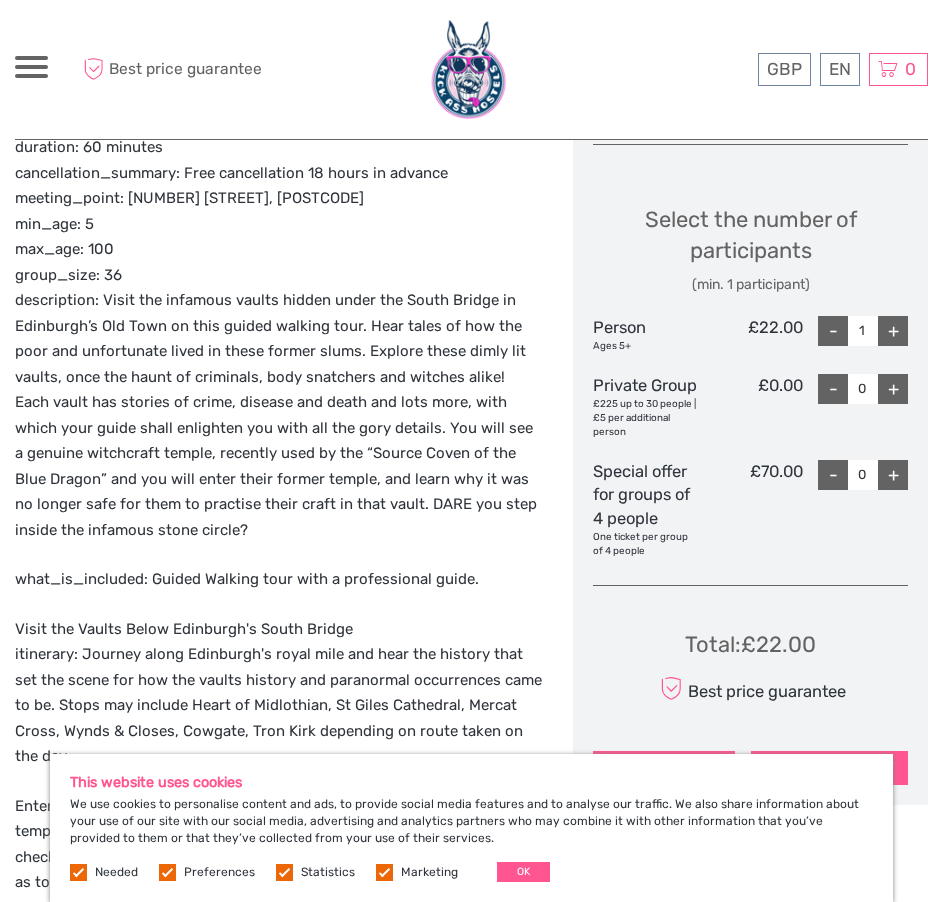 scroll, scrollTop: 1100, scrollLeft: 0, axis: vertical 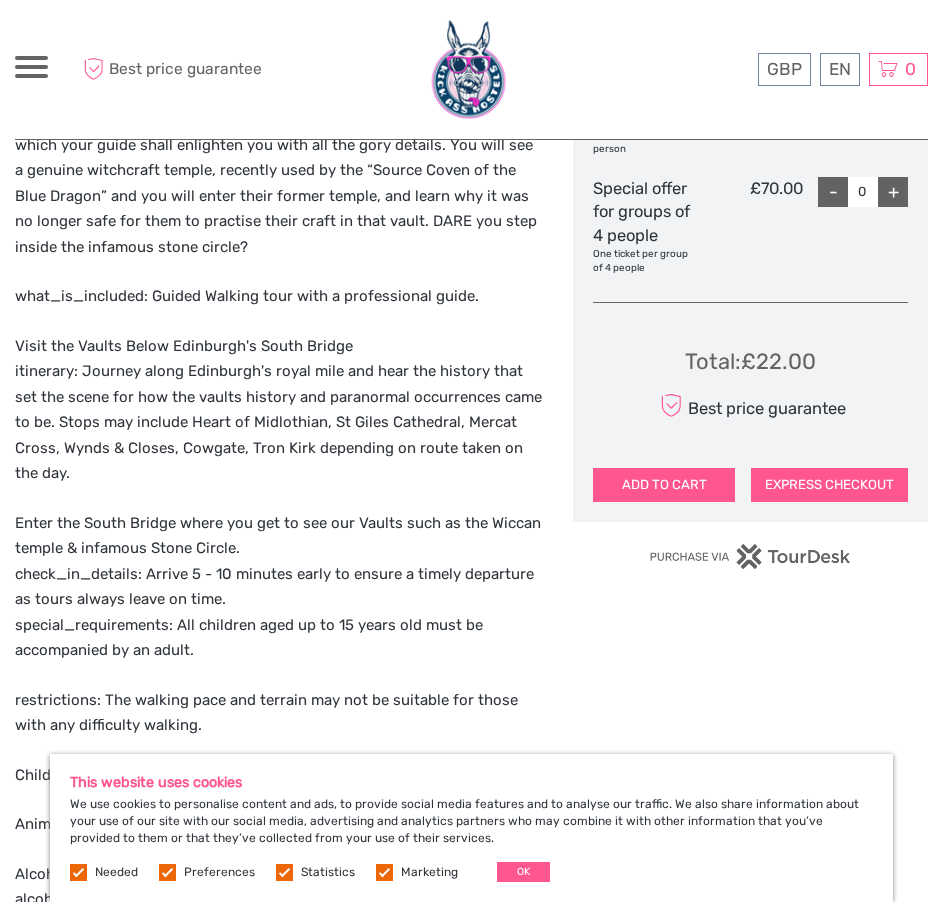 click on "ADD TO CART" at bounding box center (664, 485) 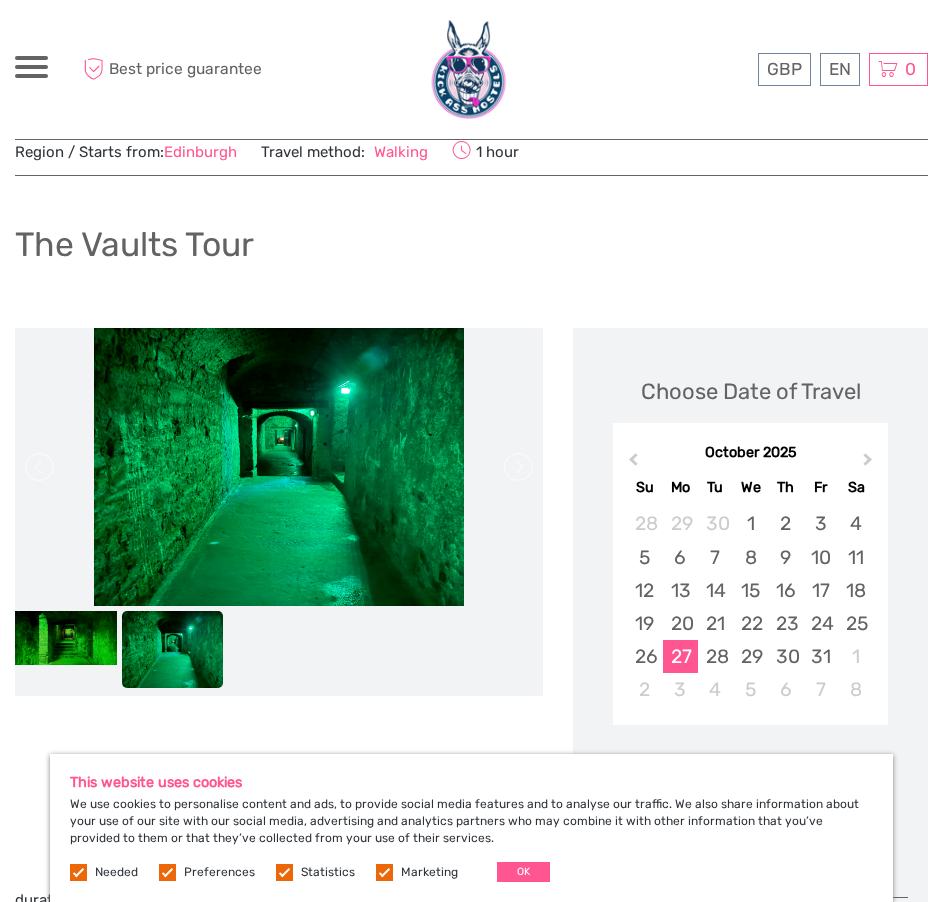 scroll, scrollTop: 200, scrollLeft: 0, axis: vertical 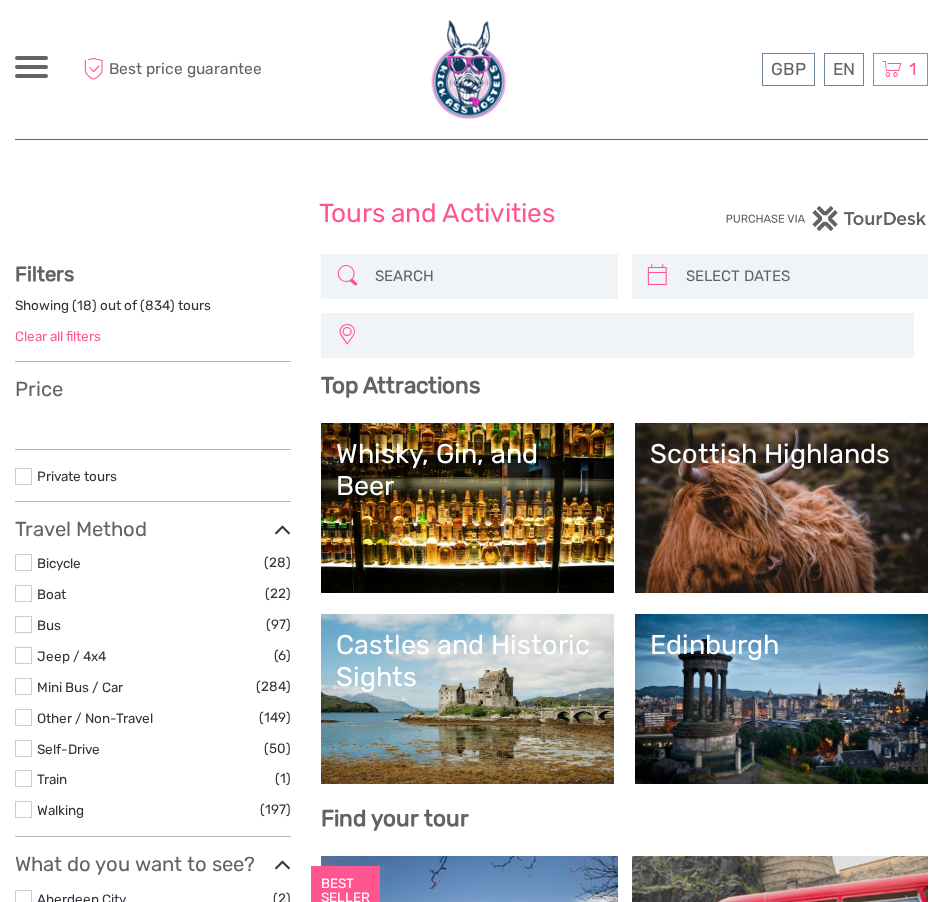 select 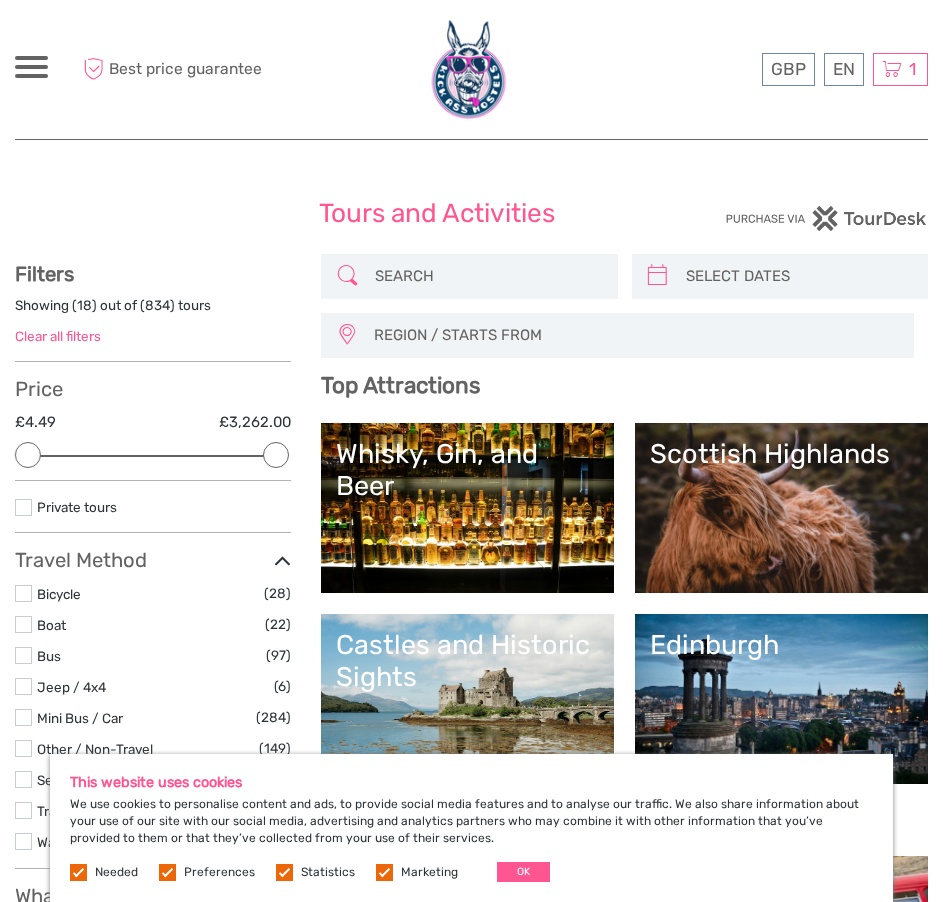 scroll, scrollTop: 0, scrollLeft: 0, axis: both 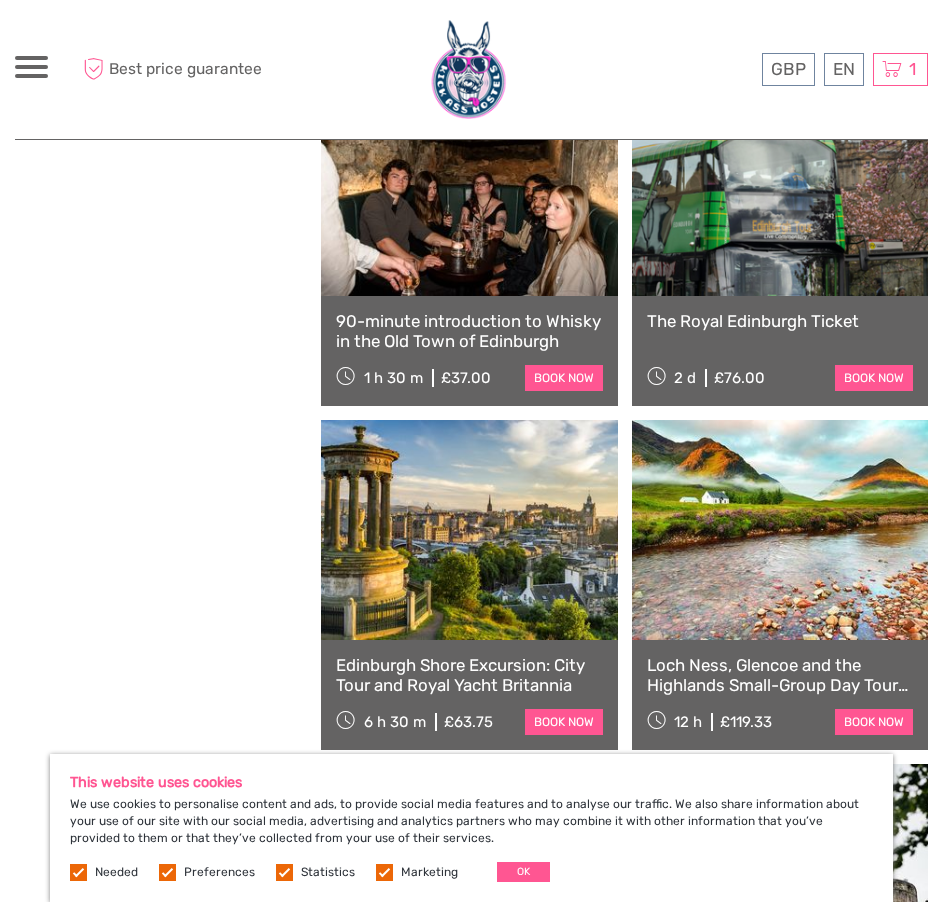 click at bounding box center (780, 530) 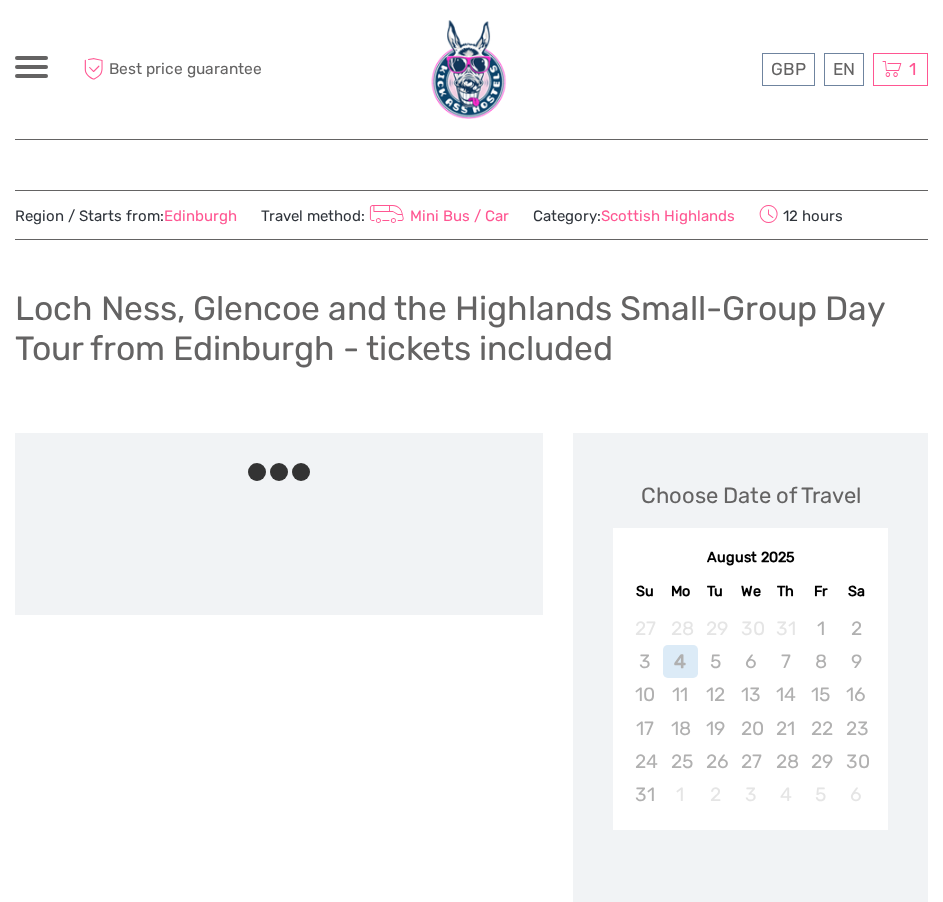 scroll, scrollTop: 0, scrollLeft: 0, axis: both 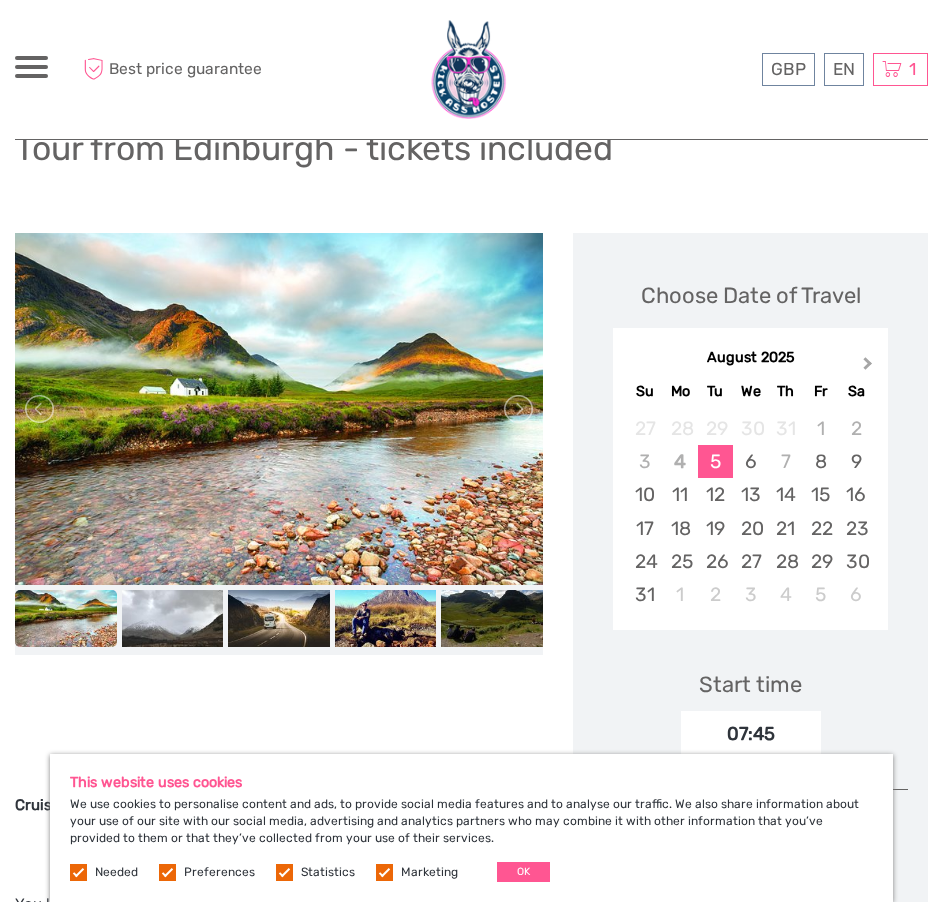 click on "Next Month" at bounding box center [870, 369] 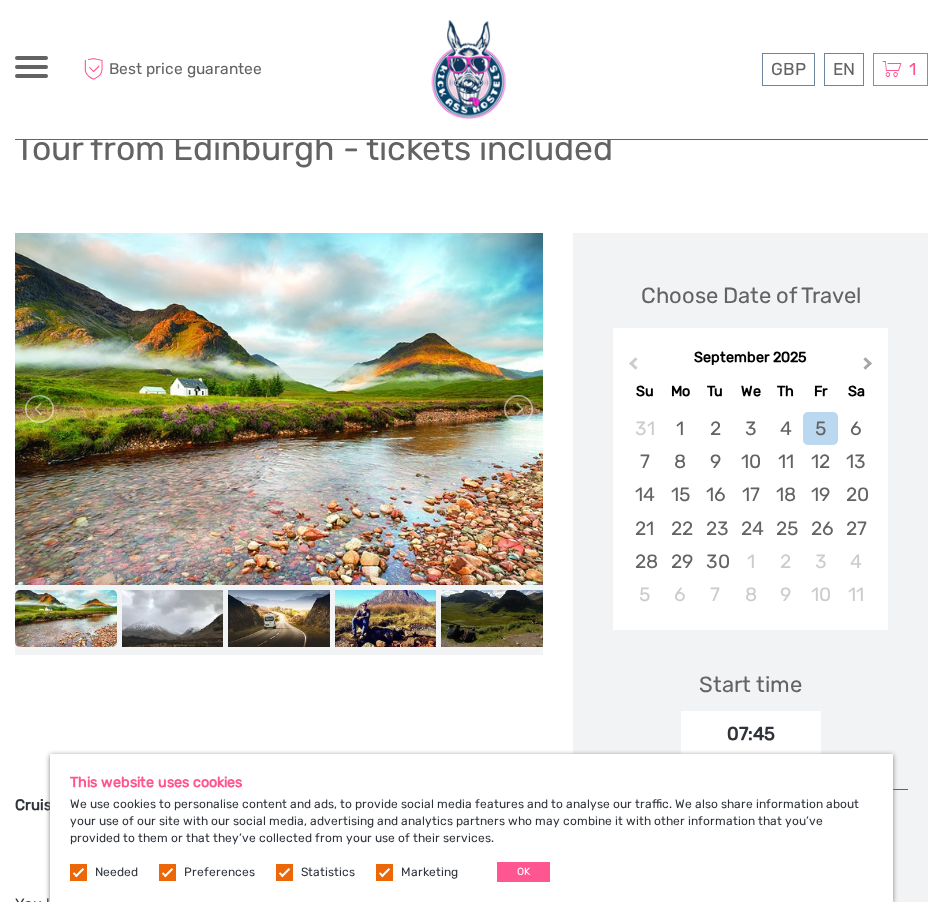 click on "Next Month" at bounding box center (870, 369) 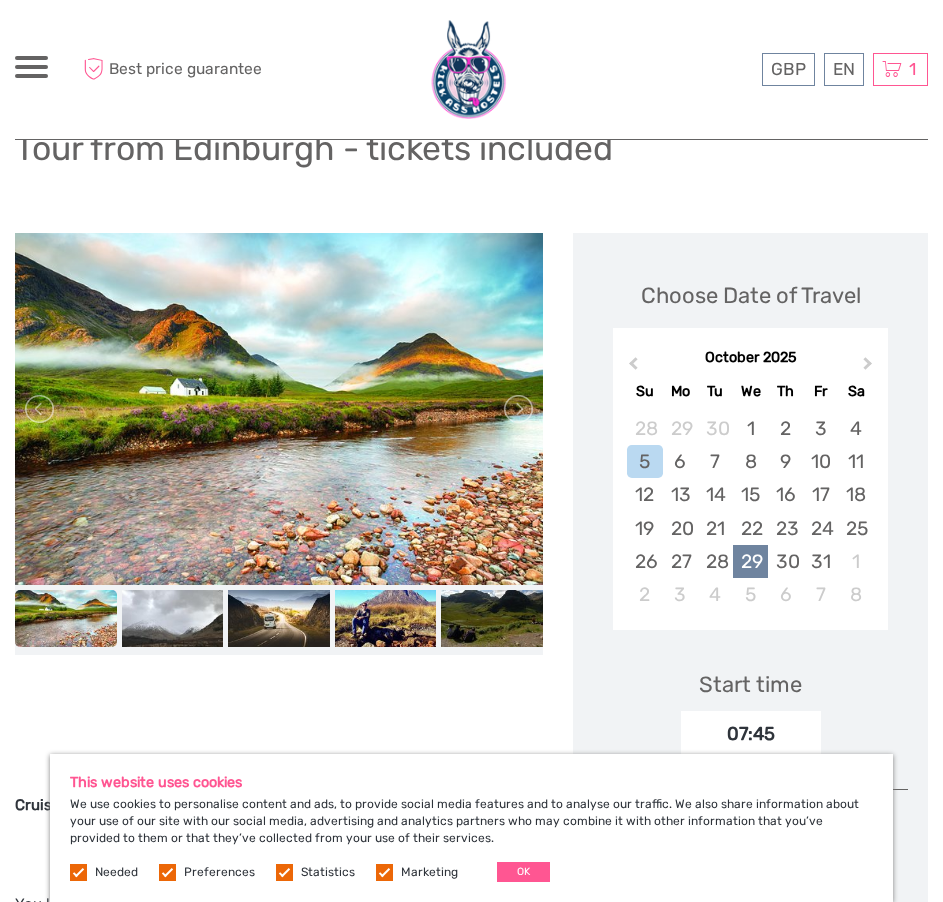 click on "29" at bounding box center [750, 561] 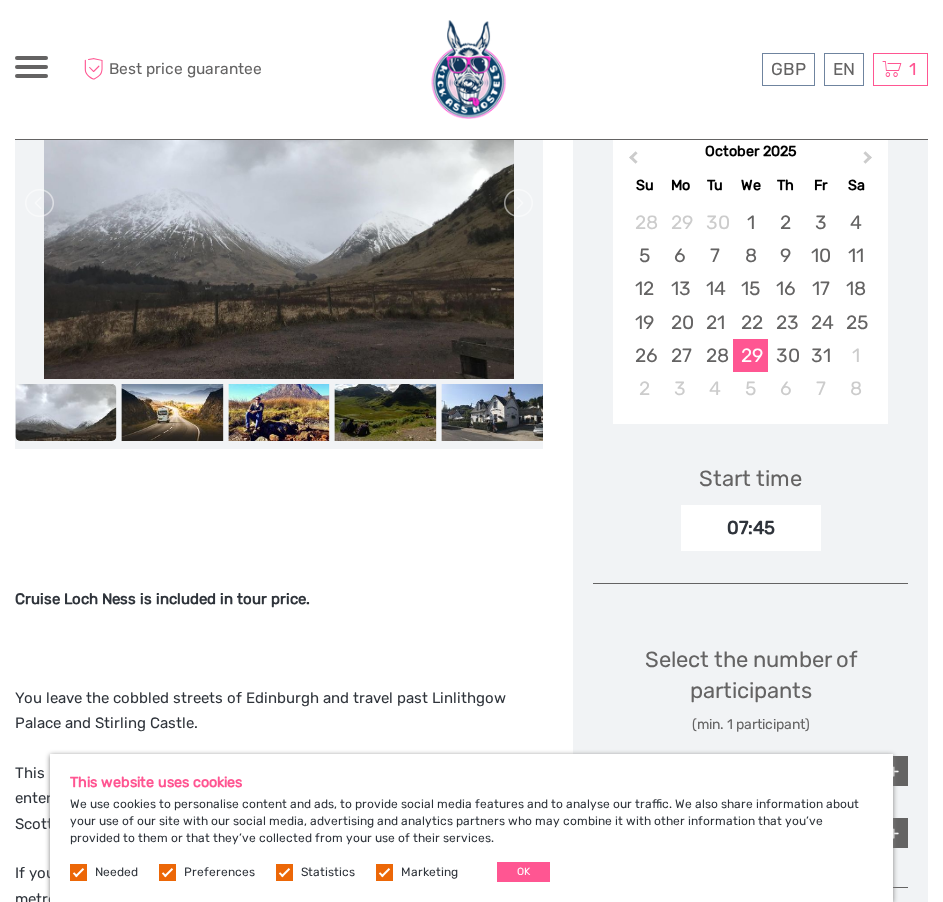 scroll, scrollTop: 600, scrollLeft: 0, axis: vertical 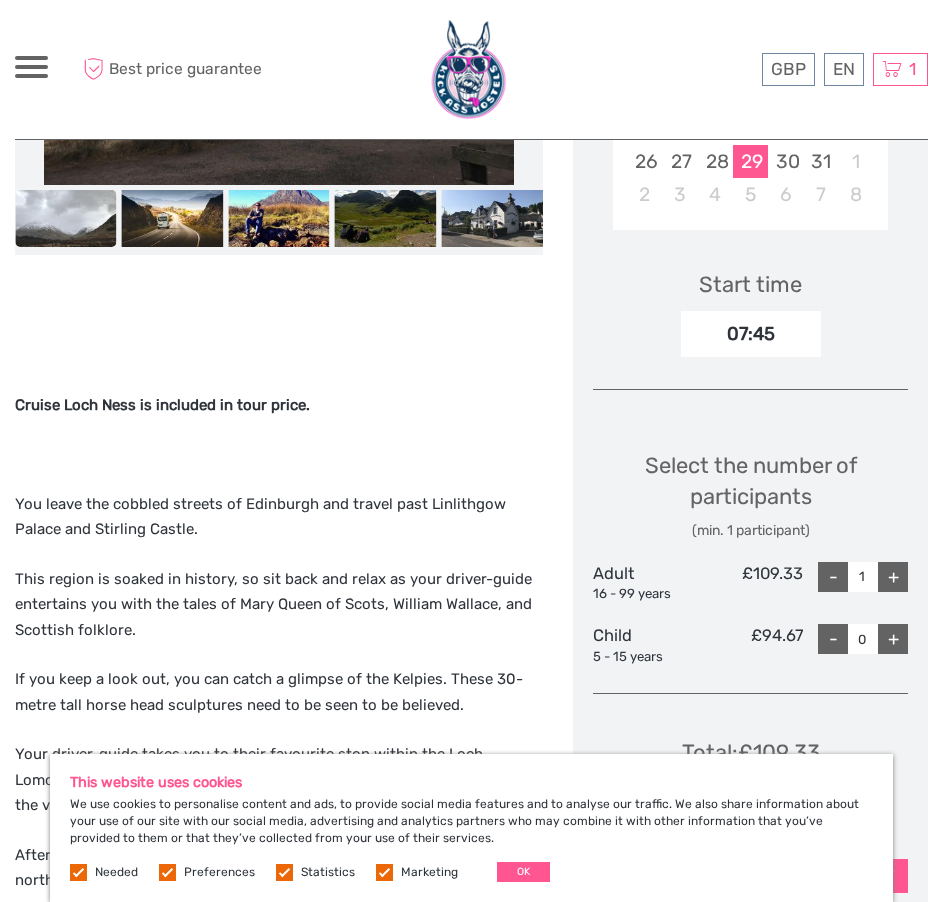 click on "07:45" at bounding box center [751, 334] 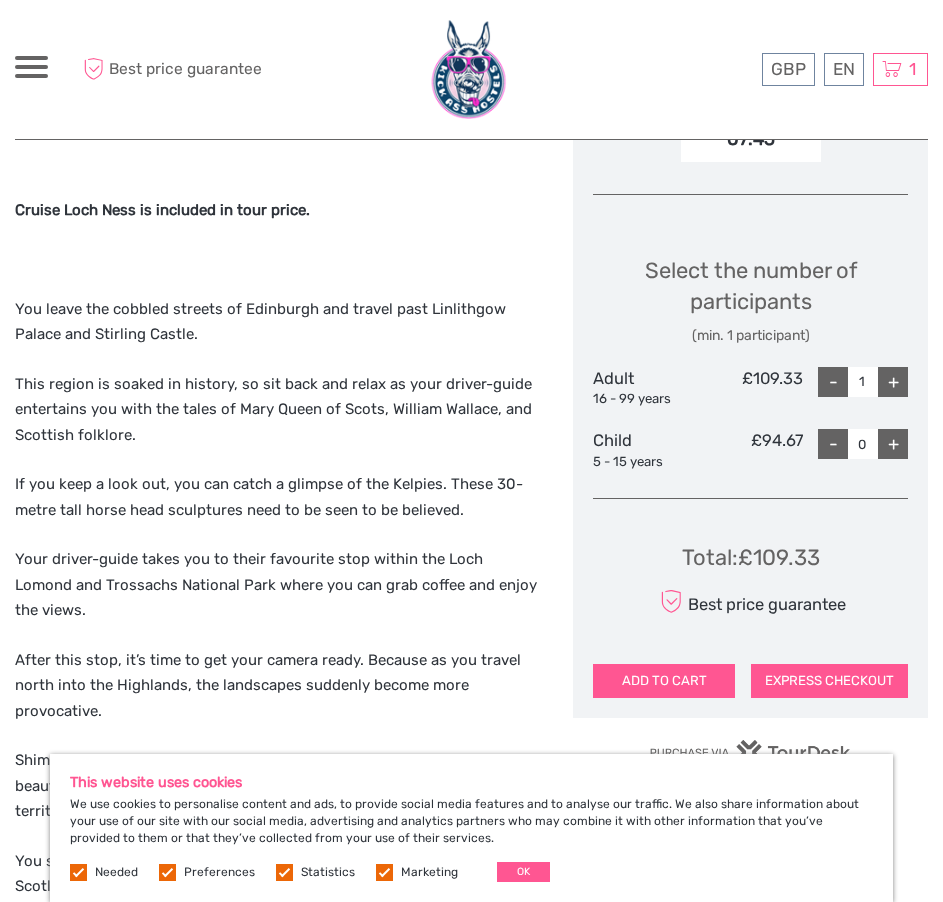 scroll, scrollTop: 800, scrollLeft: 0, axis: vertical 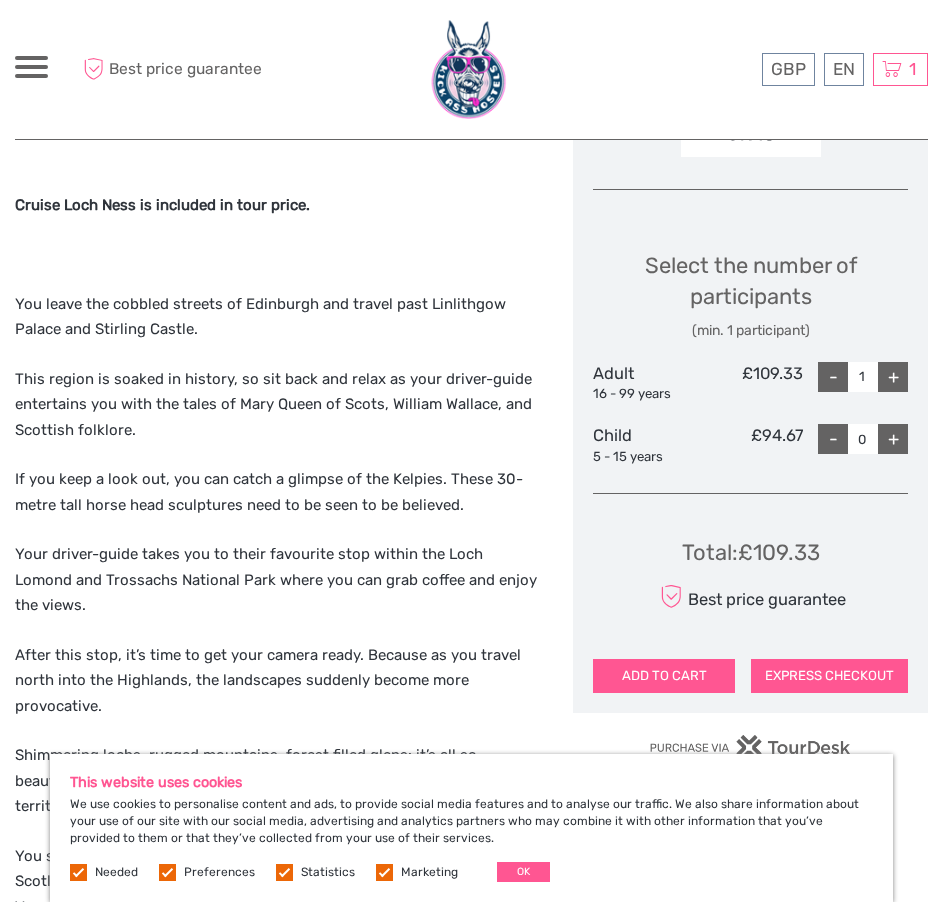 click on "ADD TO CART" at bounding box center (664, 676) 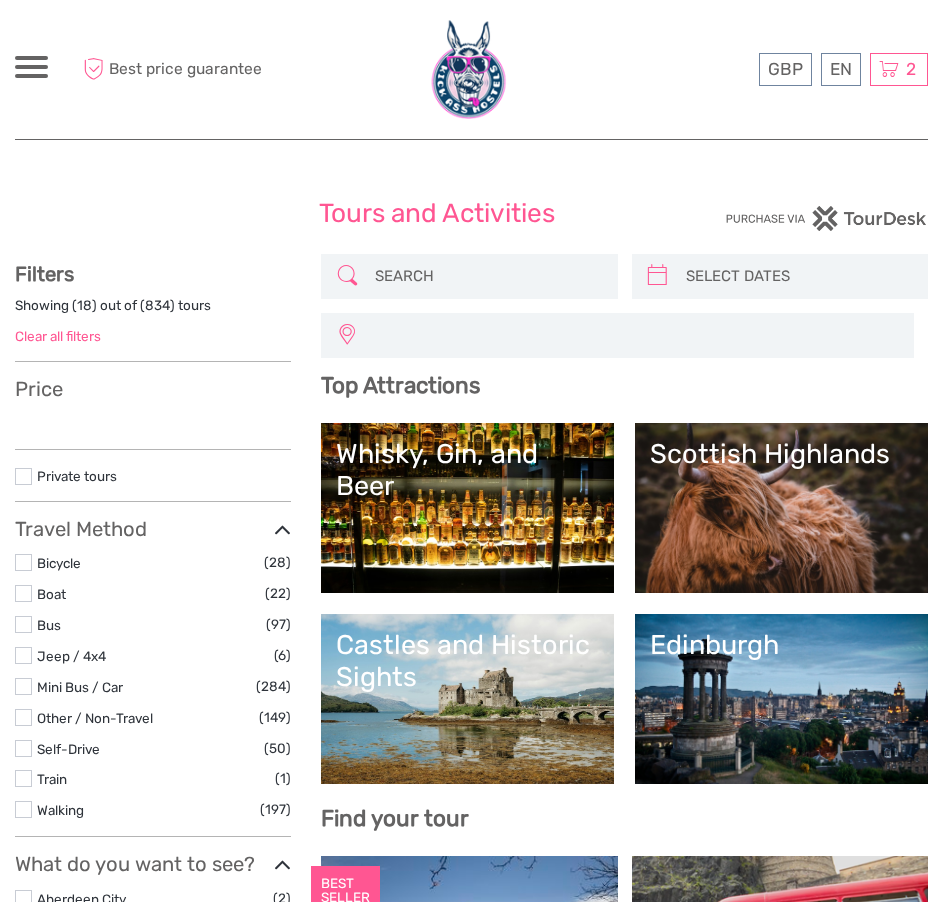 select 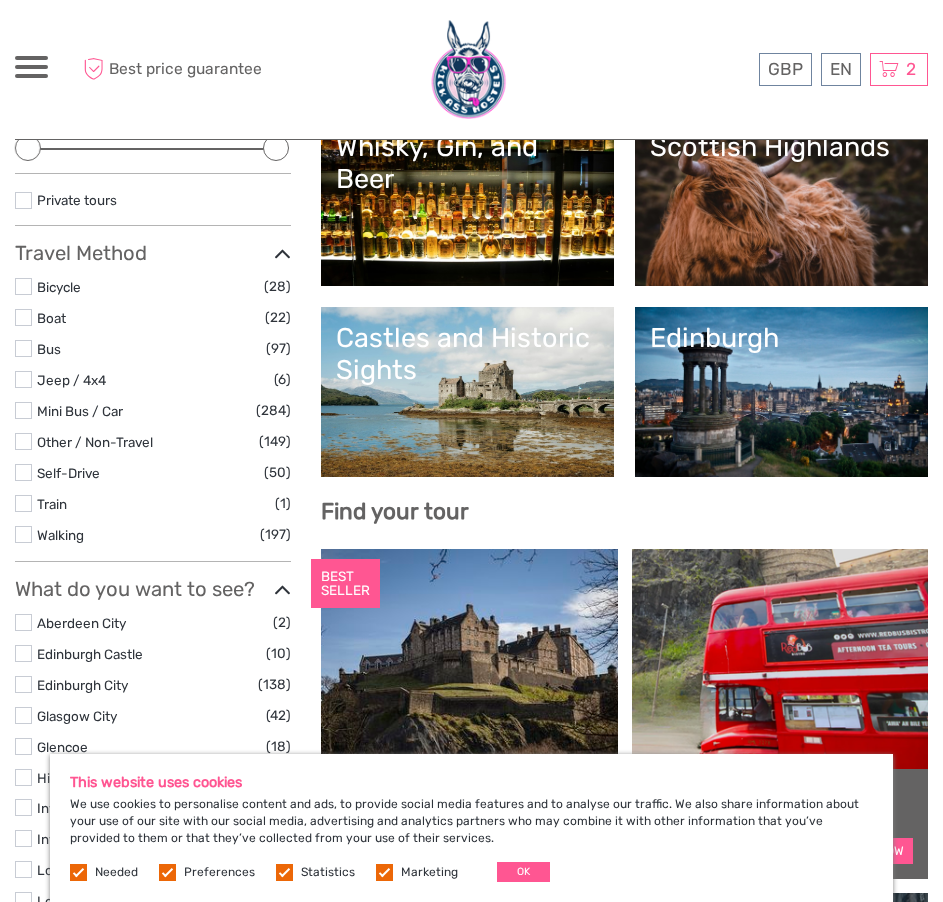 scroll, scrollTop: 700, scrollLeft: 0, axis: vertical 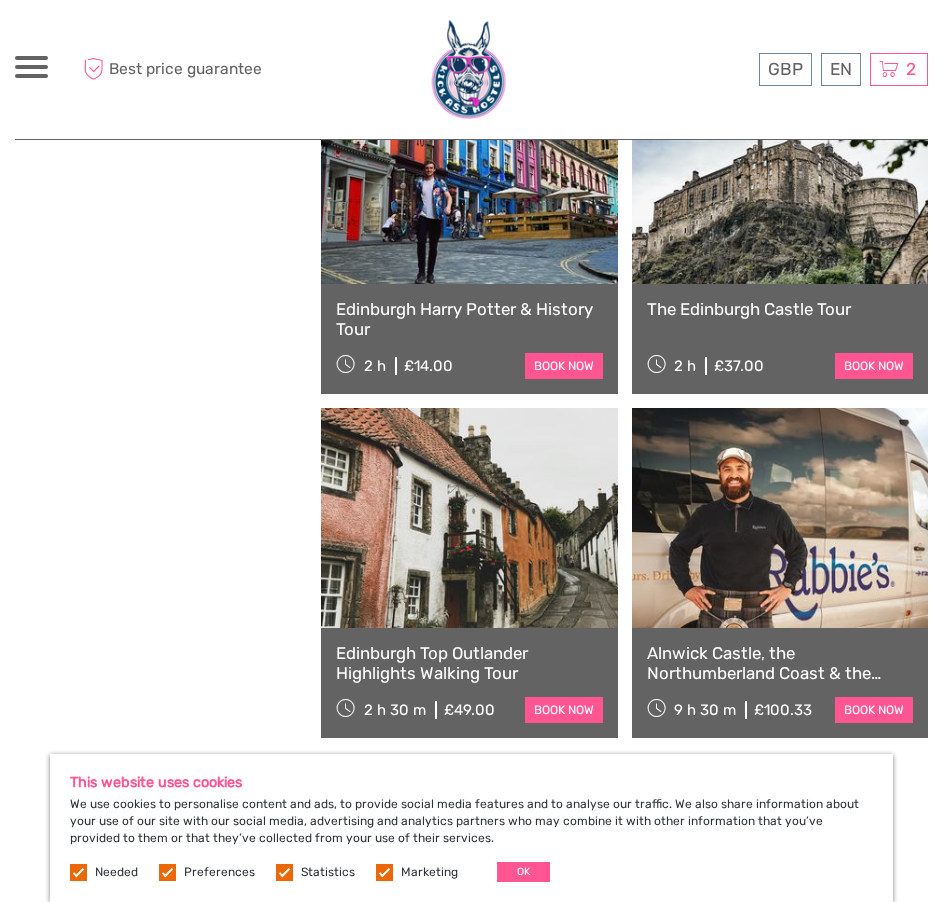 click on "The Edinburgh Castle Tour" at bounding box center (780, 309) 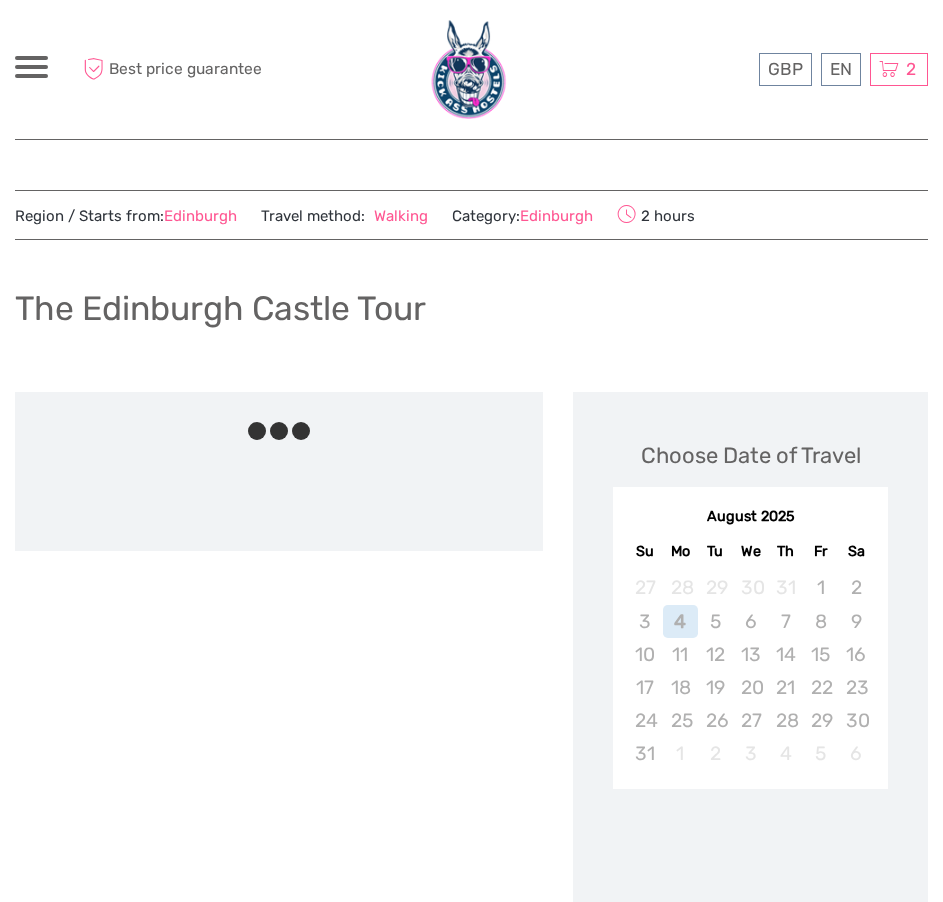 scroll, scrollTop: 0, scrollLeft: 0, axis: both 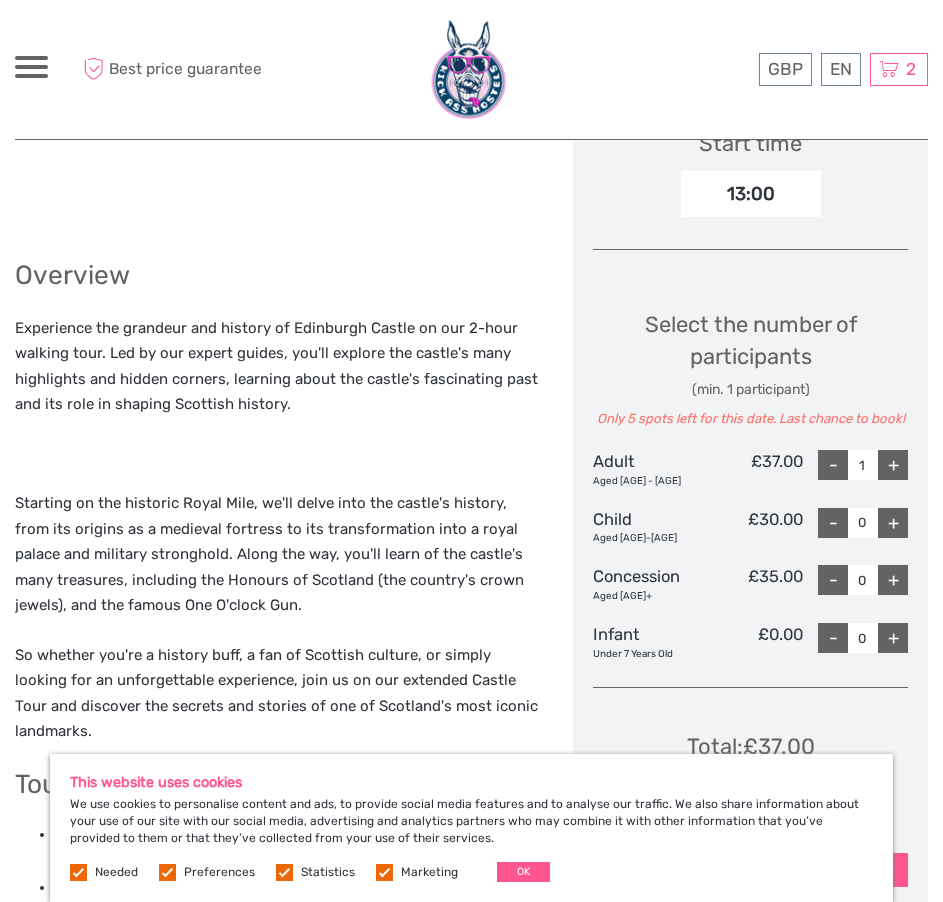 drag, startPoint x: 355, startPoint y: 609, endPoint x: 555, endPoint y: 713, distance: 225.42404 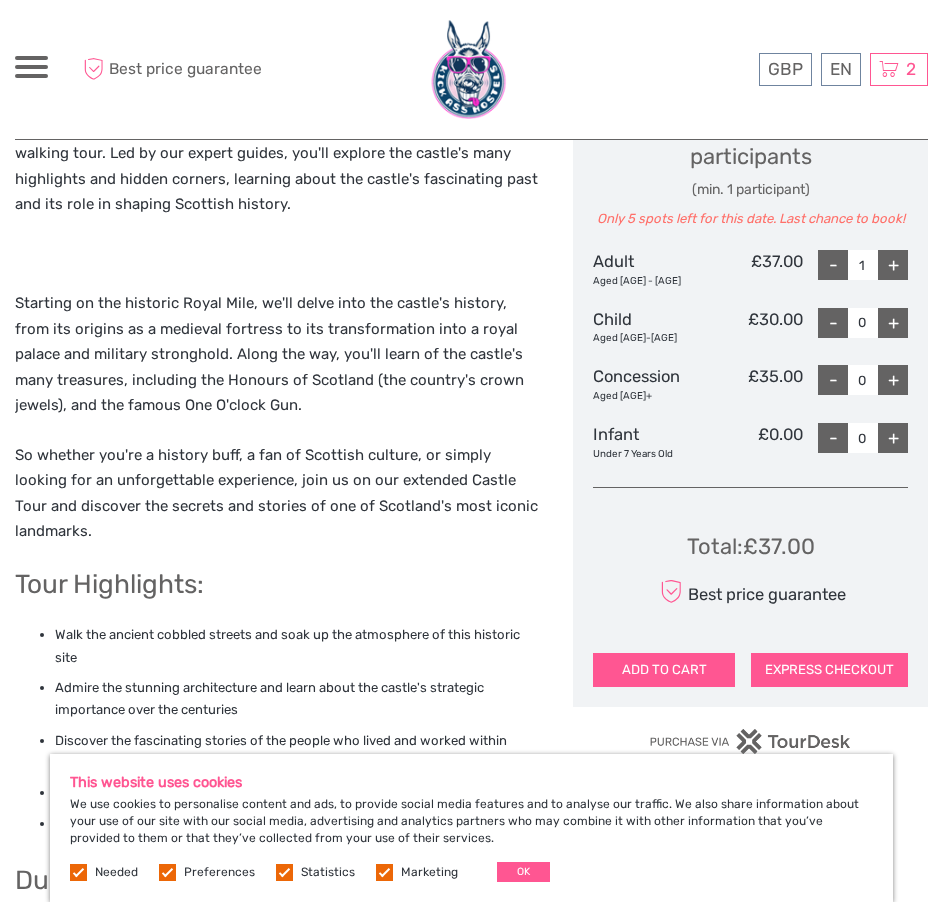 scroll, scrollTop: 1100, scrollLeft: 0, axis: vertical 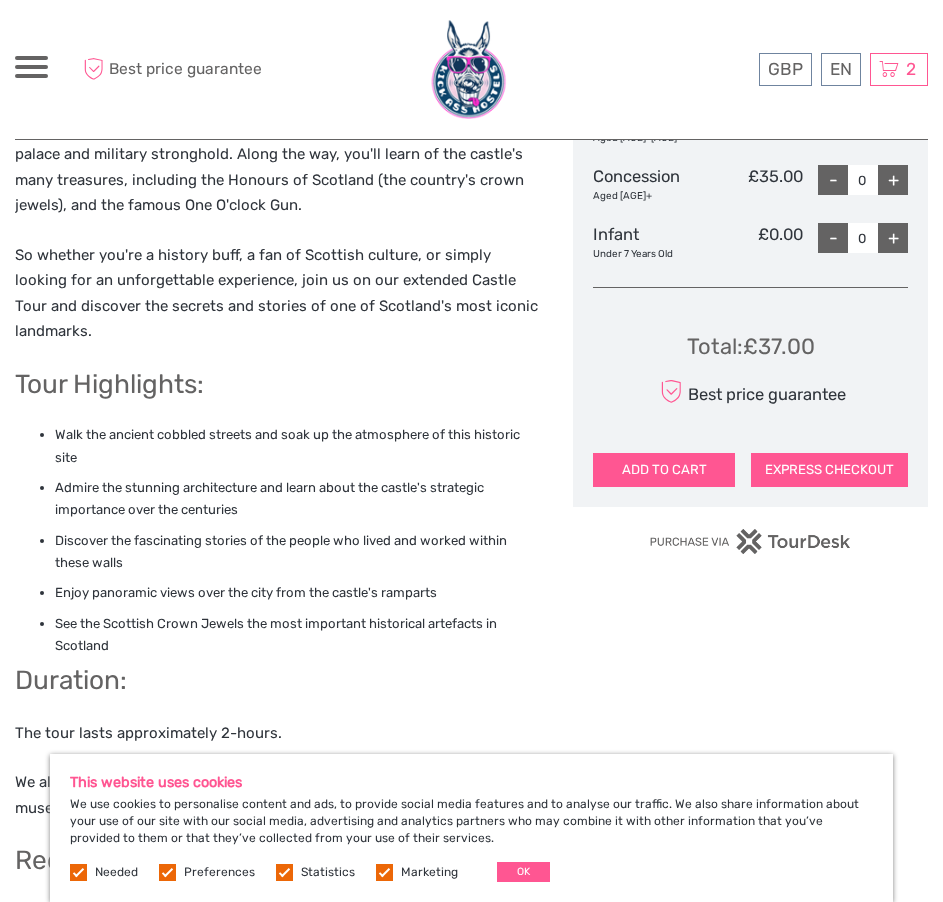drag, startPoint x: 241, startPoint y: 625, endPoint x: 279, endPoint y: 606, distance: 42.48529 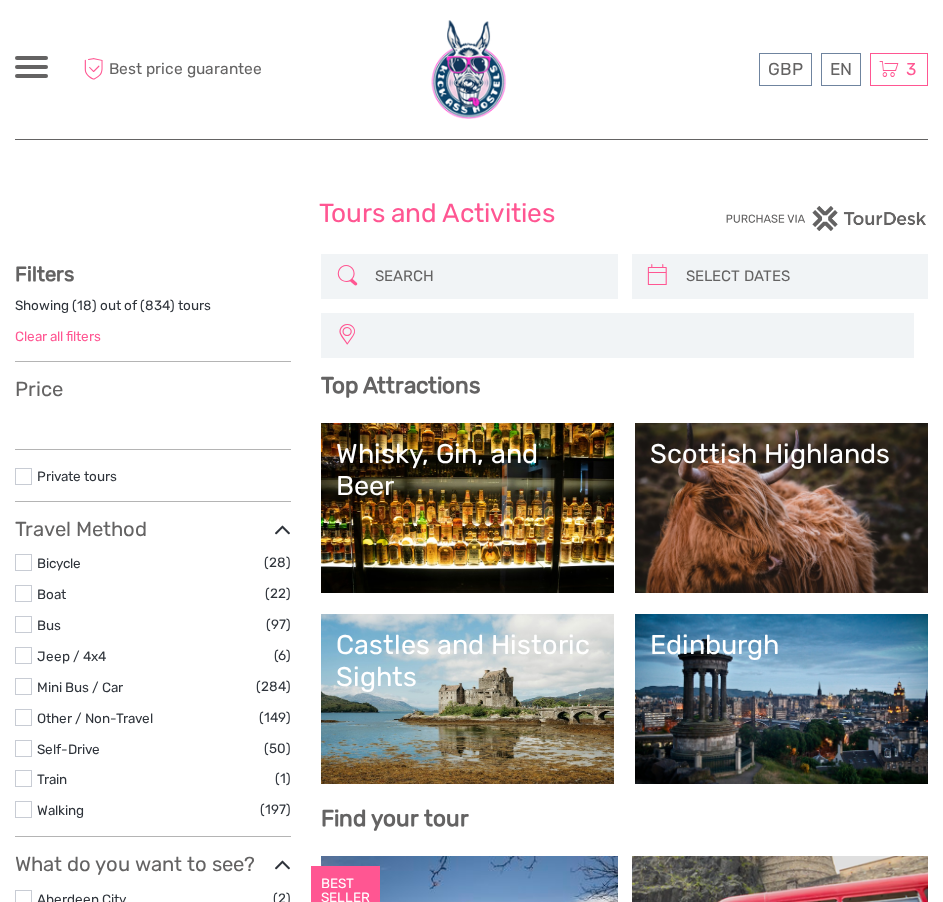 select 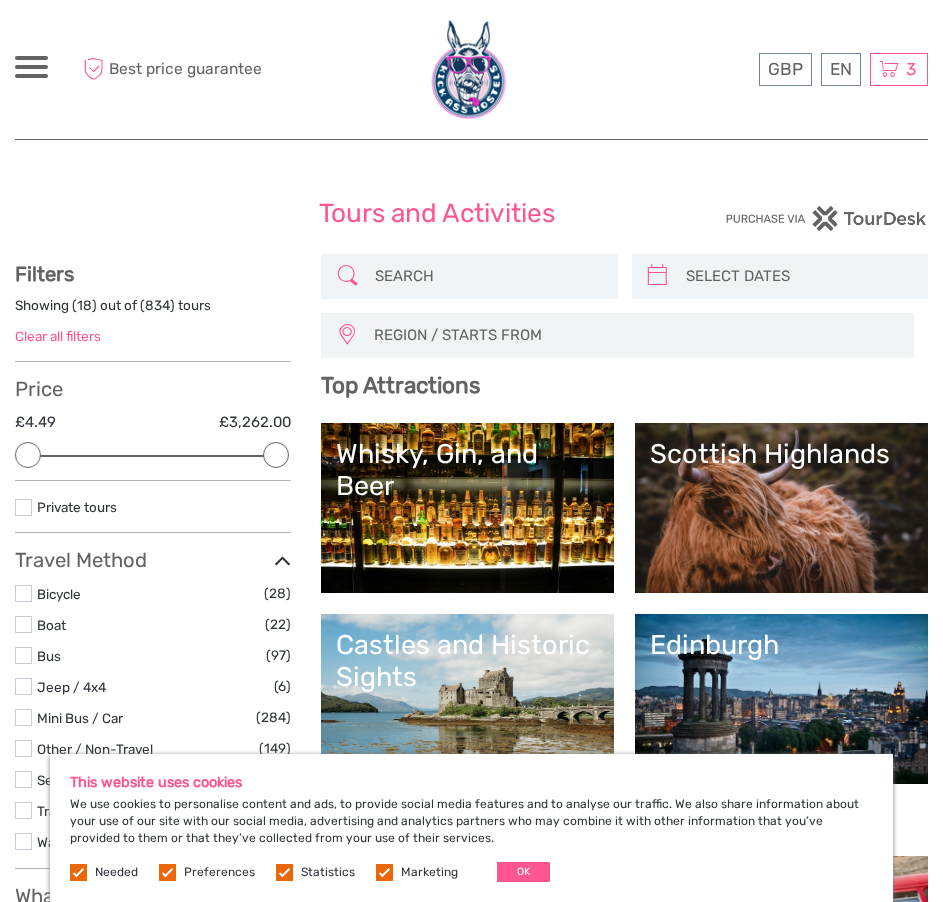 scroll, scrollTop: 0, scrollLeft: 0, axis: both 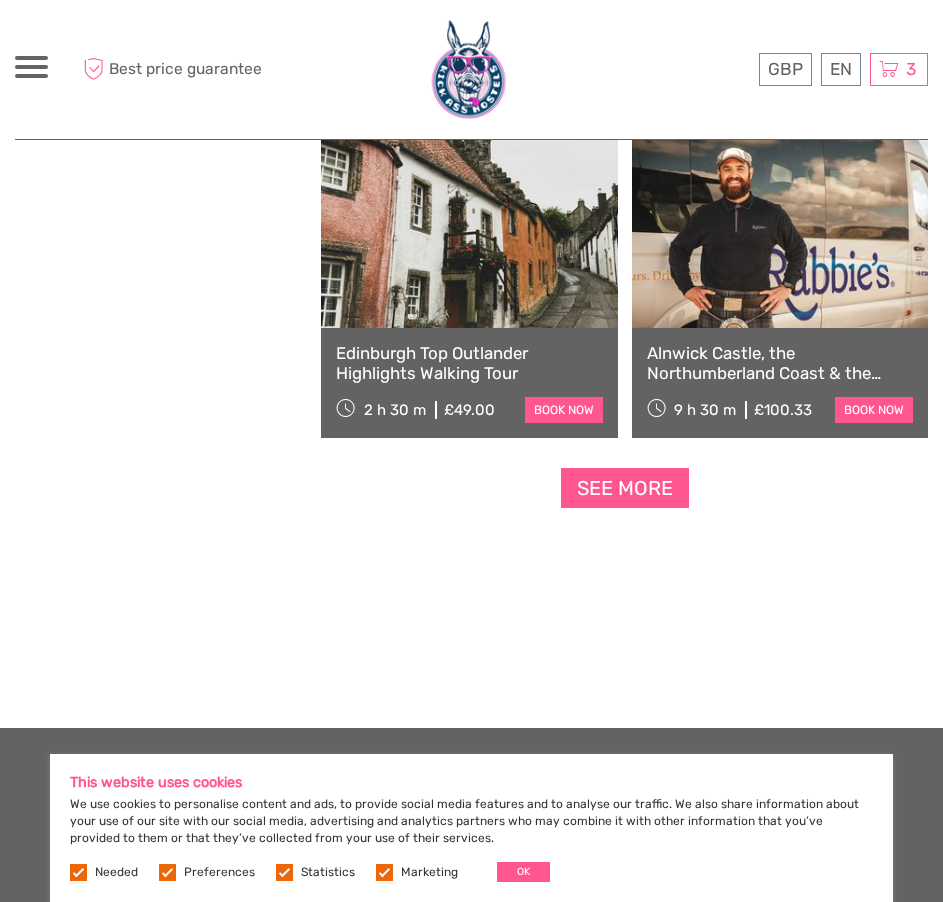 click on "See more" at bounding box center (625, 488) 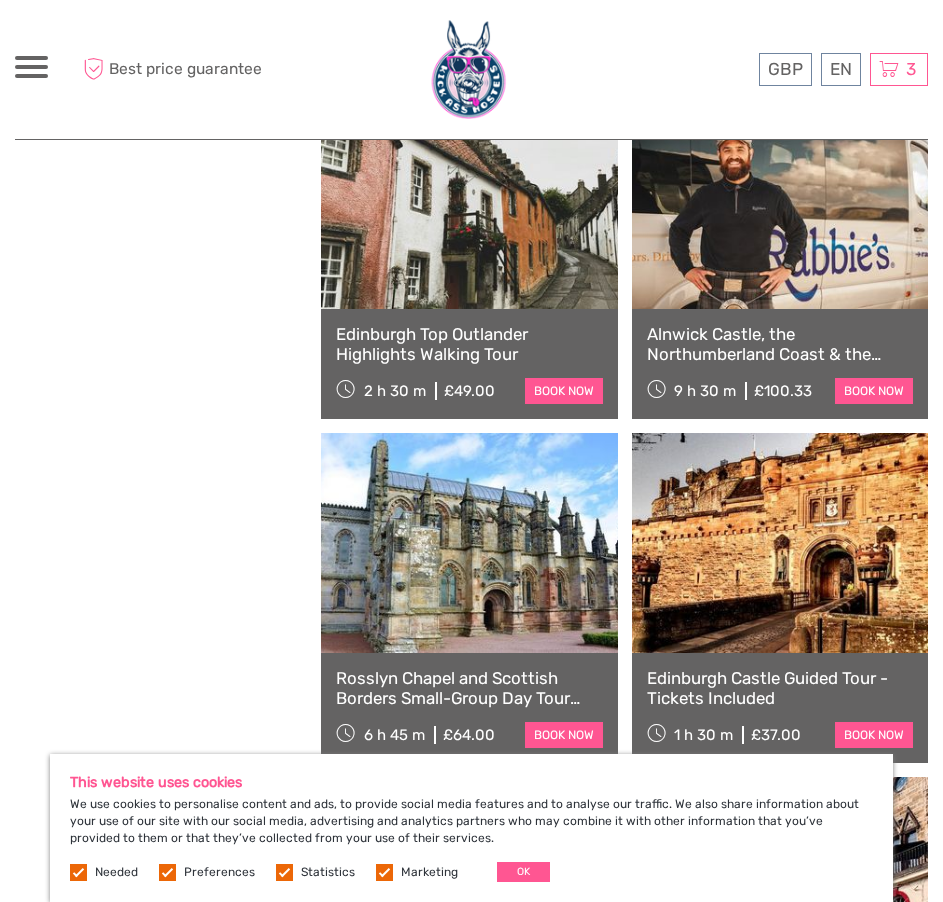 scroll, scrollTop: 3000, scrollLeft: 0, axis: vertical 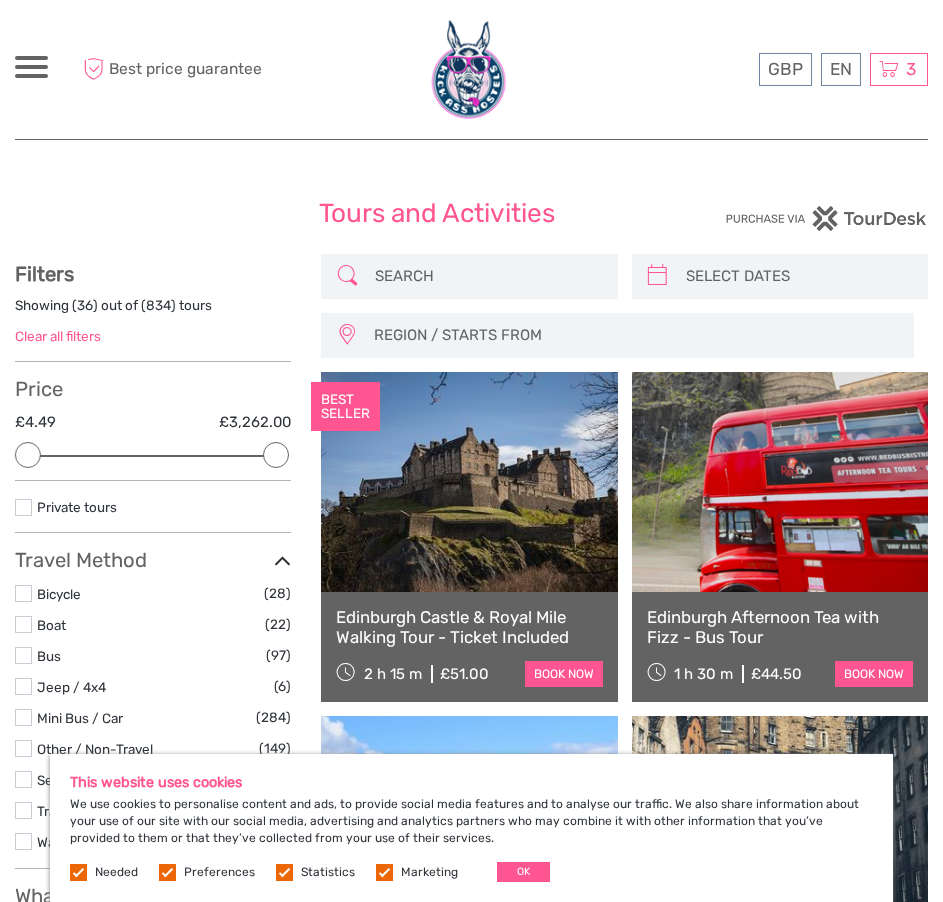 click at bounding box center [487, 276] 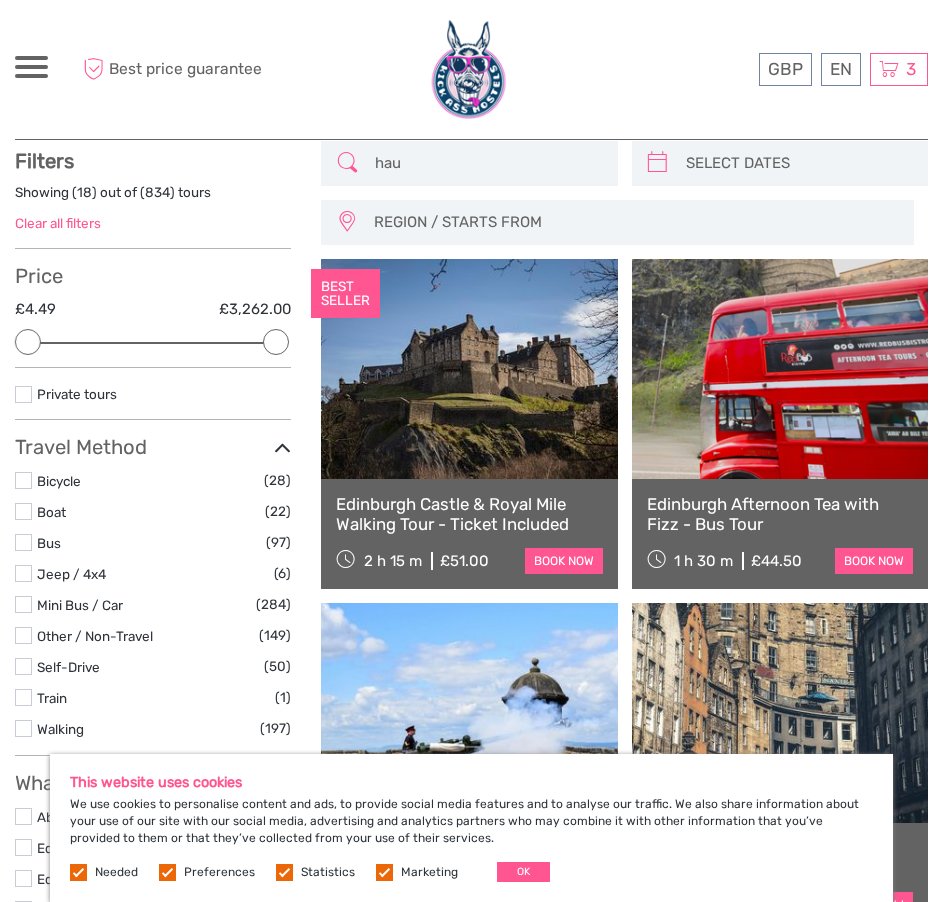scroll, scrollTop: 114, scrollLeft: 0, axis: vertical 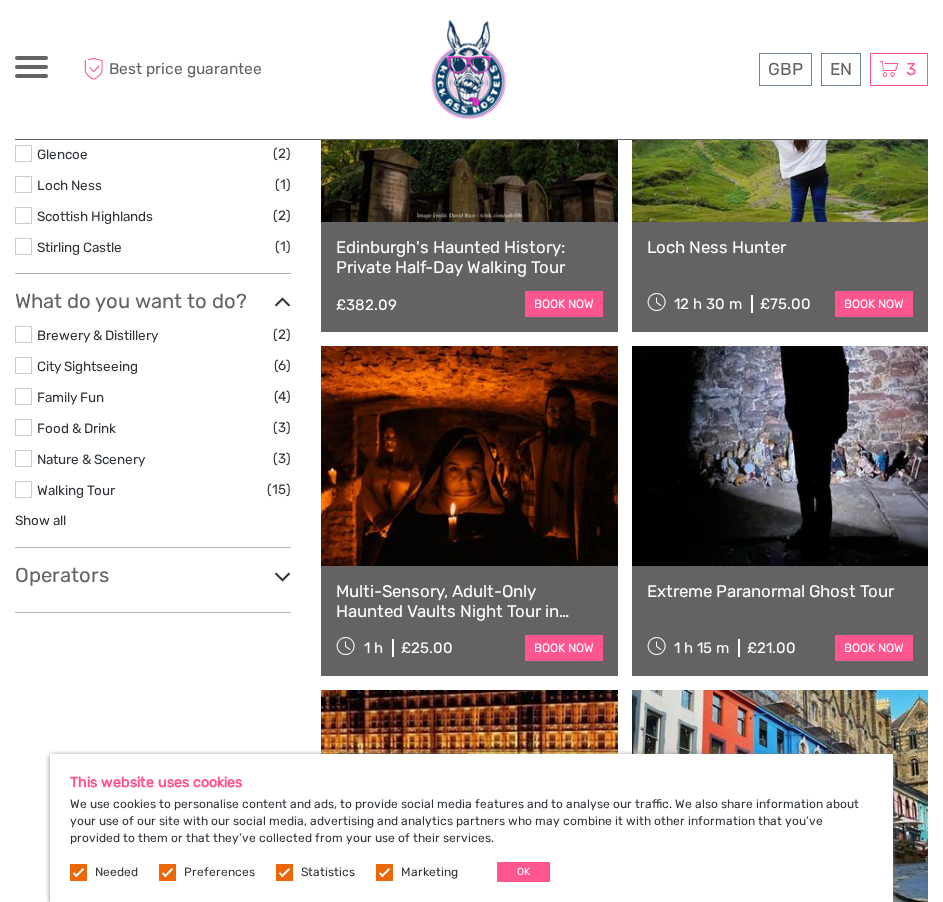 type on "haunted" 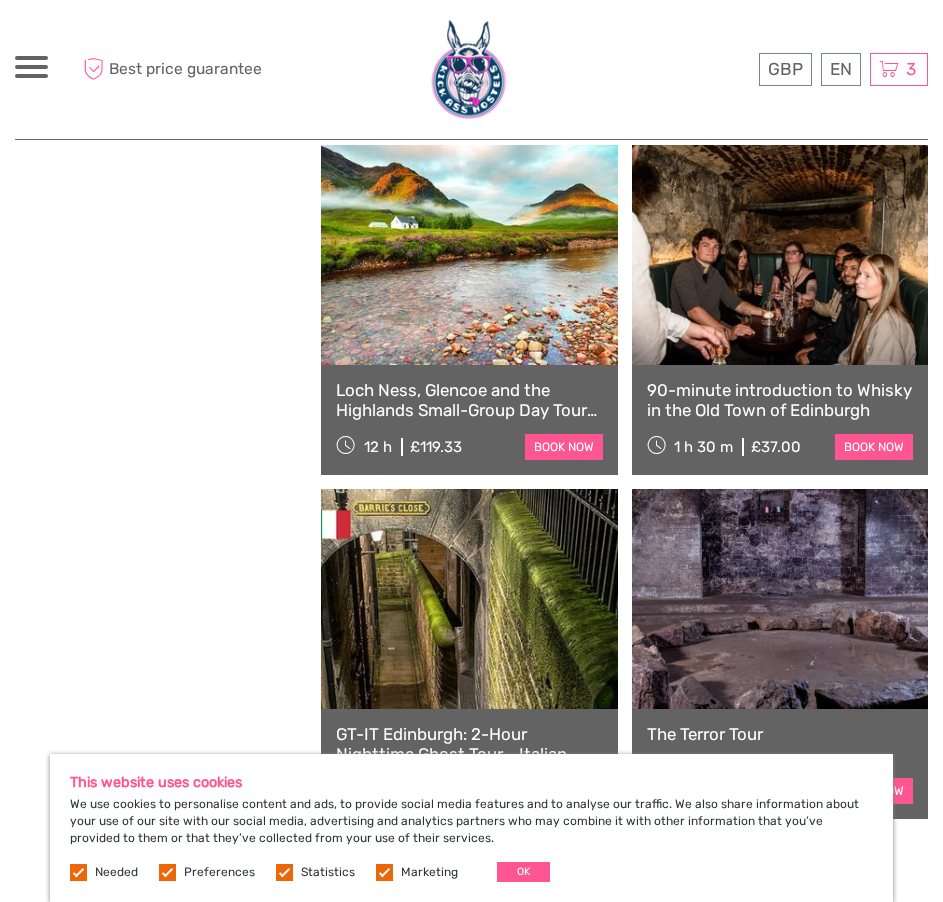 scroll, scrollTop: 2814, scrollLeft: 0, axis: vertical 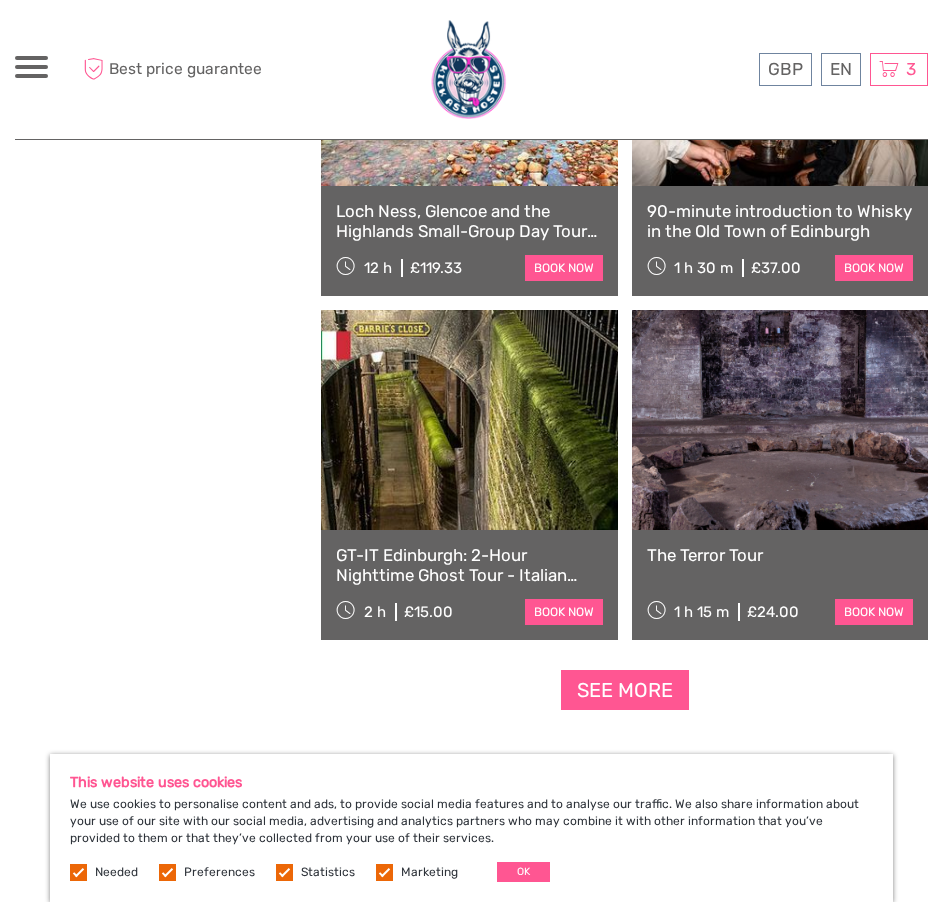 click on "See more" at bounding box center [625, 690] 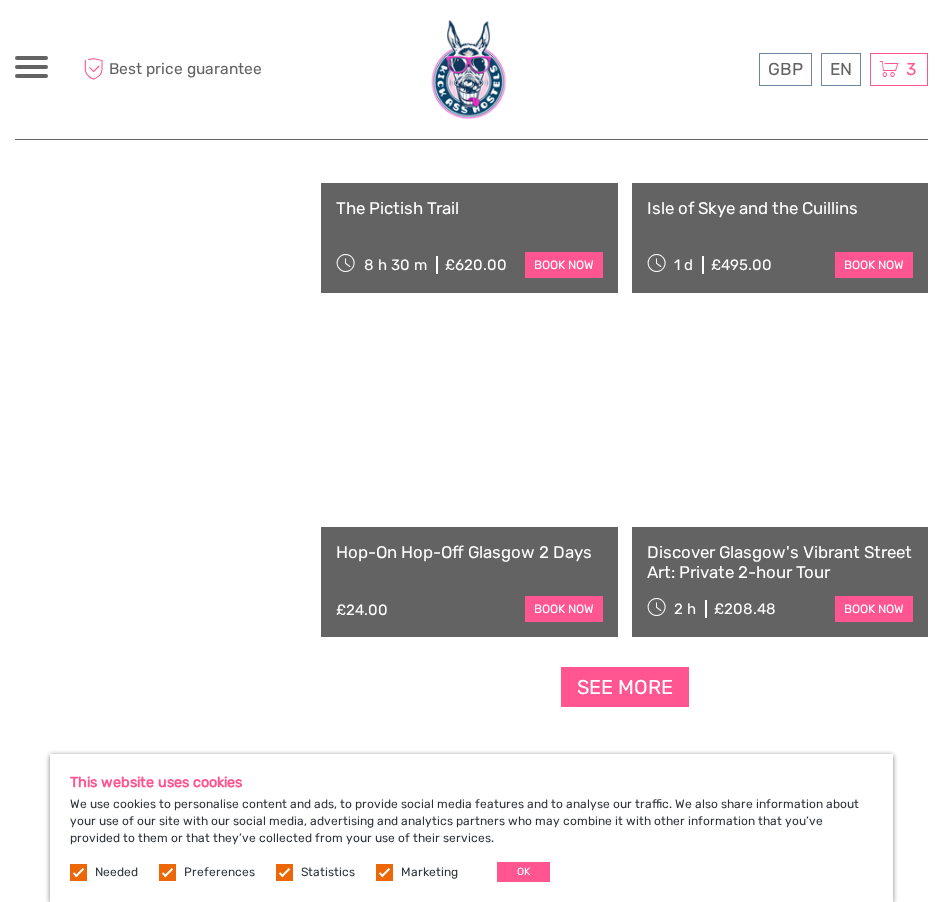 scroll, scrollTop: 5914, scrollLeft: 0, axis: vertical 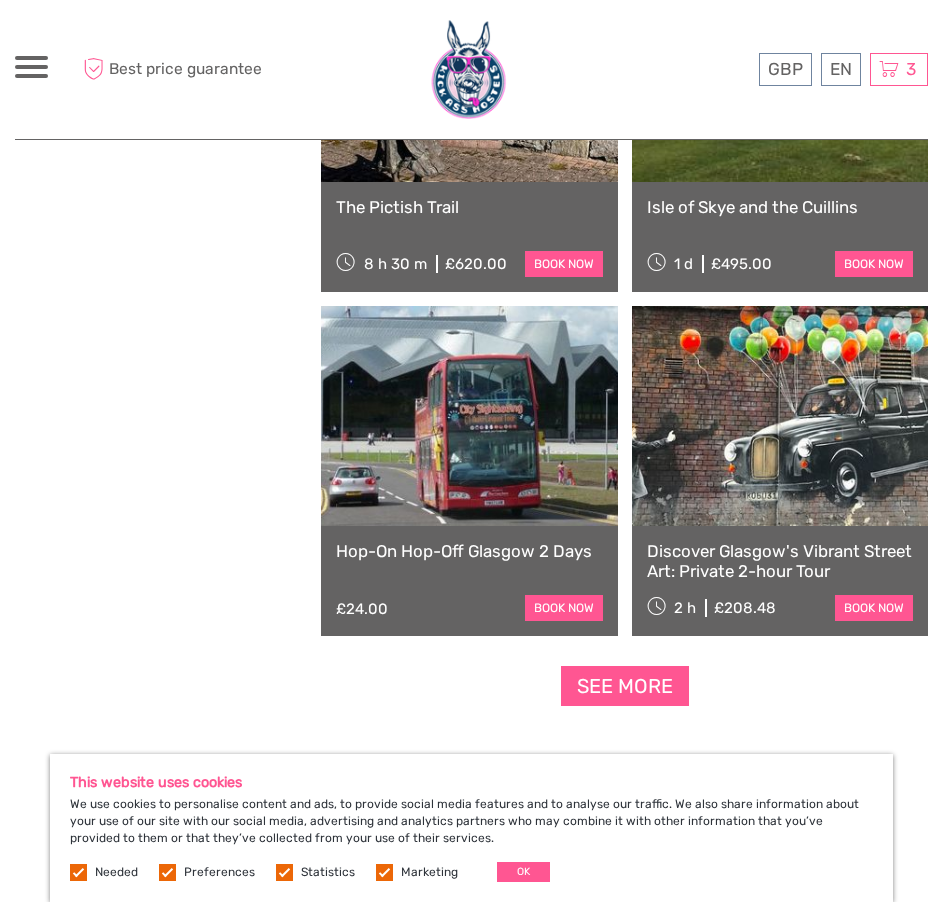 click on "See more" at bounding box center (625, 686) 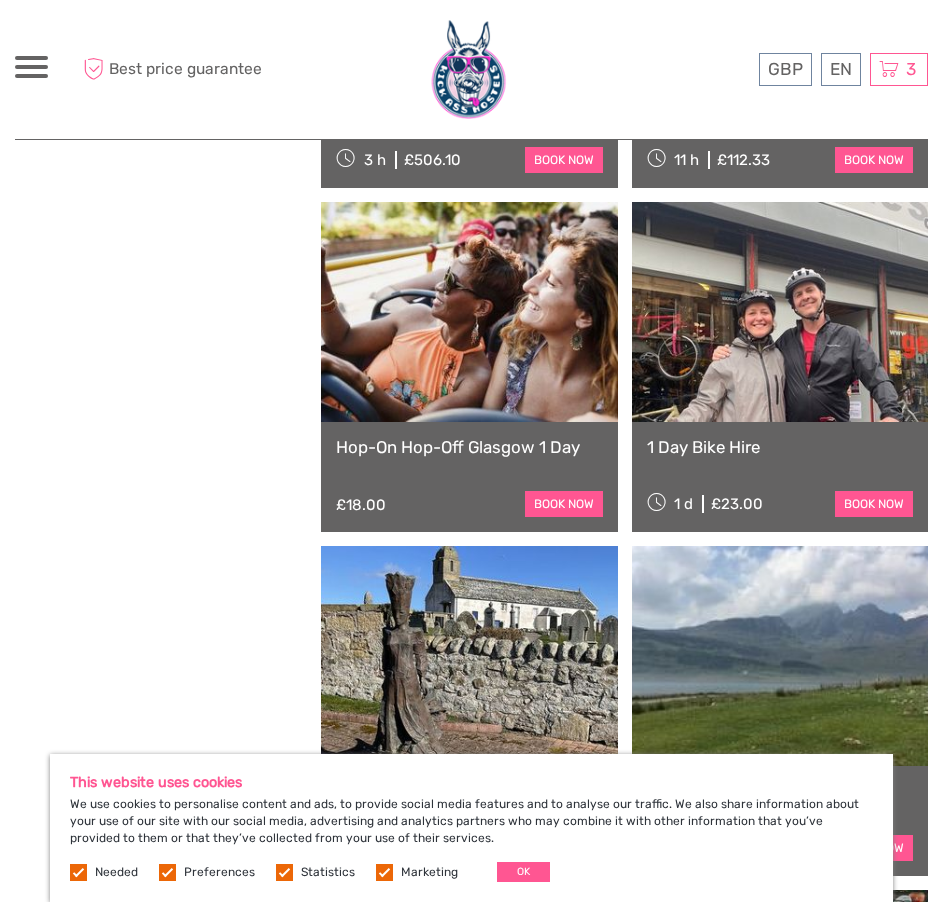scroll, scrollTop: 5514, scrollLeft: 0, axis: vertical 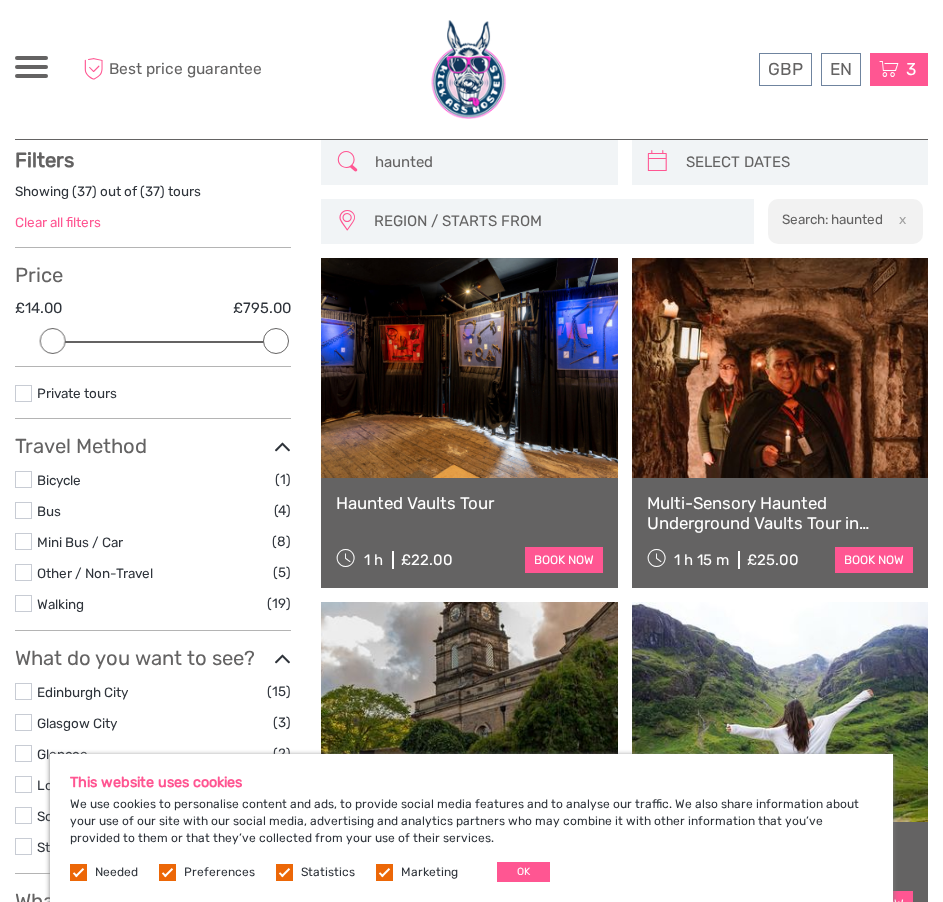 click at bounding box center [889, 69] 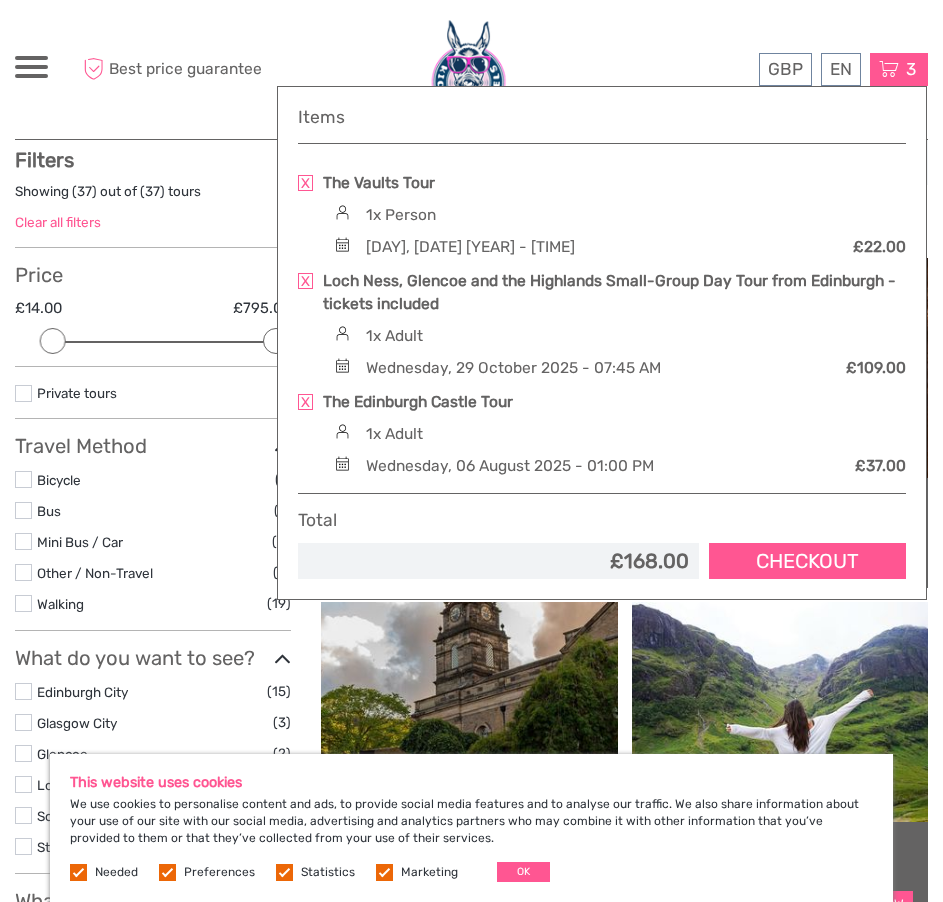 click on "Checkout" at bounding box center (807, 561) 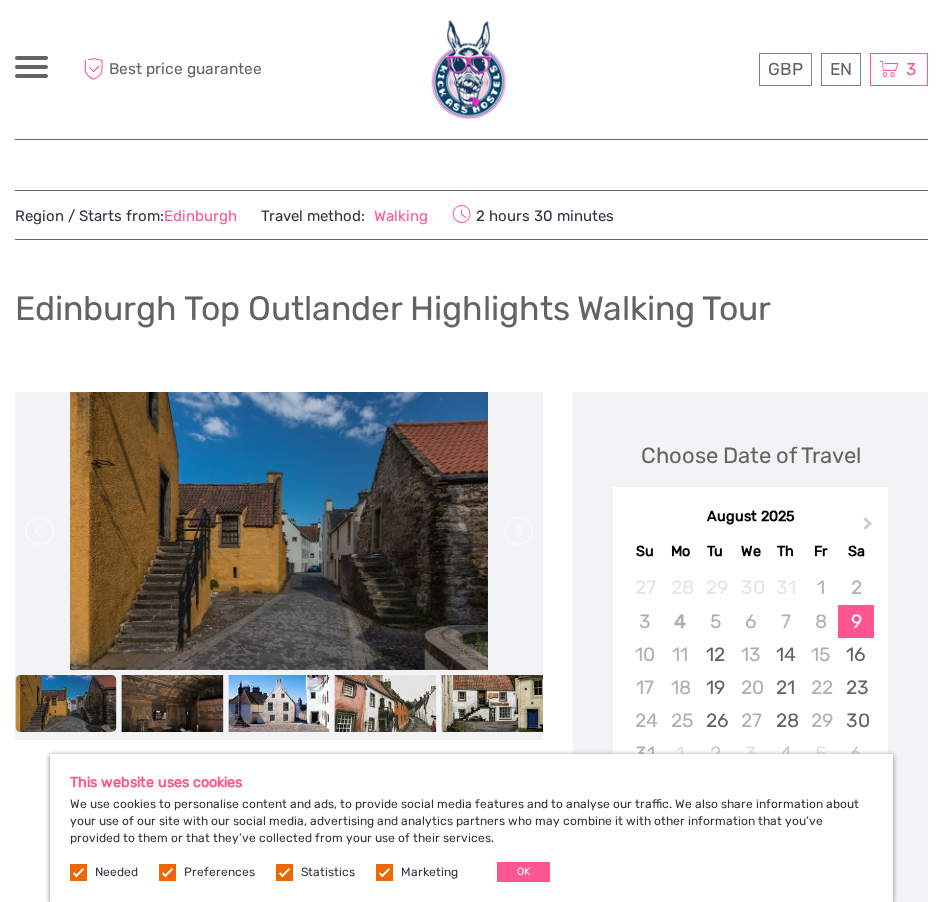 scroll, scrollTop: 0, scrollLeft: 0, axis: both 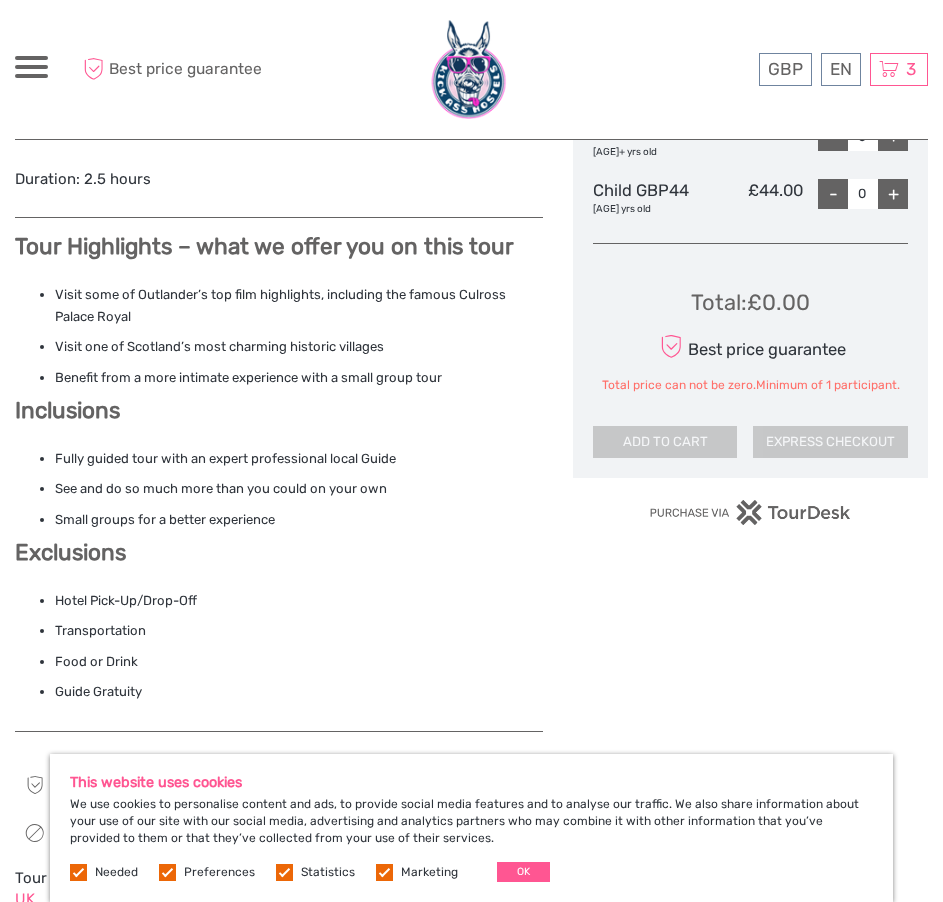 drag, startPoint x: 326, startPoint y: 527, endPoint x: 318, endPoint y: 508, distance: 20.615528 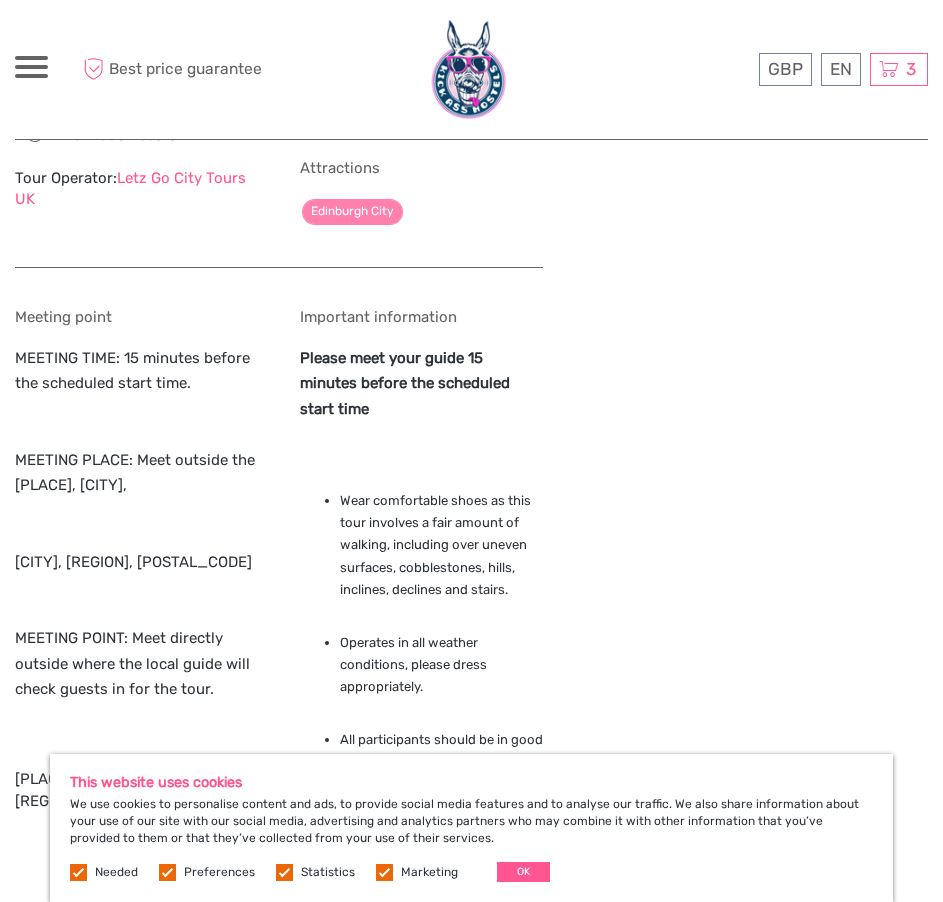 scroll, scrollTop: 1000, scrollLeft: 0, axis: vertical 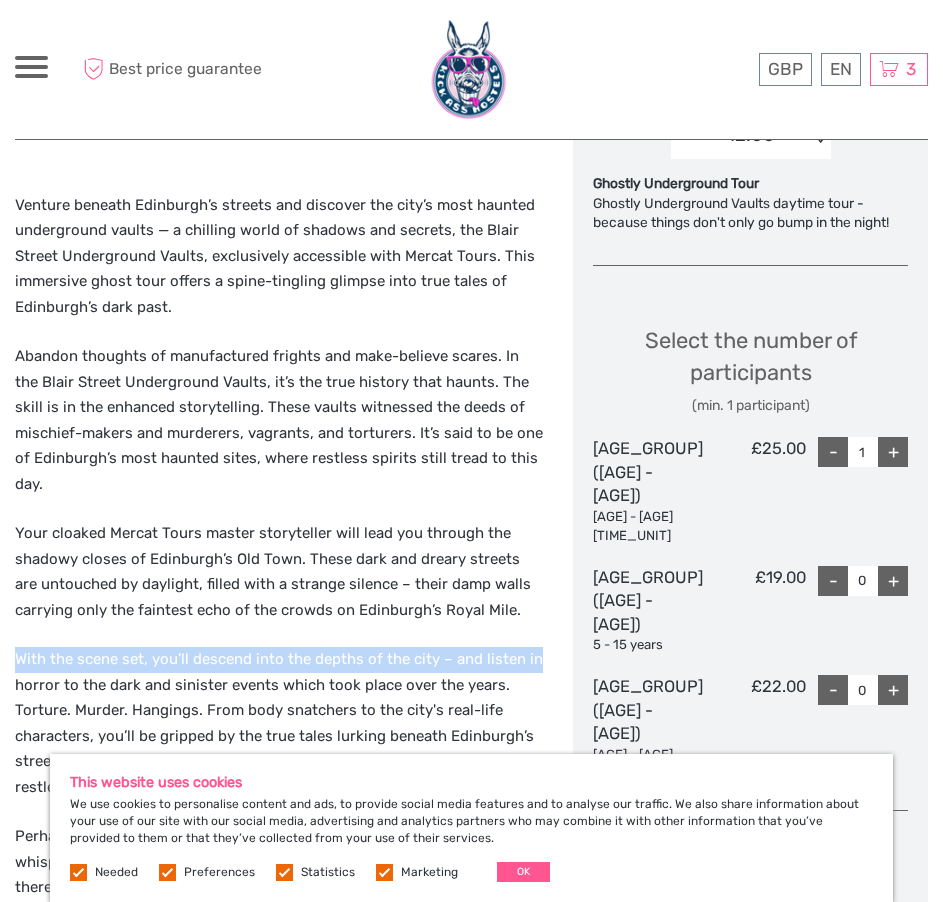 drag, startPoint x: 537, startPoint y: 587, endPoint x: 540, endPoint y: 607, distance: 20.22375 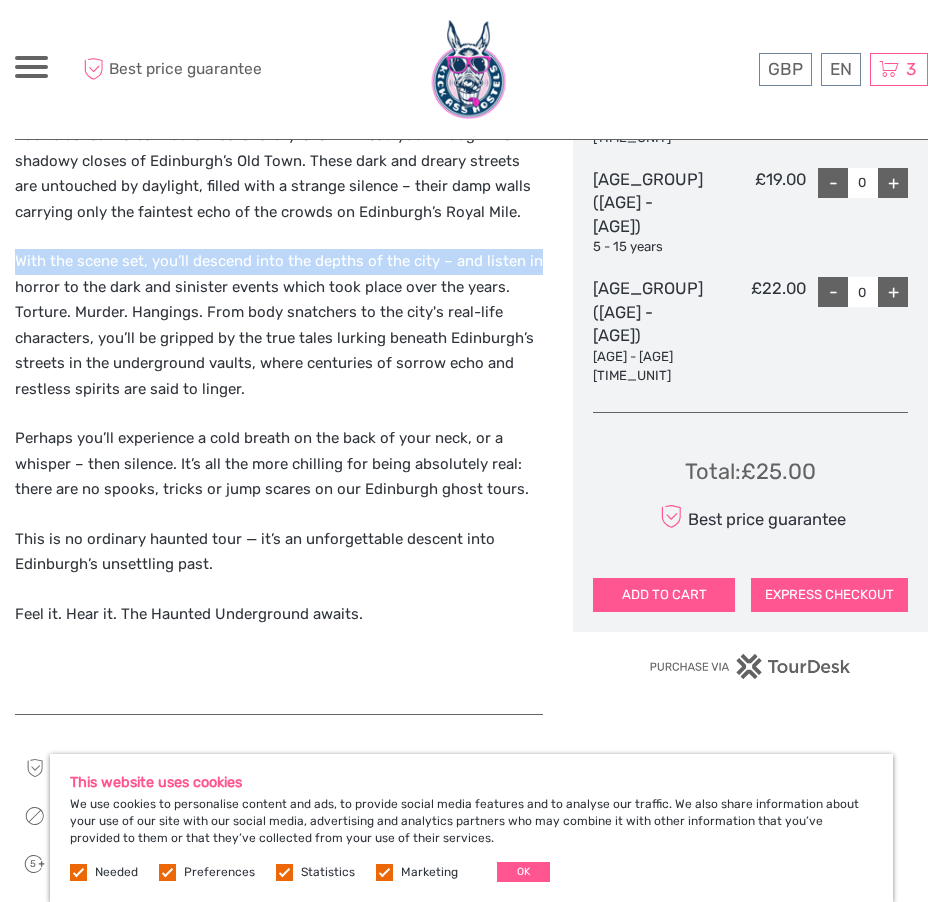 scroll, scrollTop: 1200, scrollLeft: 0, axis: vertical 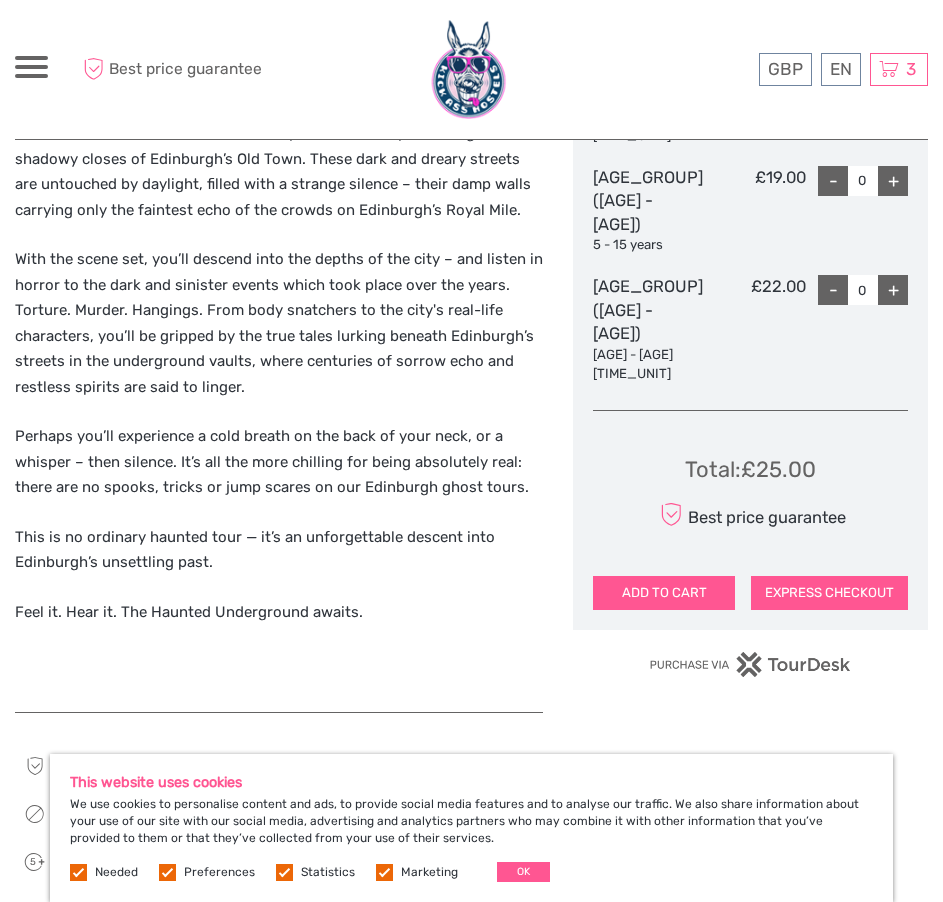 click on "Venture beneath Edinburgh’s streets and discover the city’s most haunted underground vaults — a chilling world of shadows and secrets, the Blair Street Underground Vaults, exclusively accessible with Mercat Tours. This immersive ghost tour offers a spine-tingling glimpse into true tales of Edinburgh’s dark past. Abandon thoughts of manufactured frights and make-believe scares. In the Blair Street Underground Vaults, it’s the true history that haunts. The skill is in the enhanced storytelling. These vaults witnessed the deeds of mischief-makers and murderers, vagrants, and torturers. It’s said to be one of Edinburgh’s most haunted sites, where restless spirits still tread to this day. Your cloaked Mercat Tours master storyteller will lead you through the shadowy closes of Edinburgh’s Old Town. These dark and dreary streets are untouched by daylight, filled with a strange silence – their damp walls carrying only the faintest echo of the crowds on Edinburgh’s Royal Mile." at bounding box center [279, 242] 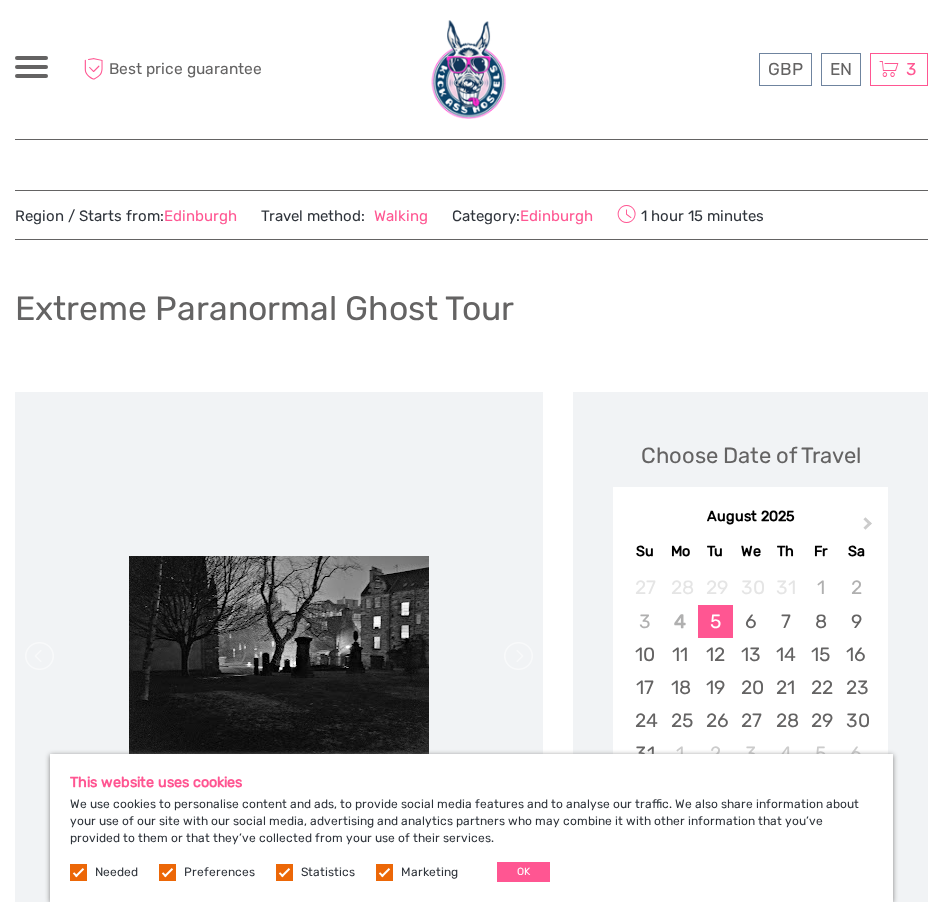 scroll, scrollTop: 0, scrollLeft: 0, axis: both 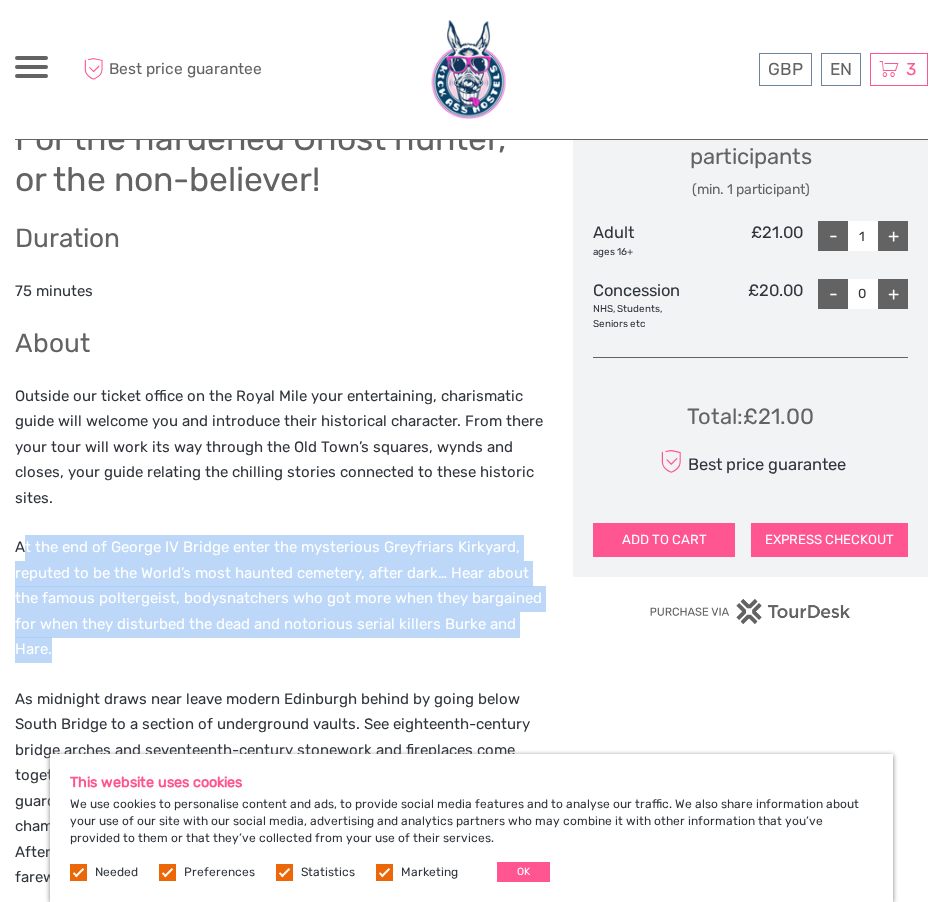 drag, startPoint x: 216, startPoint y: 656, endPoint x: 20, endPoint y: 552, distance: 221.88286 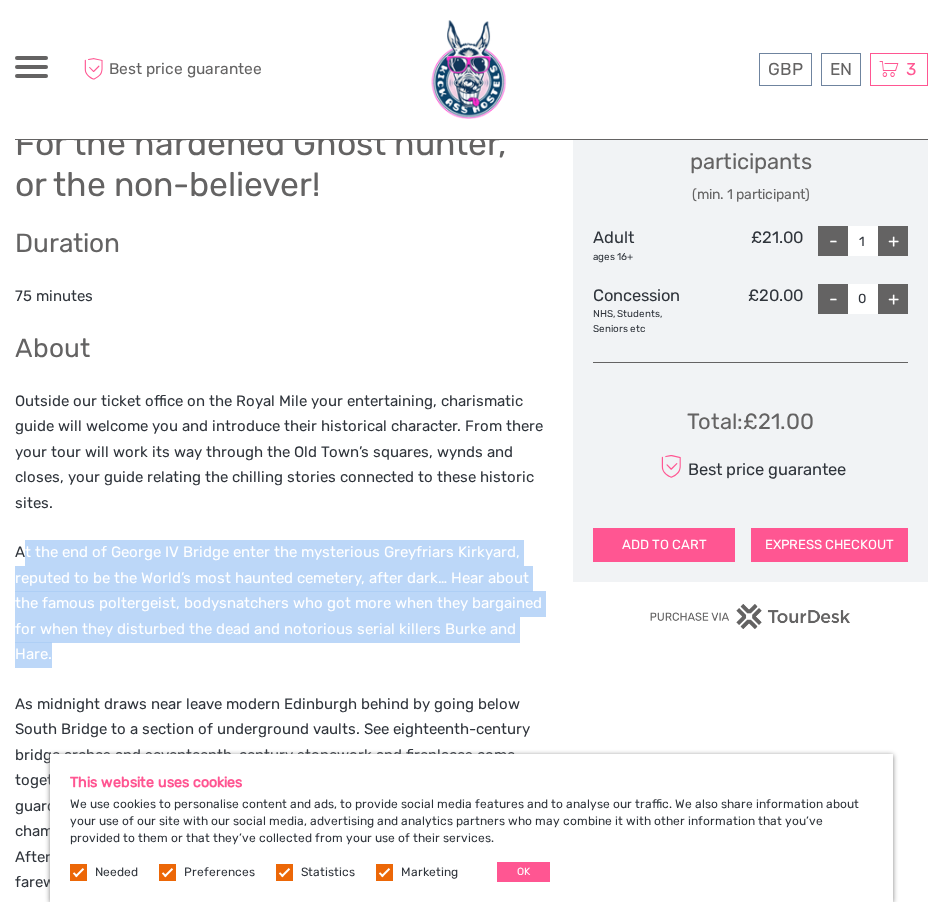 scroll, scrollTop: 900, scrollLeft: 0, axis: vertical 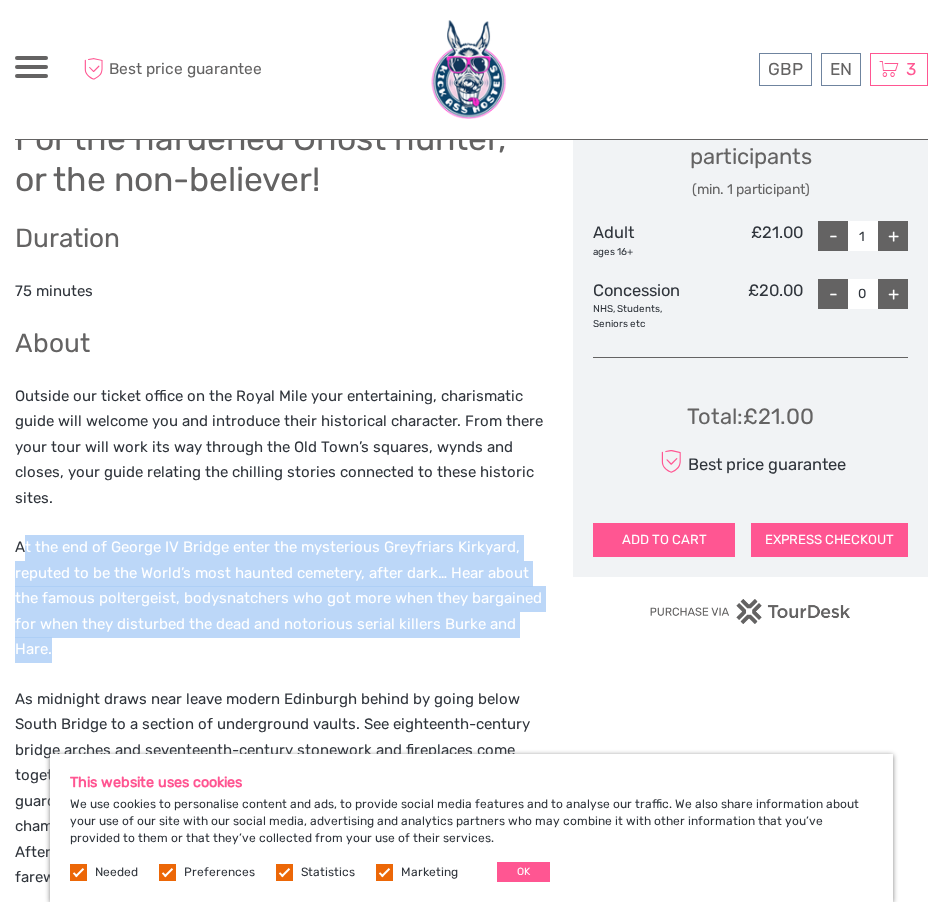 click on "For the hardened Ghost hunter, or the non-believer!
Duration
75 minutes
About
Outside our ticket office on the Royal Mile your entertaining, charismatic guide will welcome you and introduce their historical character. From there your tour will work its way through the Old Town’s squares, wynds and closes, your guide relating the chilling stories connected to these historic sites.
At the end of George IV Bridge enter the mysterious Greyfriars Kirkyard, reputed to be the World’s most haunted cemetery, after dark… Hear about the famous poltergeist, bodysnatchers who got more when they bargained for when they disturbed the dead and notorious serial killers Burke and Hare." at bounding box center [279, 512] 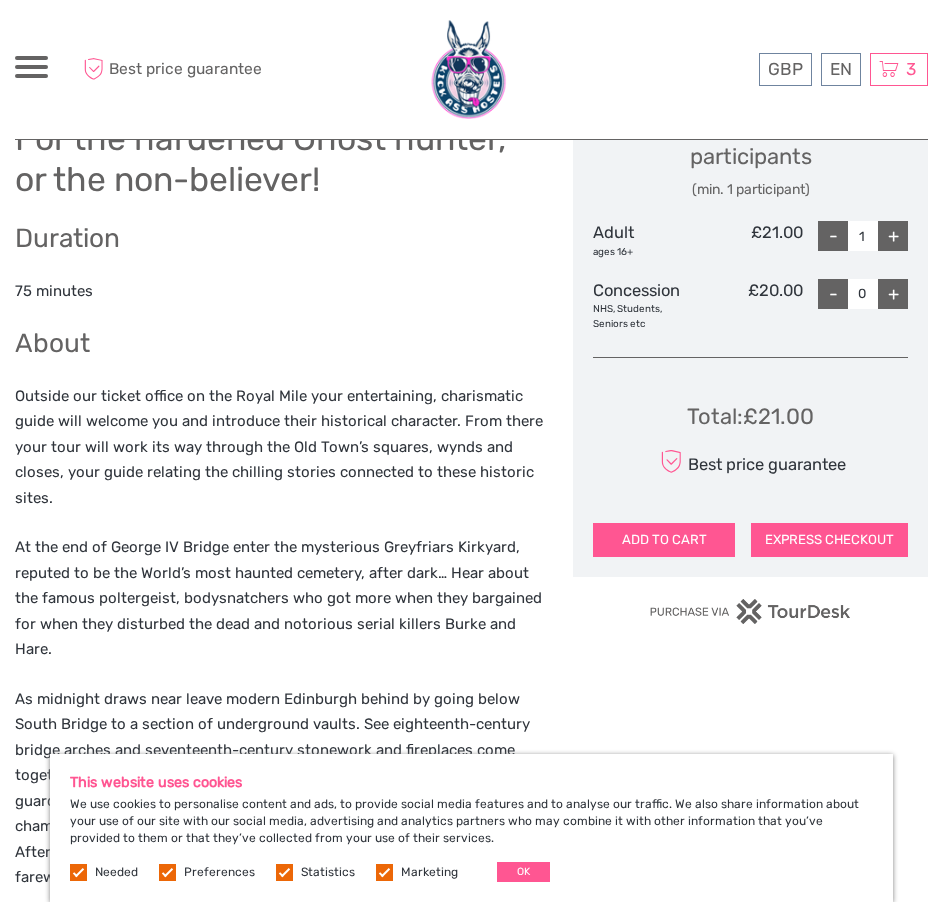 drag, startPoint x: 235, startPoint y: 477, endPoint x: 173, endPoint y: 493, distance: 64.03124 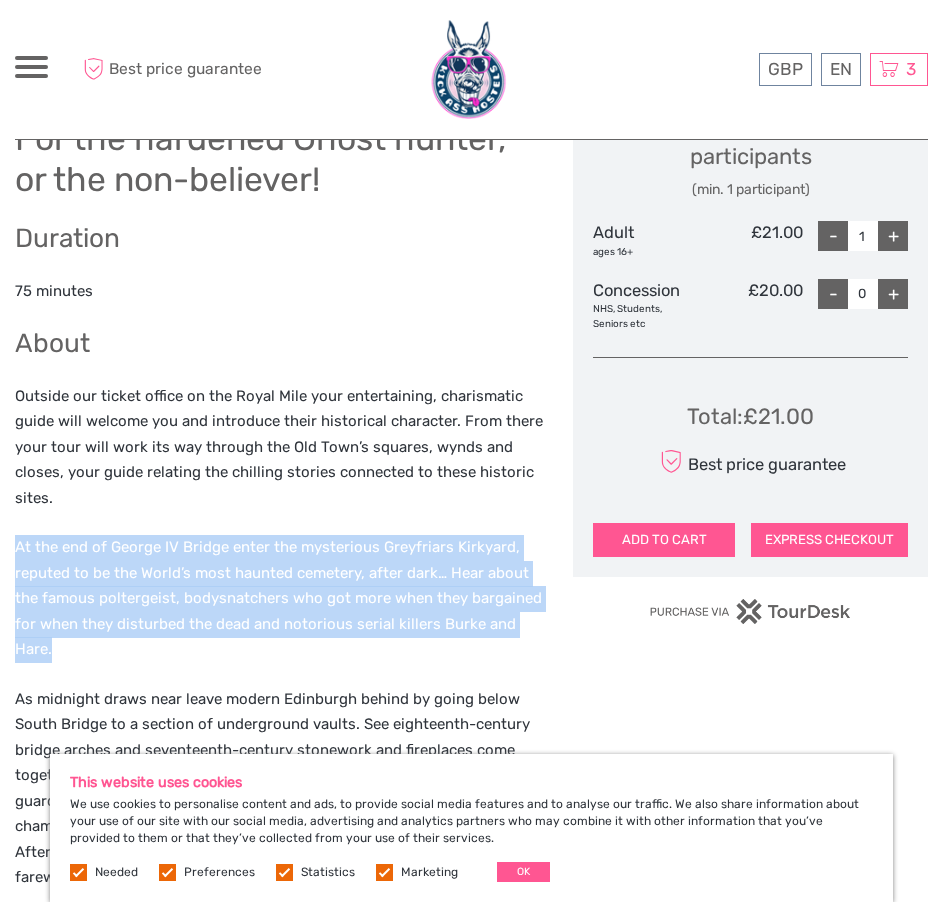 drag, startPoint x: 186, startPoint y: 490, endPoint x: 335, endPoint y: 653, distance: 220.83931 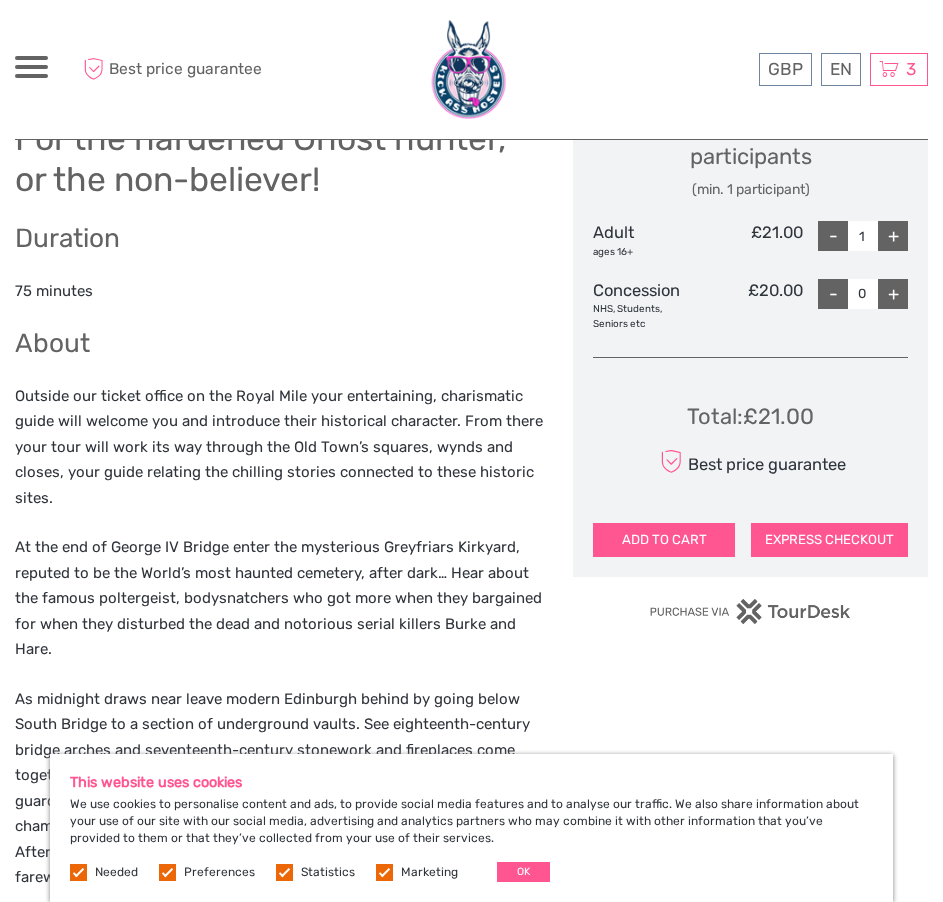 drag, startPoint x: 213, startPoint y: 643, endPoint x: 127, endPoint y: 648, distance: 86.145226 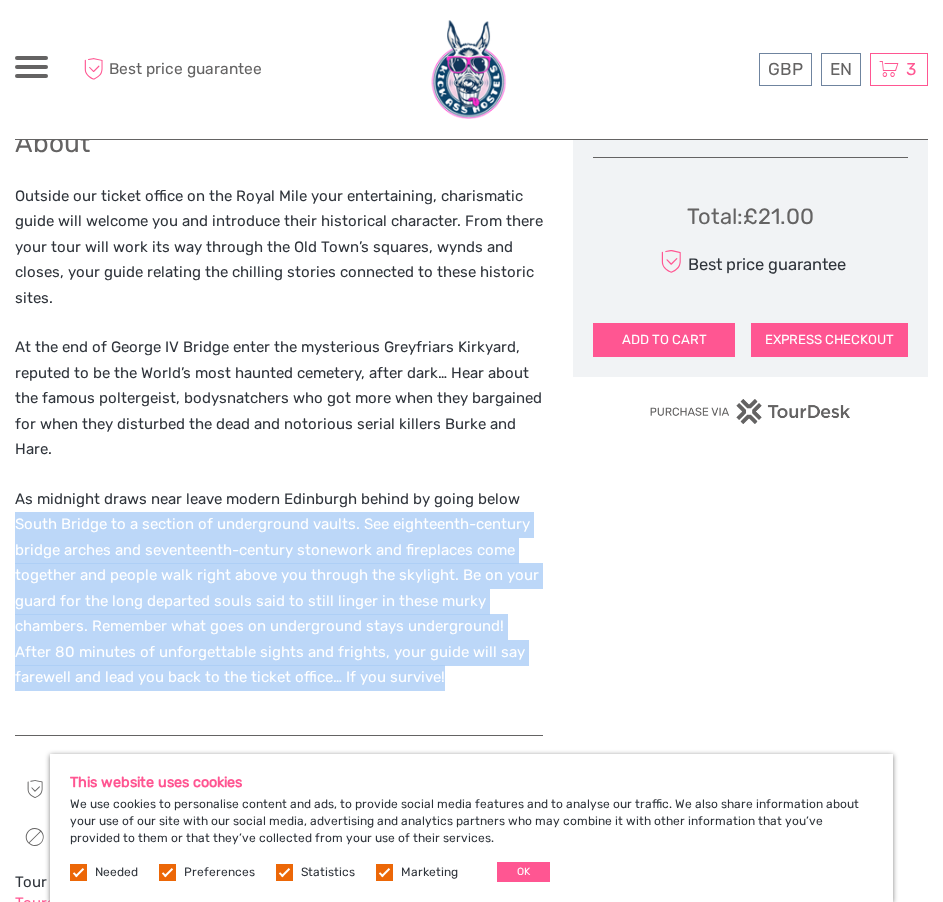 drag, startPoint x: 444, startPoint y: 668, endPoint x: 5, endPoint y: 525, distance: 461.70337 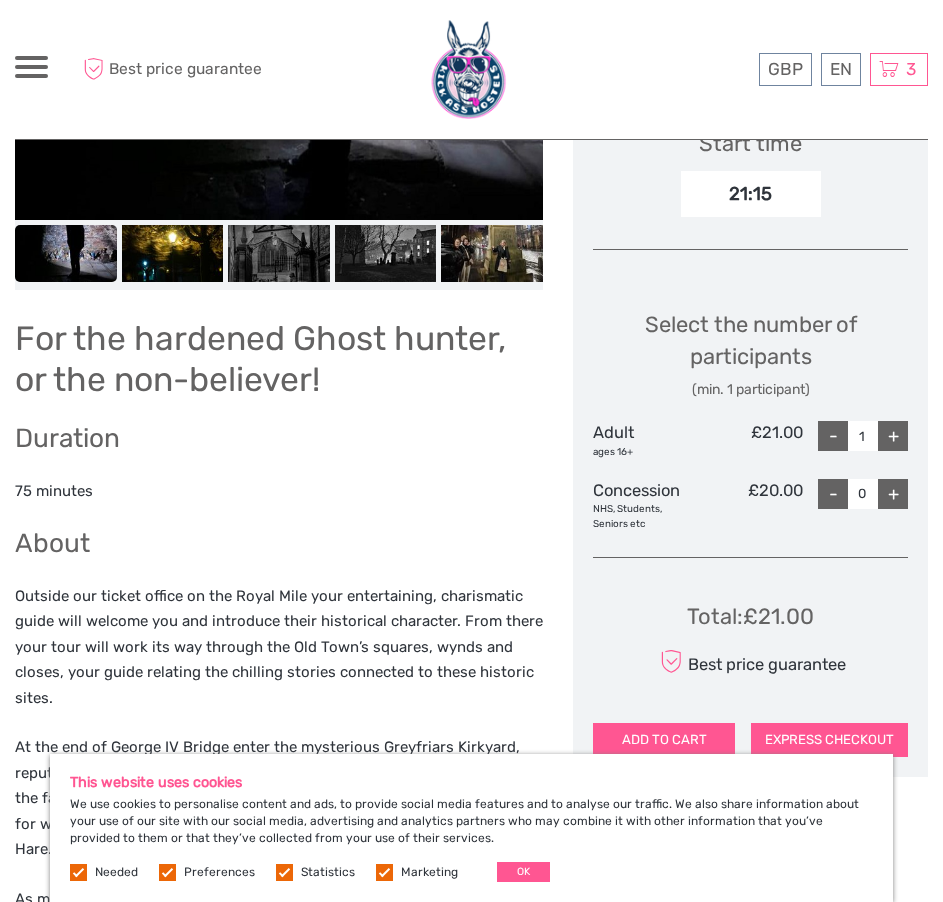 scroll, scrollTop: 300, scrollLeft: 0, axis: vertical 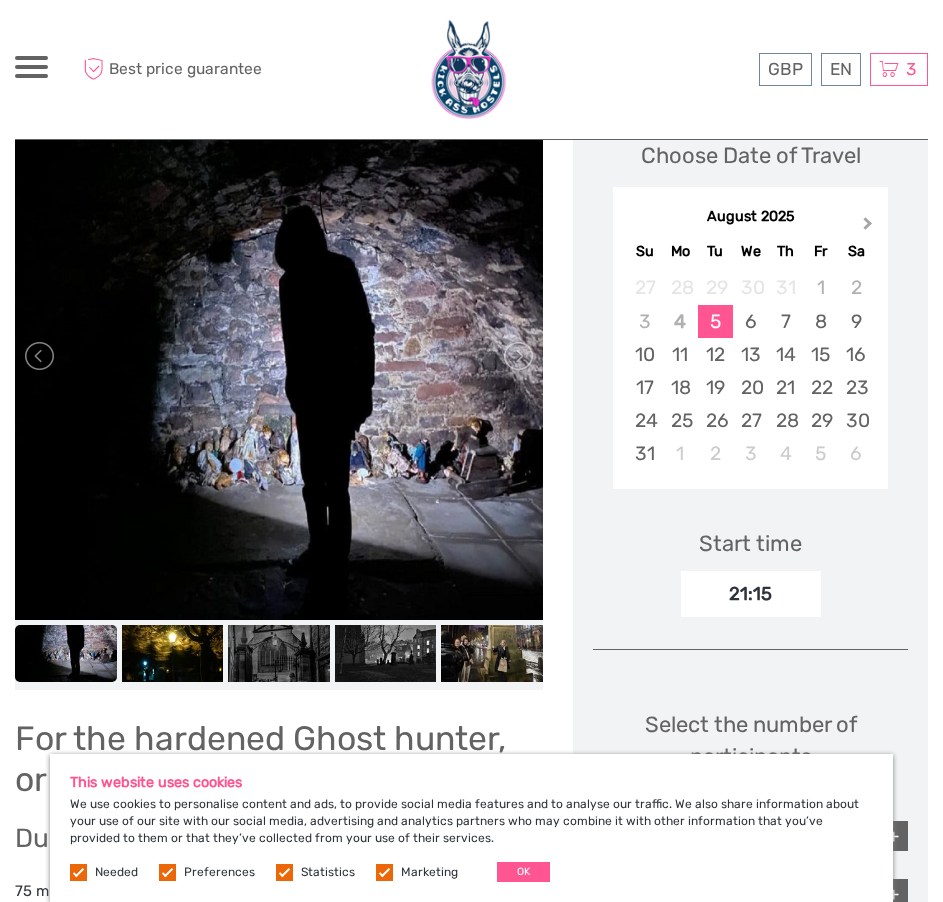 click on "Next Month" at bounding box center (870, 228) 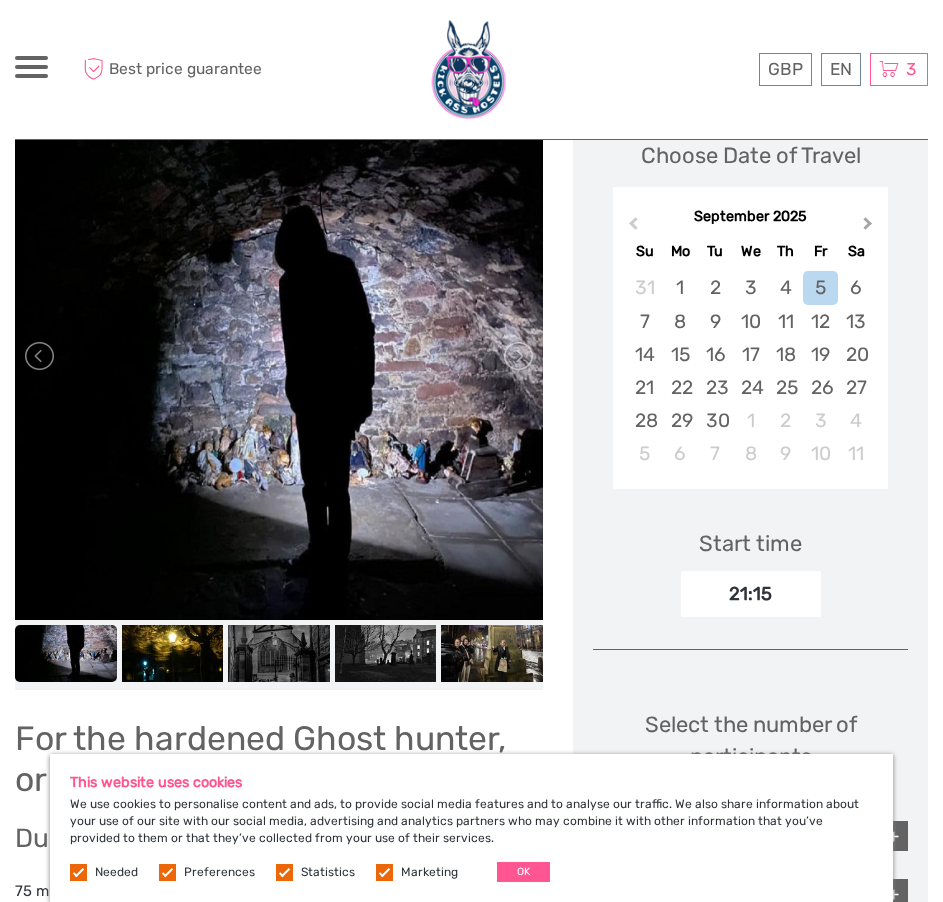 click on "Next Month" at bounding box center [870, 228] 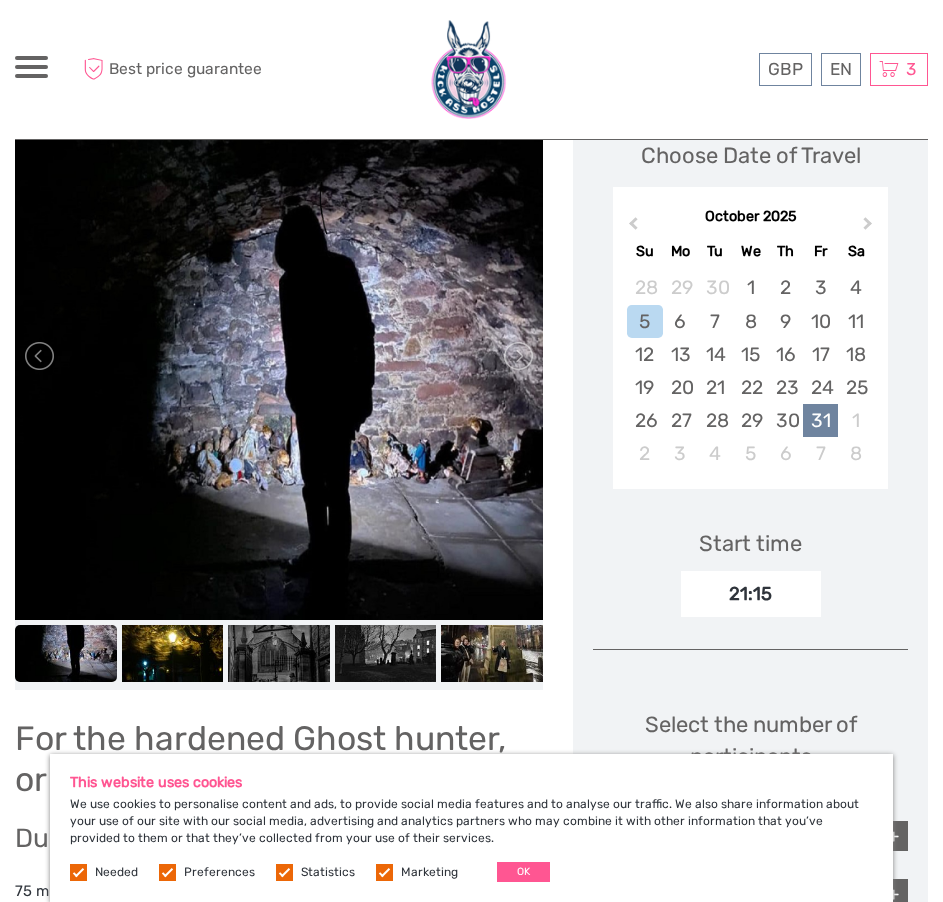 click on "31" at bounding box center (820, 420) 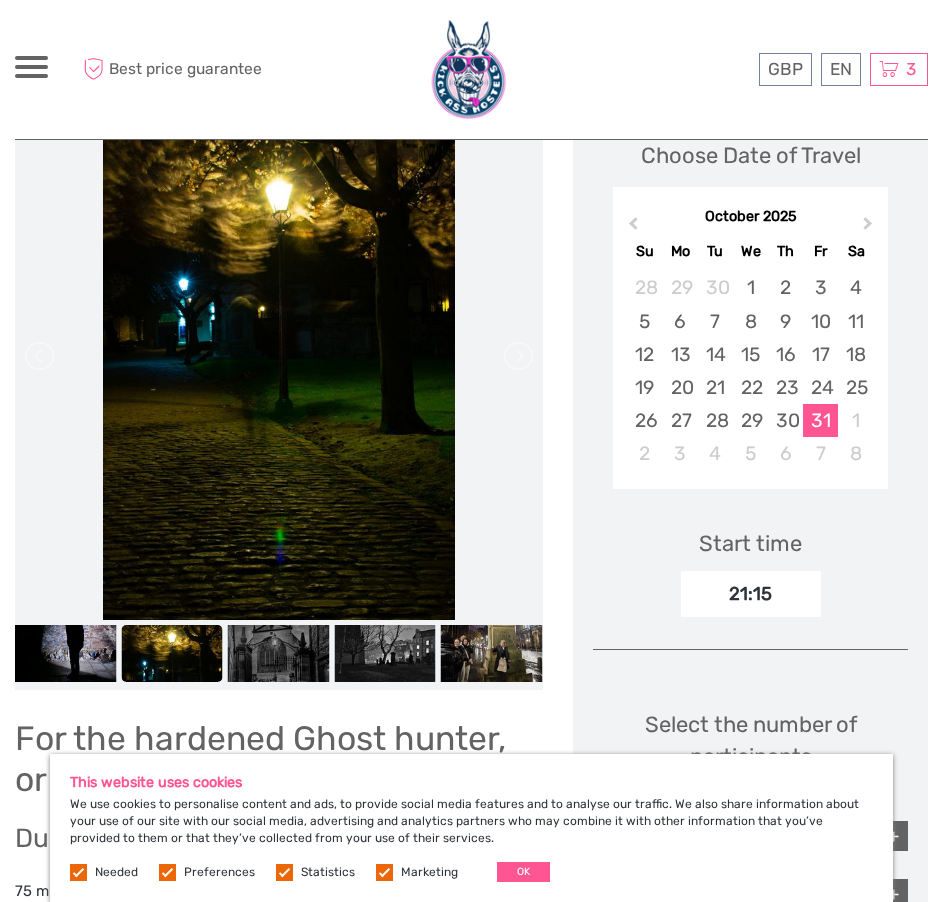 click on "21:15" at bounding box center [751, 594] 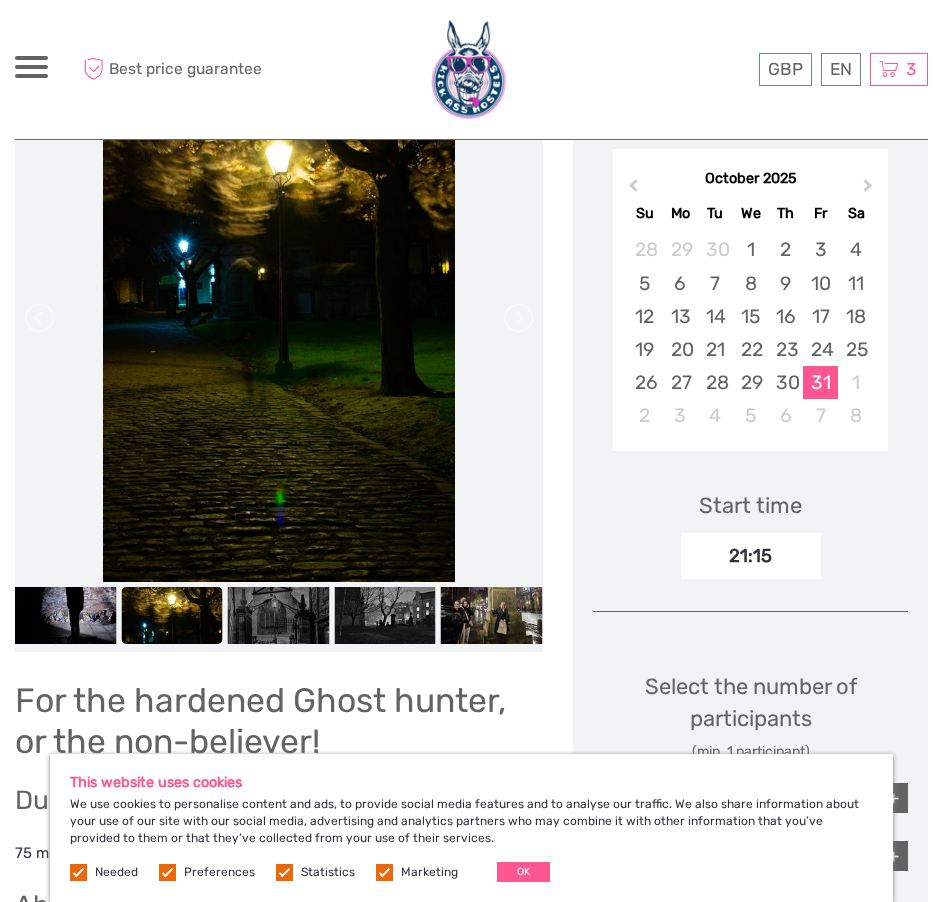 scroll, scrollTop: 900, scrollLeft: 0, axis: vertical 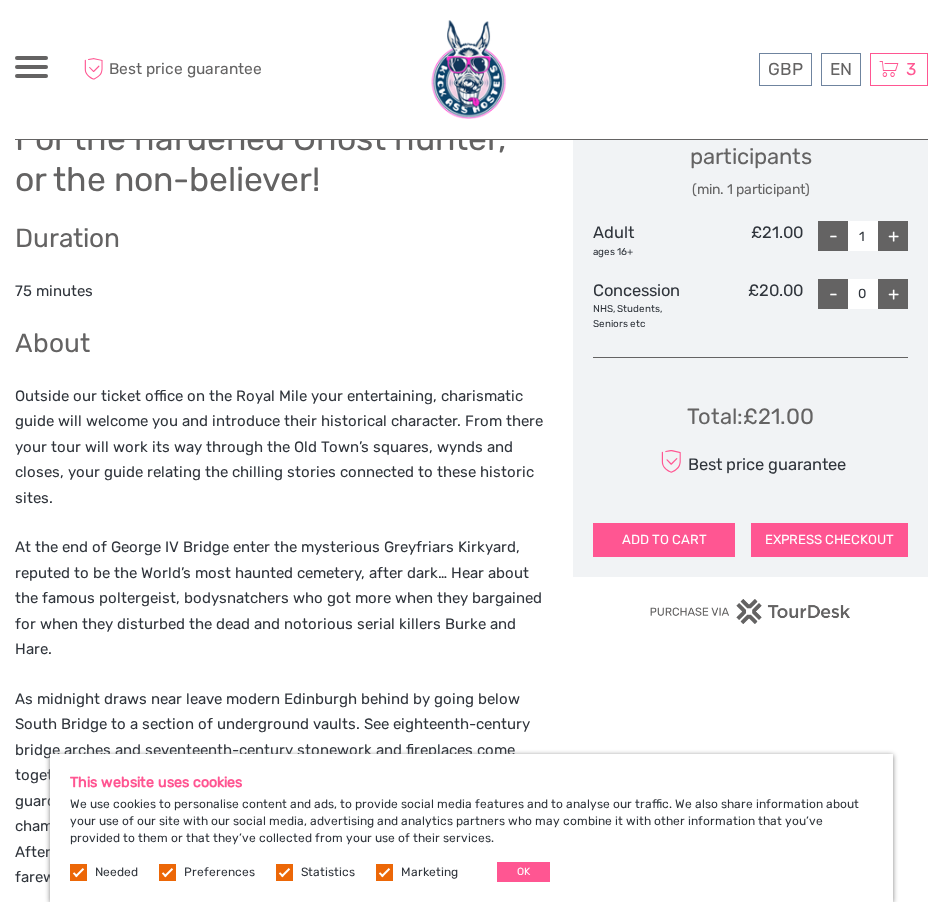 click on "ADD TO CART" at bounding box center [664, 540] 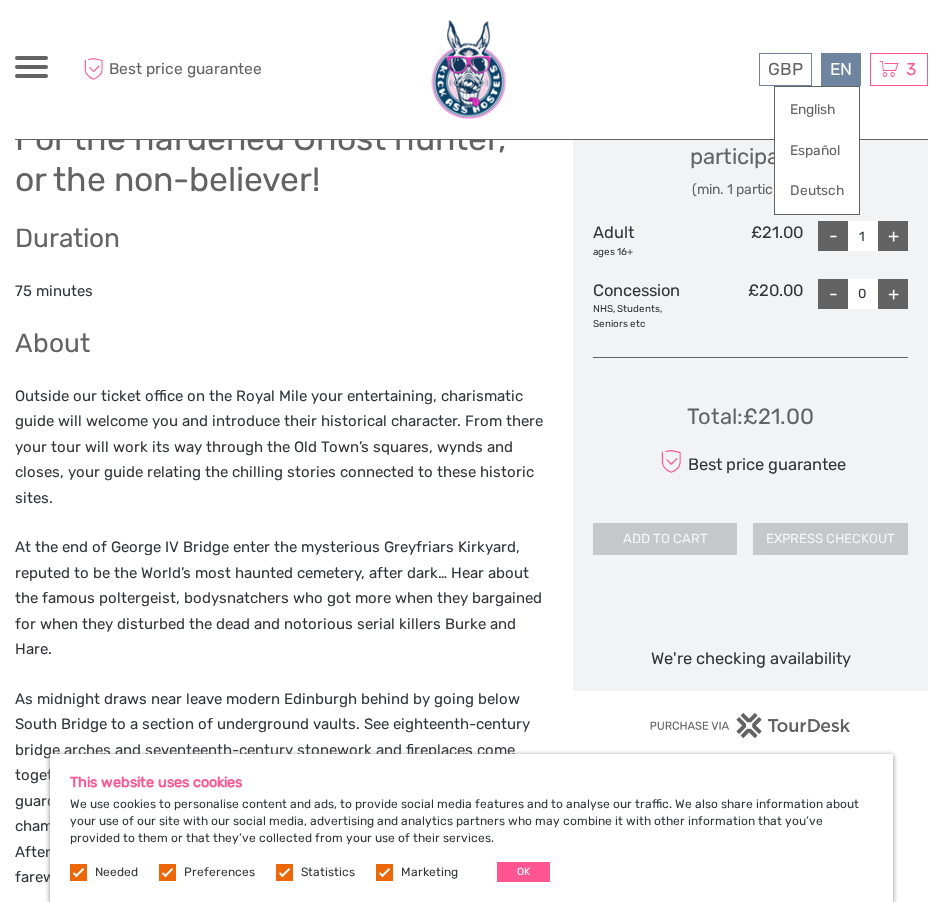 click on "EN
English
Español
Deutsch" at bounding box center [841, 69] 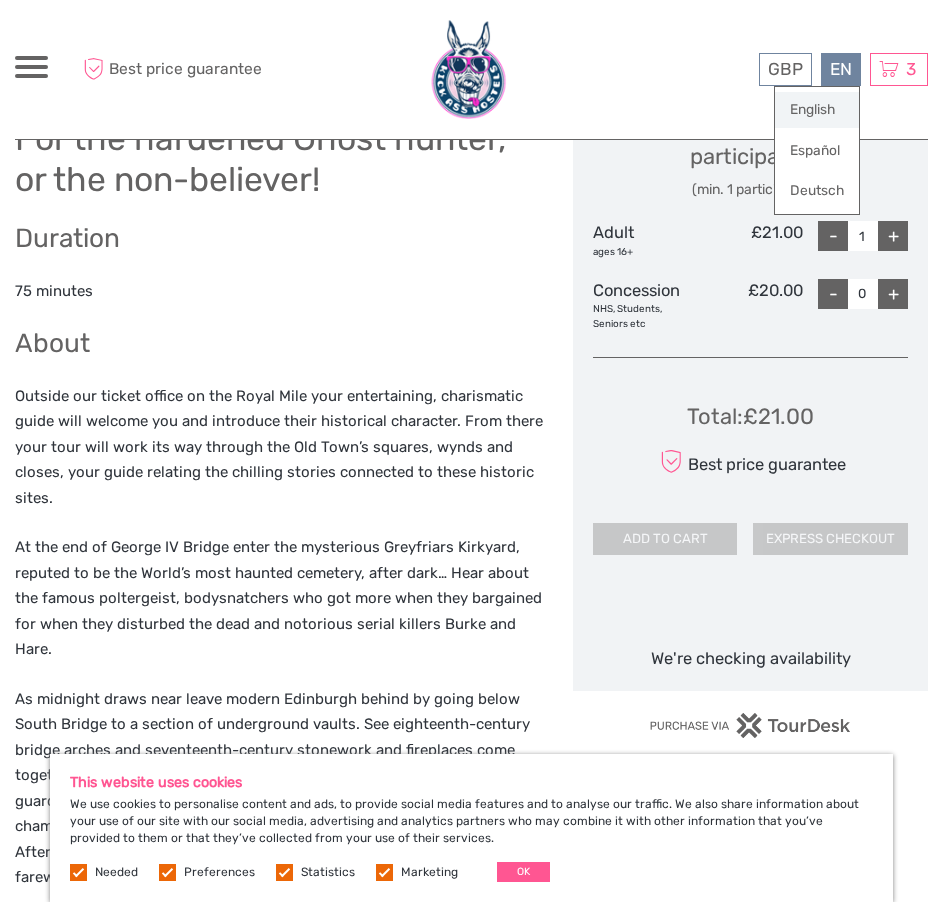 click on "English" at bounding box center [817, 110] 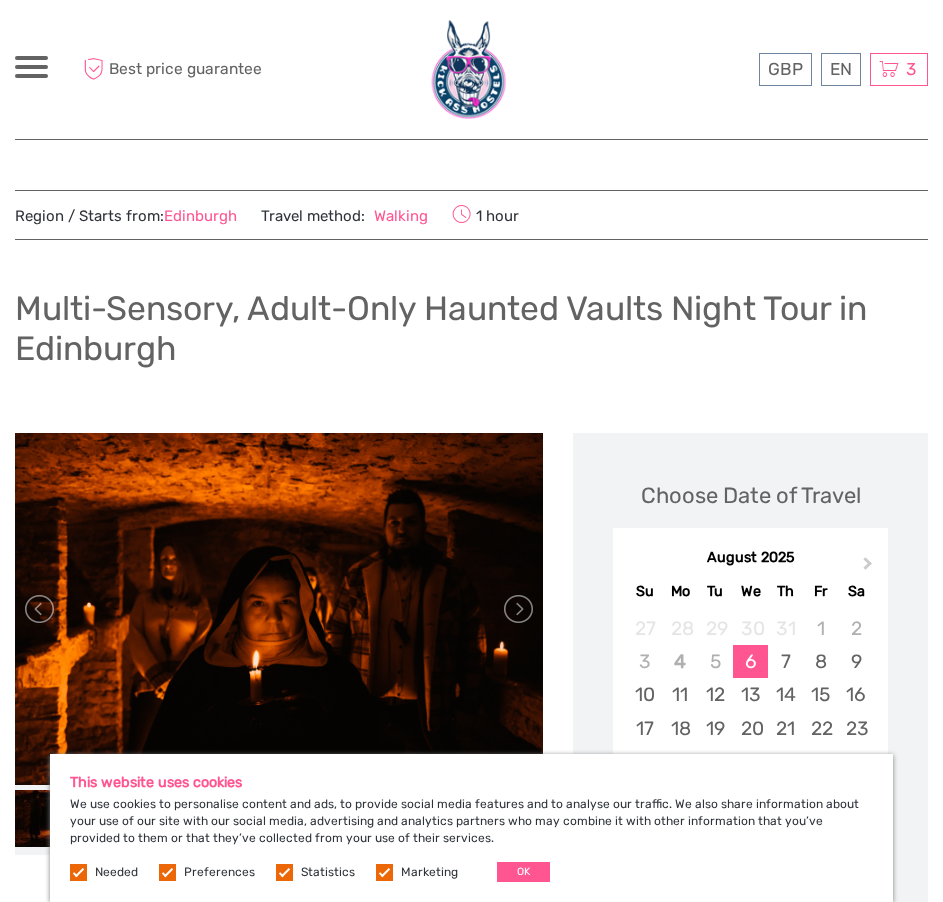 scroll, scrollTop: 0, scrollLeft: 0, axis: both 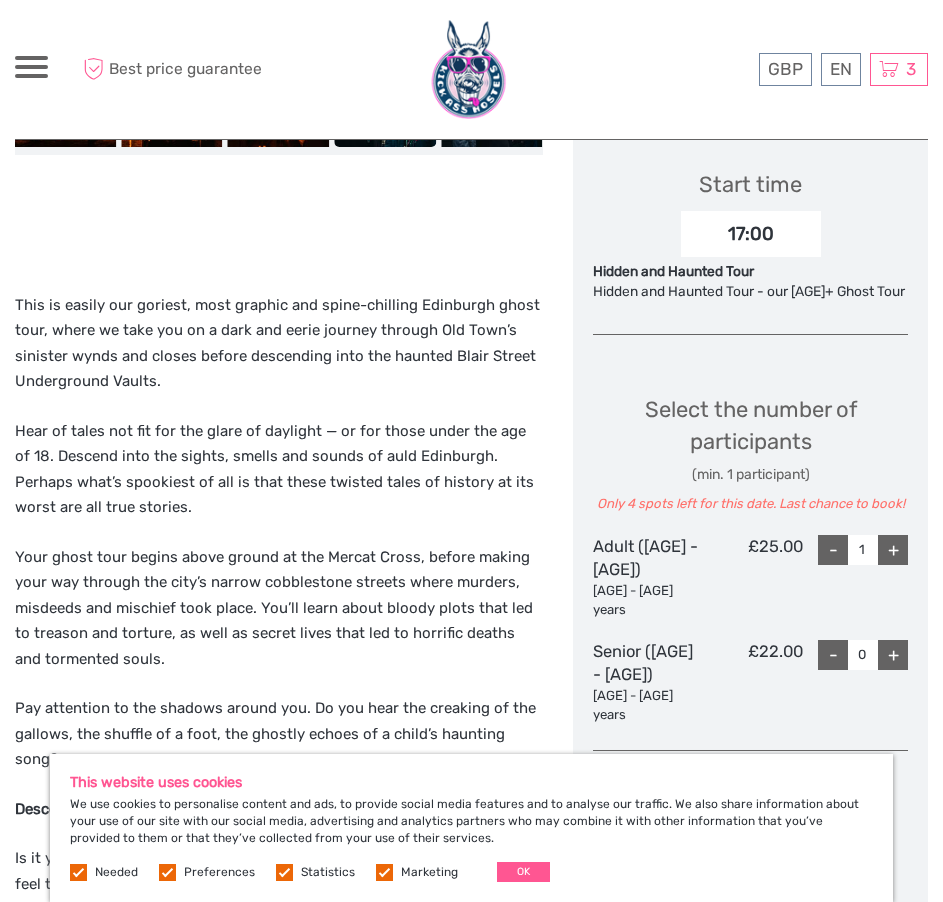 drag, startPoint x: 300, startPoint y: 658, endPoint x: 210, endPoint y: 654, distance: 90.088844 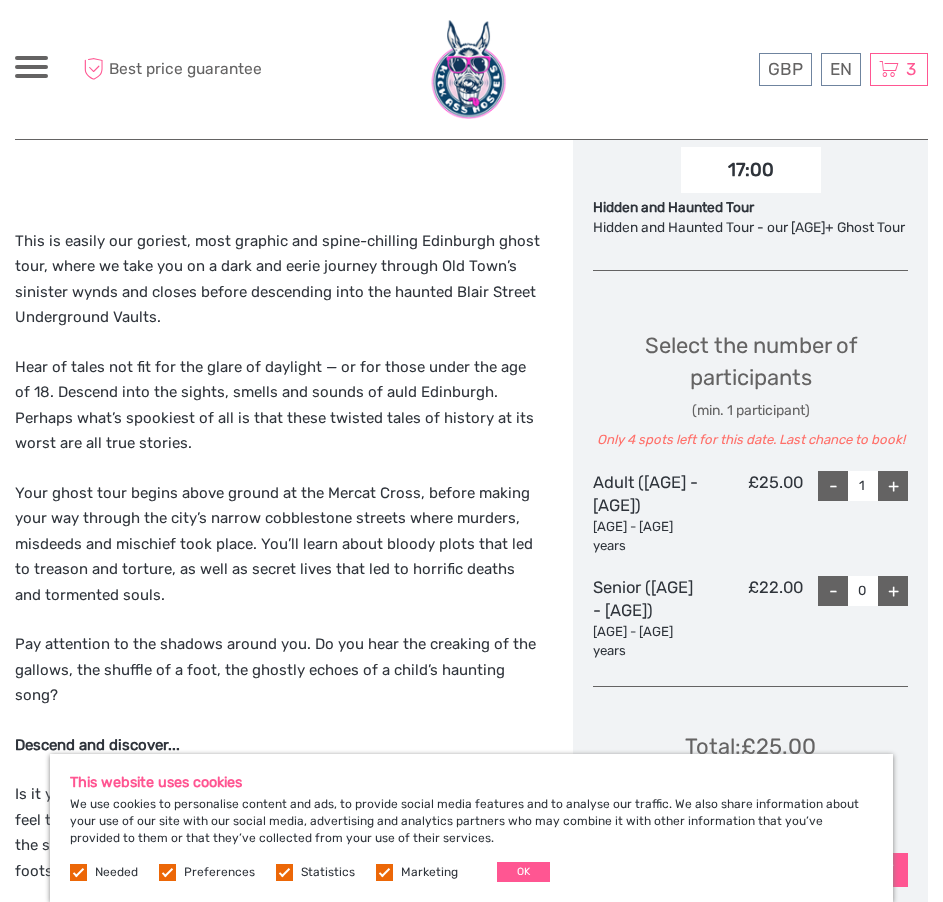 scroll, scrollTop: 800, scrollLeft: 0, axis: vertical 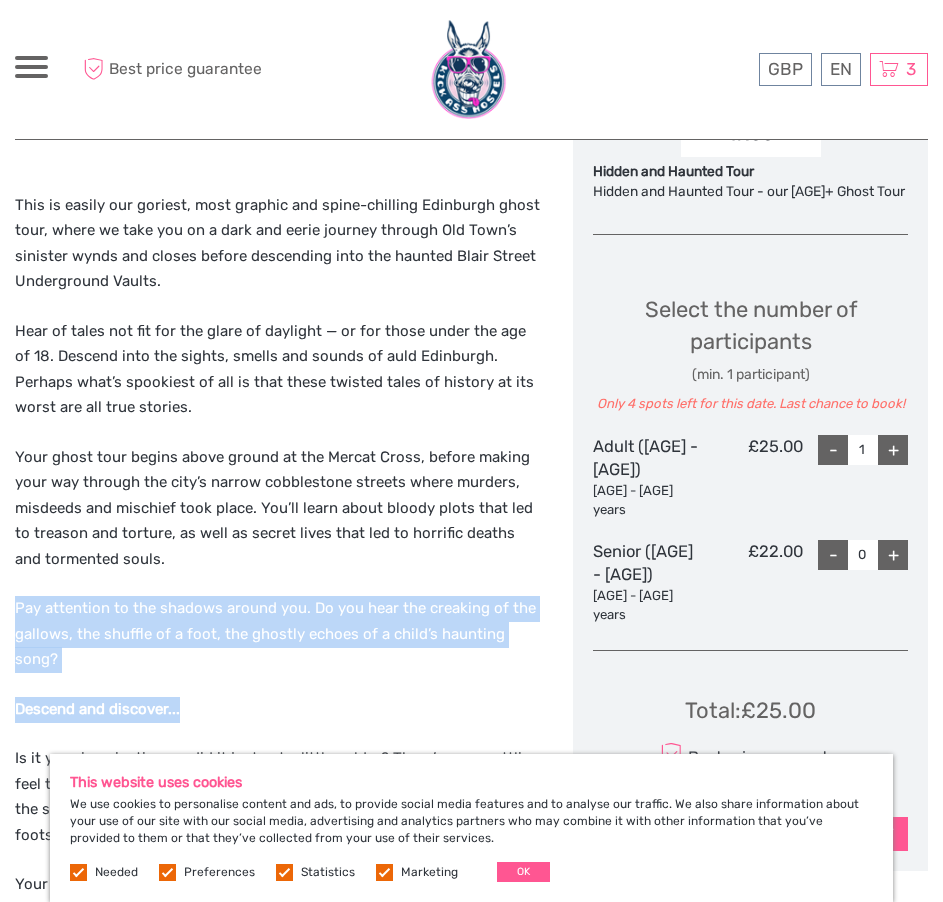 drag, startPoint x: 535, startPoint y: 653, endPoint x: 439, endPoint y: 548, distance: 142.27087 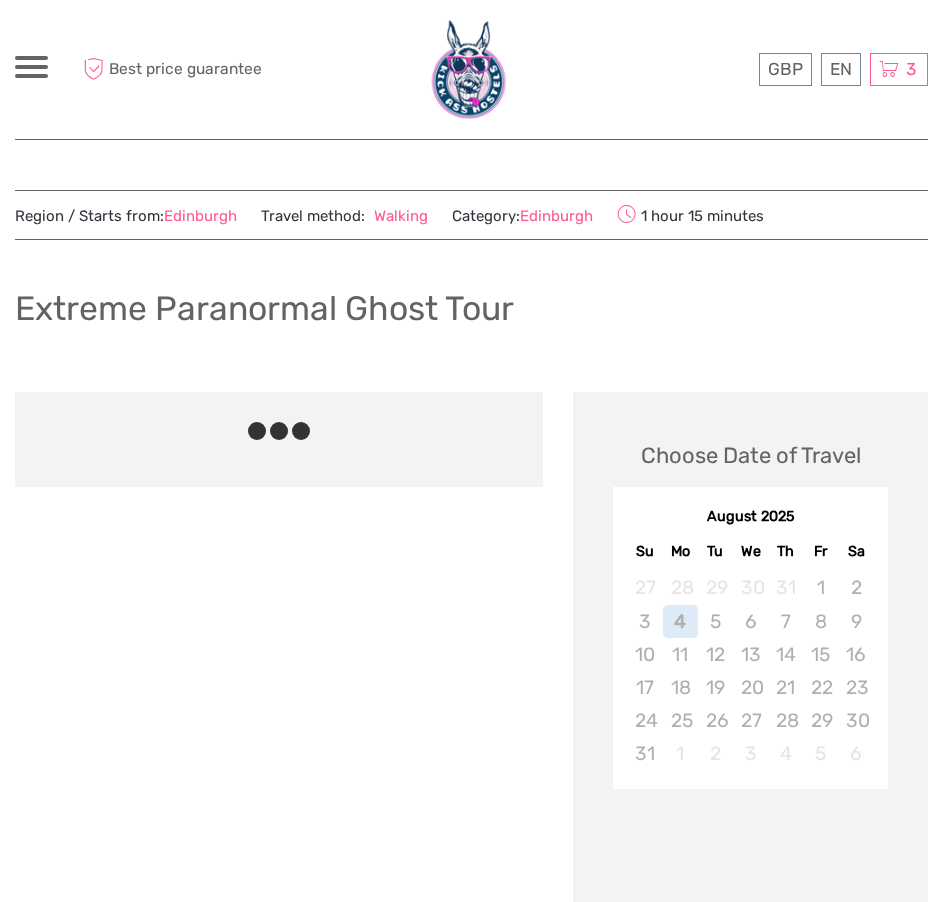 scroll, scrollTop: 0, scrollLeft: 0, axis: both 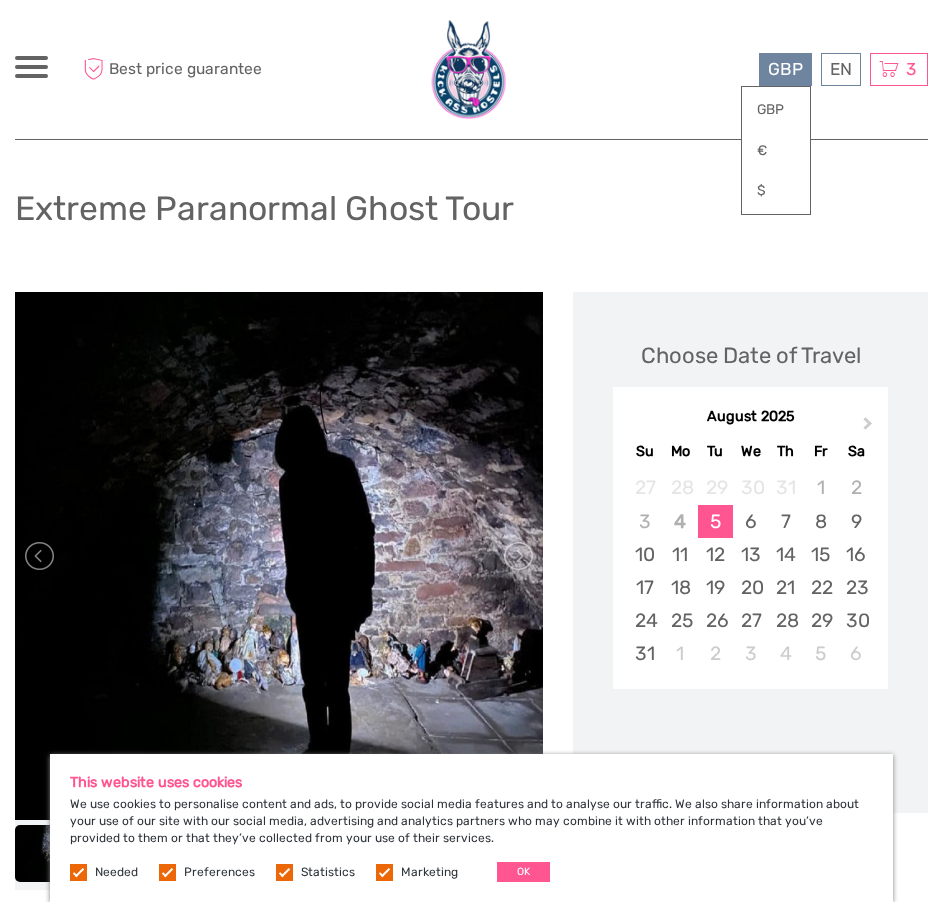 click on "GBP" at bounding box center (785, 69) 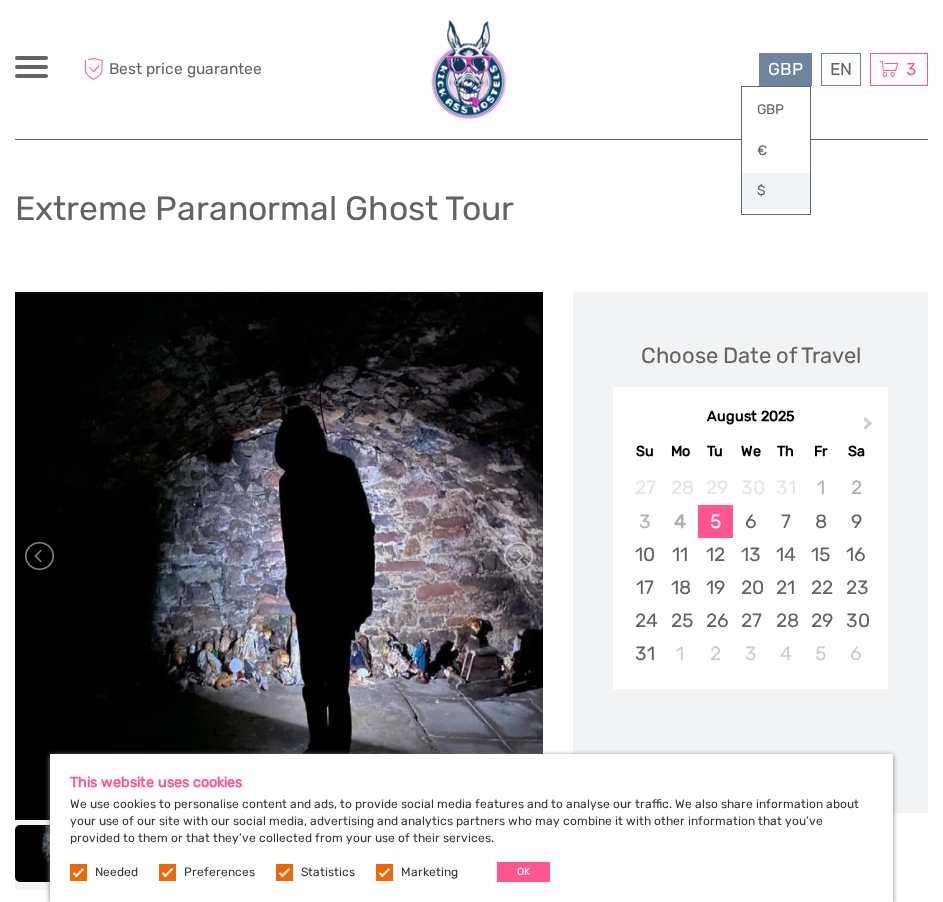 click on "$" at bounding box center (776, 191) 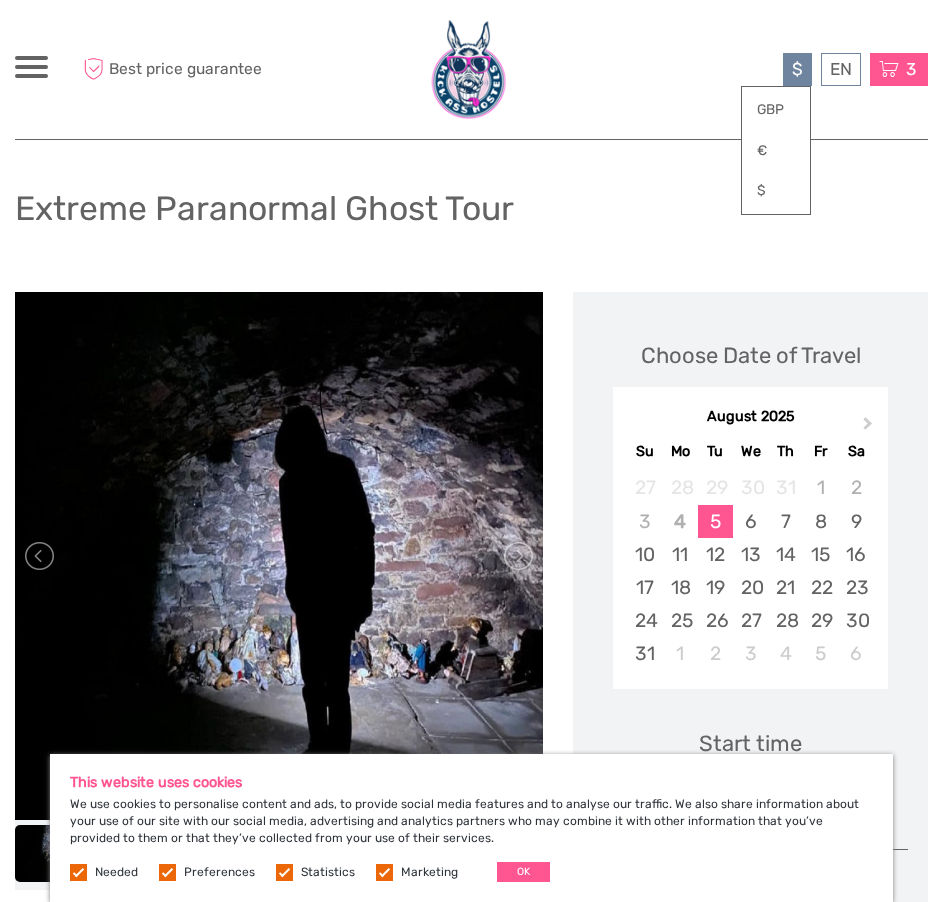click at bounding box center (889, 69) 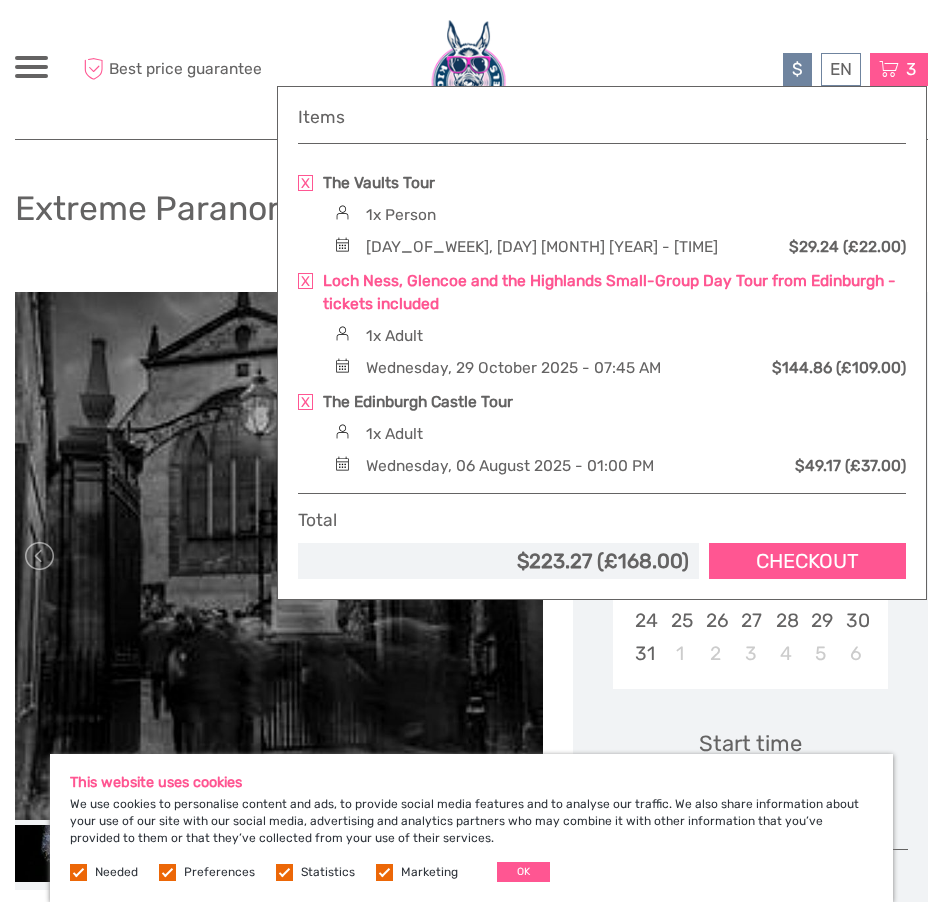 scroll, scrollTop: 200, scrollLeft: 0, axis: vertical 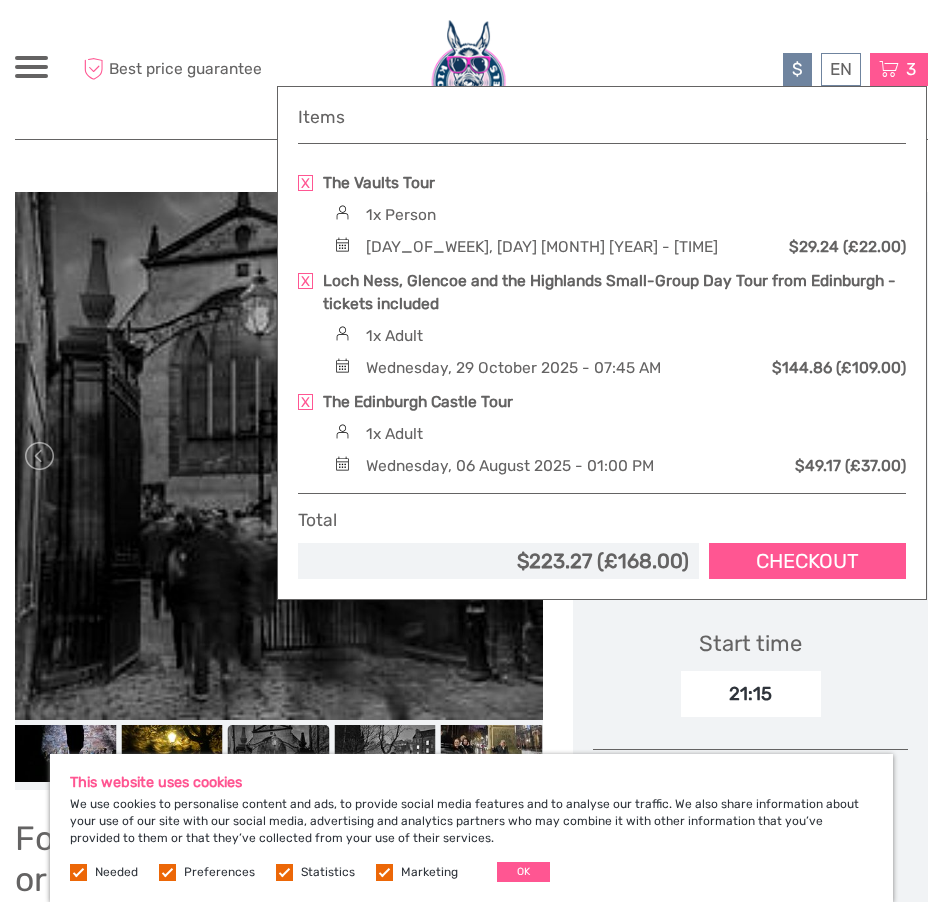 click on "Choose Date of Travel Next Month August 2025 Su Mo Tu We Th Fr Sa 27 28 29 30 31 1 2 3 4 5 6 7 8 9 10 11 12 13 14 15 16 17 18 19 20 21 22 23 24 25 26 27 28 29 30 31 1 2 3 4 5 6 Start time 21:15 Select the number of participants (min. 1 participant) Adult ages 16+ $27.91 - 1 + Concession NHS, Students, Seniors etc $26.58 - 0 + Total :  $27.91 Best price guarantee ADD TO CART EXPRESS CHECKOUT" at bounding box center [750, 734] 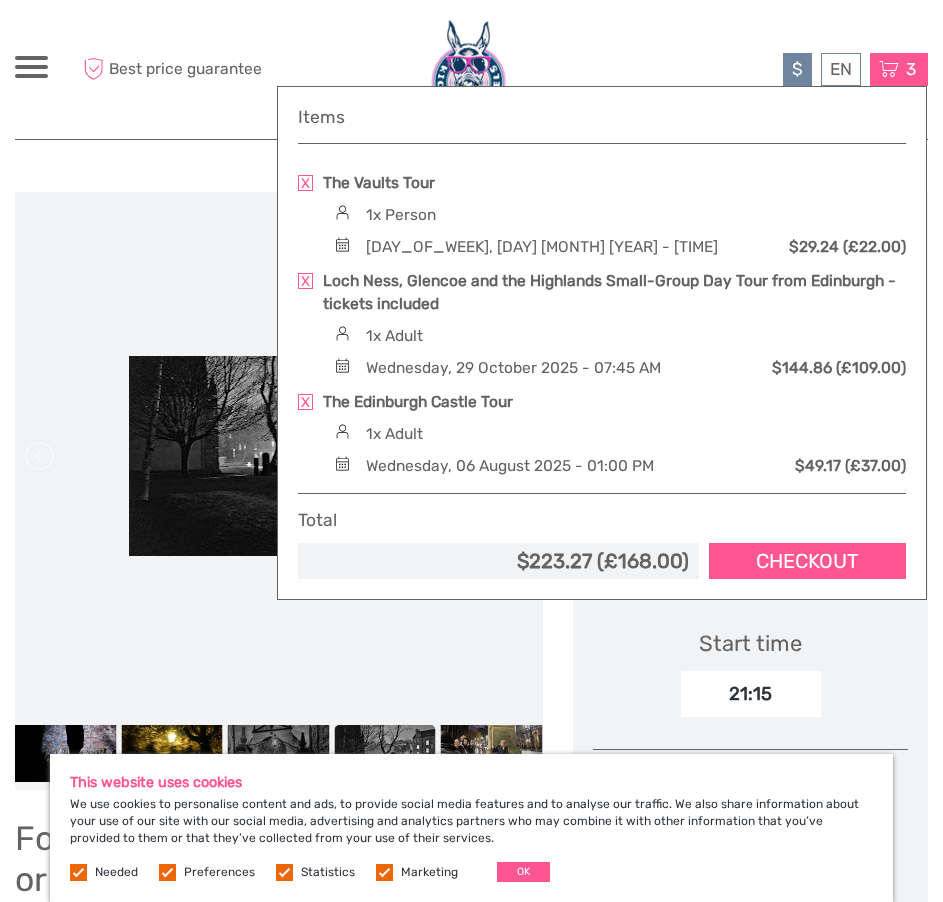 click on "$
GBP
€
$
EN
English
Español
Deutsch
Tours
Multi-day tours
More
Travel Articles
Back to Hotel
Travel Articles
Back to Hotel
Best price guarantee" at bounding box center [138, 69] 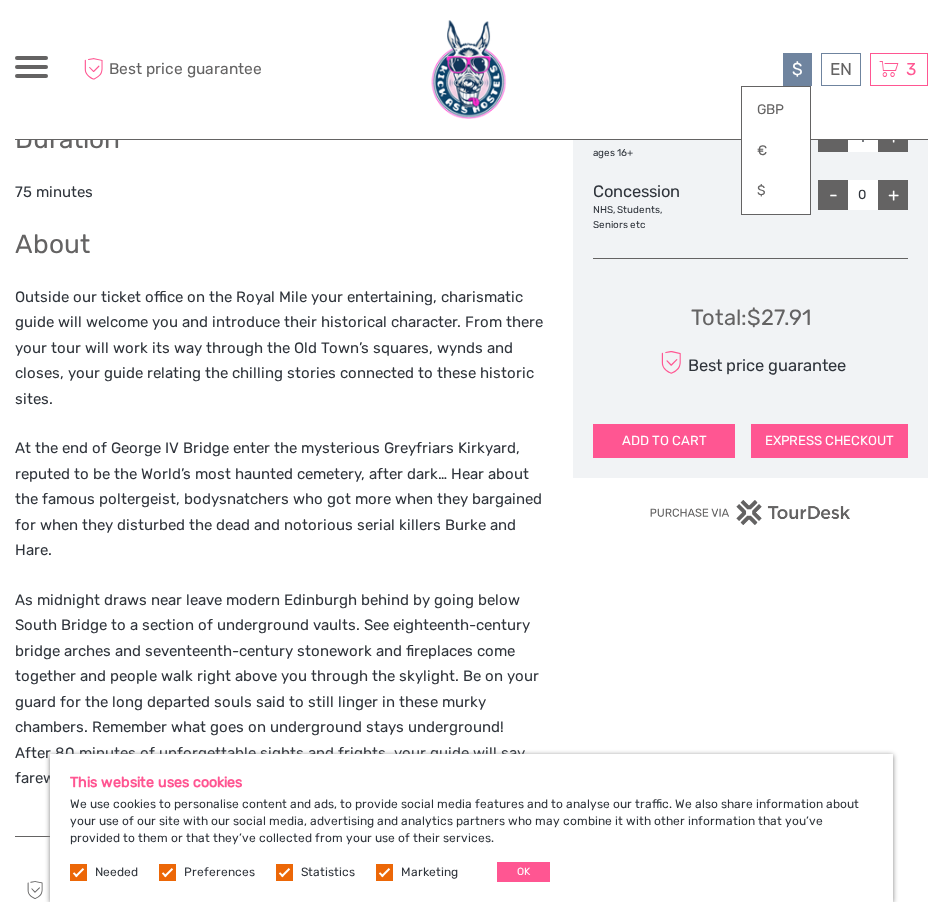 scroll, scrollTop: 1300, scrollLeft: 0, axis: vertical 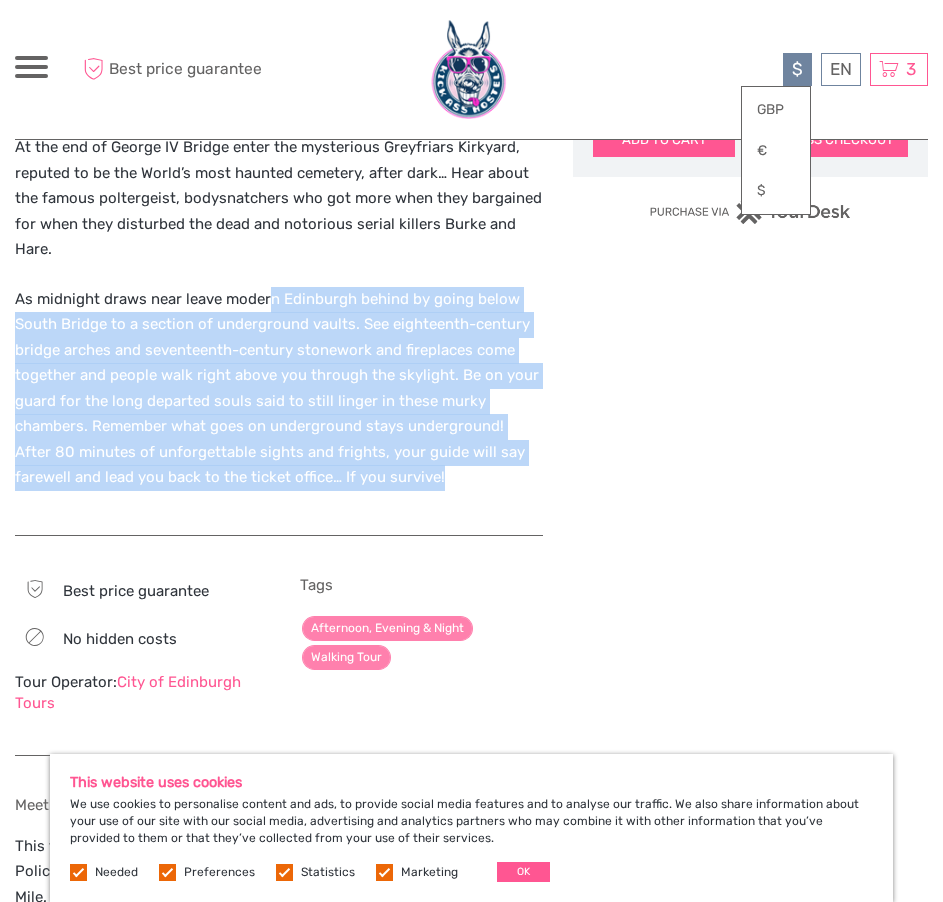 drag, startPoint x: 270, startPoint y: 264, endPoint x: 410, endPoint y: 485, distance: 261.6123 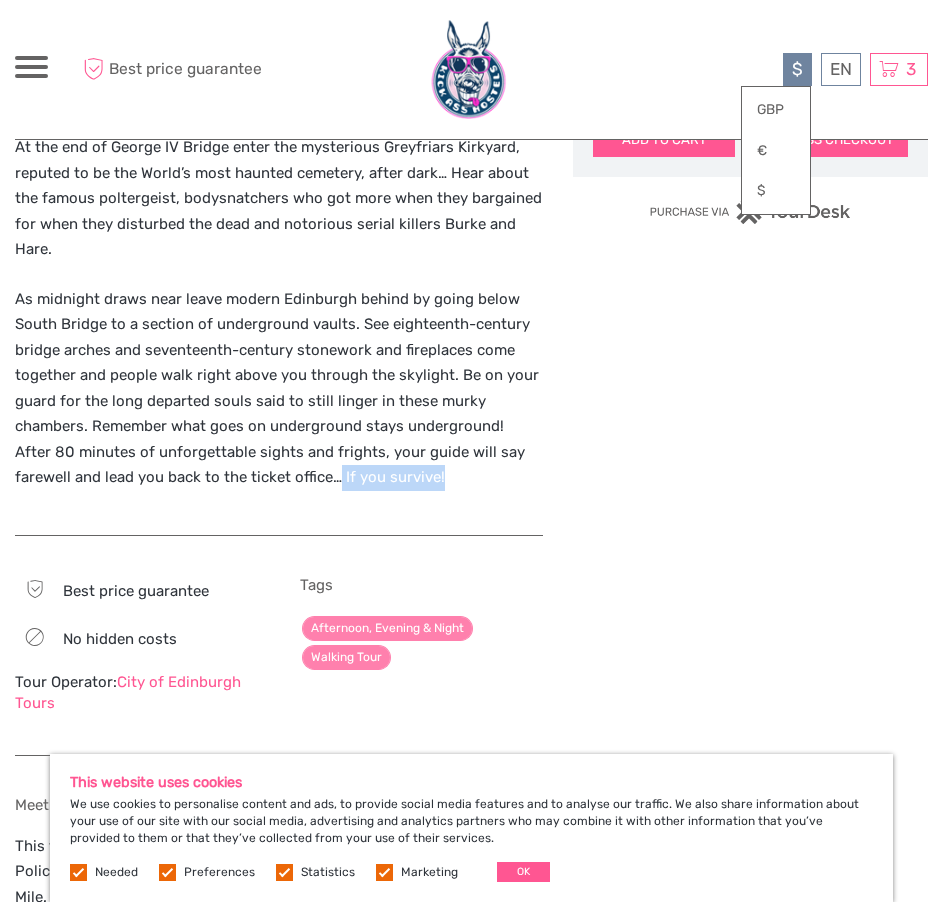 drag, startPoint x: 433, startPoint y: 480, endPoint x: 277, endPoint y: 489, distance: 156.2594 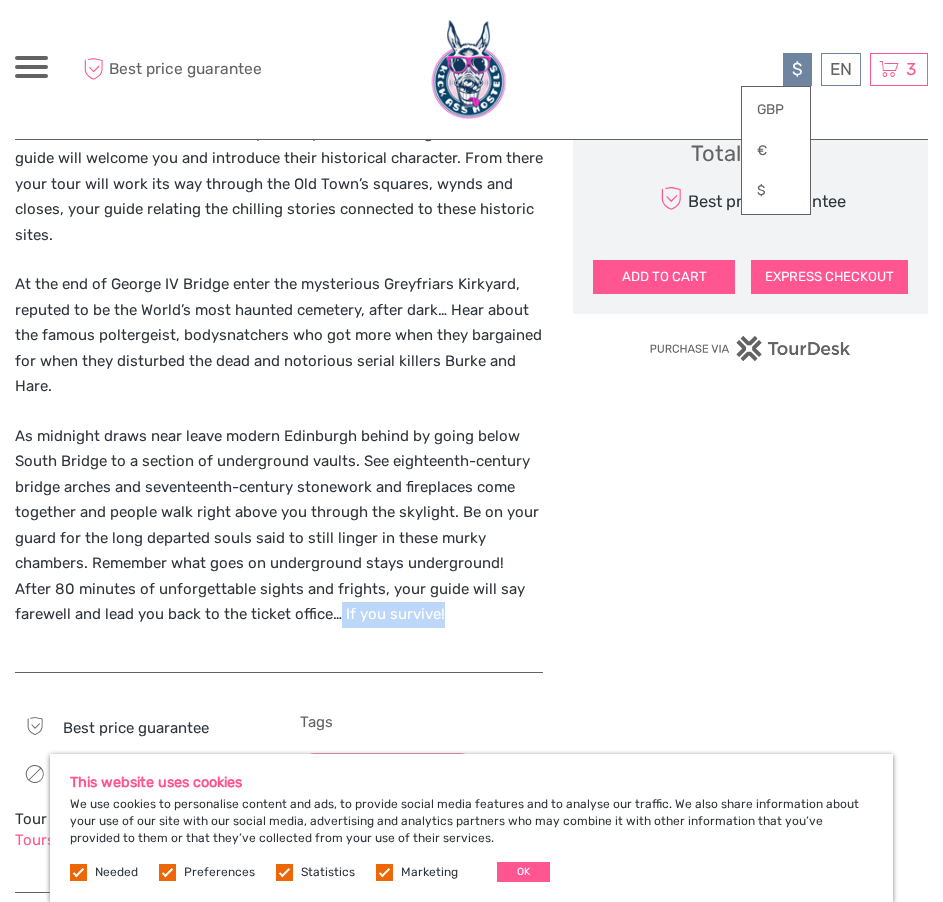 scroll, scrollTop: 1000, scrollLeft: 0, axis: vertical 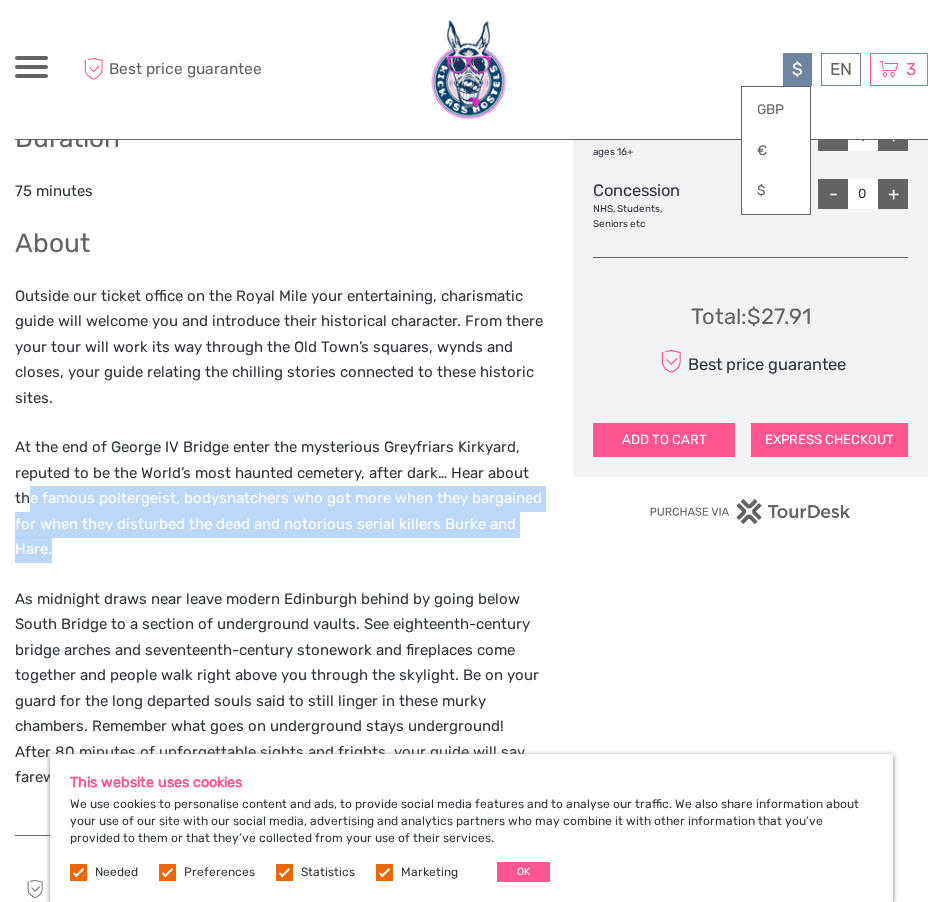 drag, startPoint x: 279, startPoint y: 554, endPoint x: 60, endPoint y: 492, distance: 227.60712 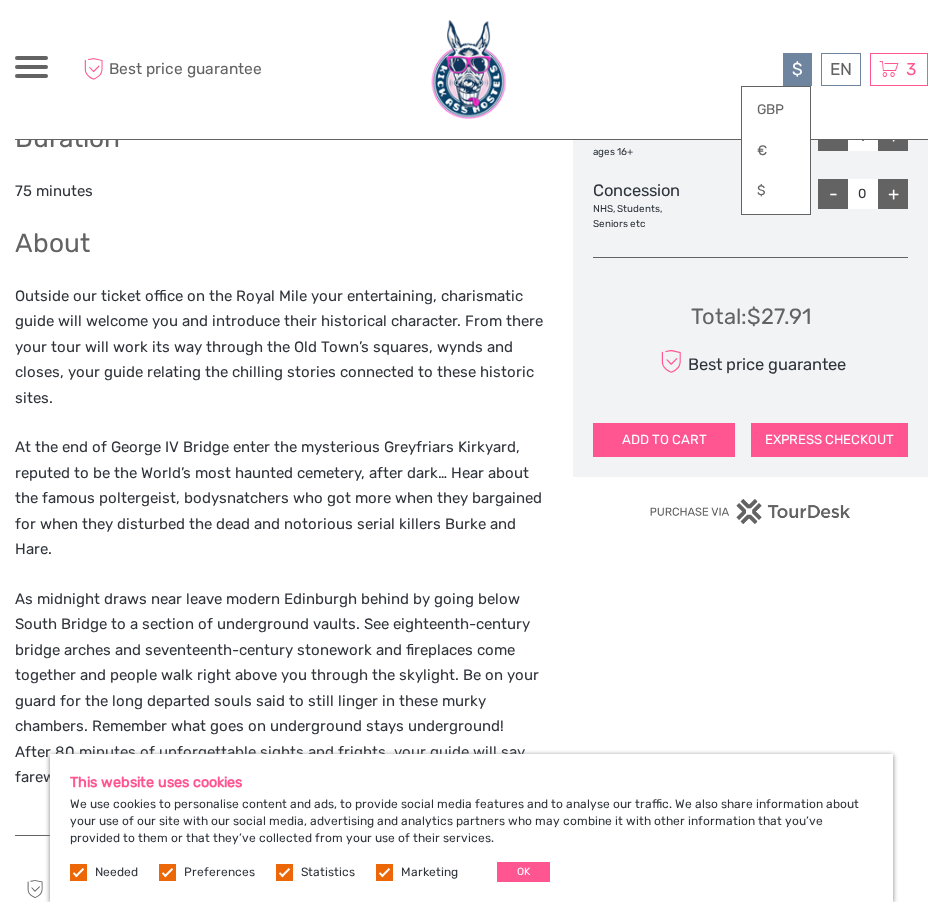 click on "For the hardened Ghost hunter, or the non-believer!
Duration
75 minutes
About
Outside our ticket office on the Royal Mile your entertaining, charismatic guide will welcome you and introduce their historical character. From there your tour will work its way through the Old Town’s squares, wynds and closes, your guide relating the chilling stories connected to these historic sites.
At the end of George IV Bridge enter the mysterious Greyfriars Kirkyard, reputed to be the World’s most haunted cemetery, after dark… Hear about the famous poltergeist, bodysnatchers who got more when they bargained for when they disturbed the dead and notorious serial killers Burke and Hare." at bounding box center [279, 412] 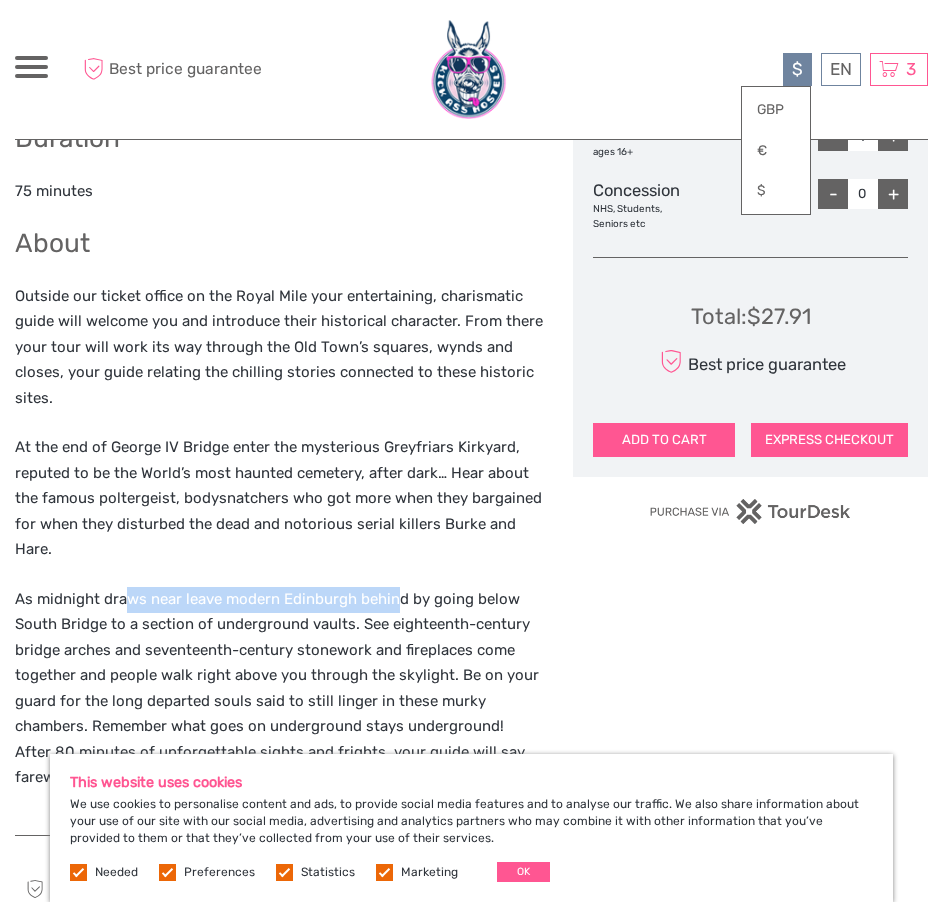 drag, startPoint x: 125, startPoint y: 571, endPoint x: 212, endPoint y: 632, distance: 106.25441 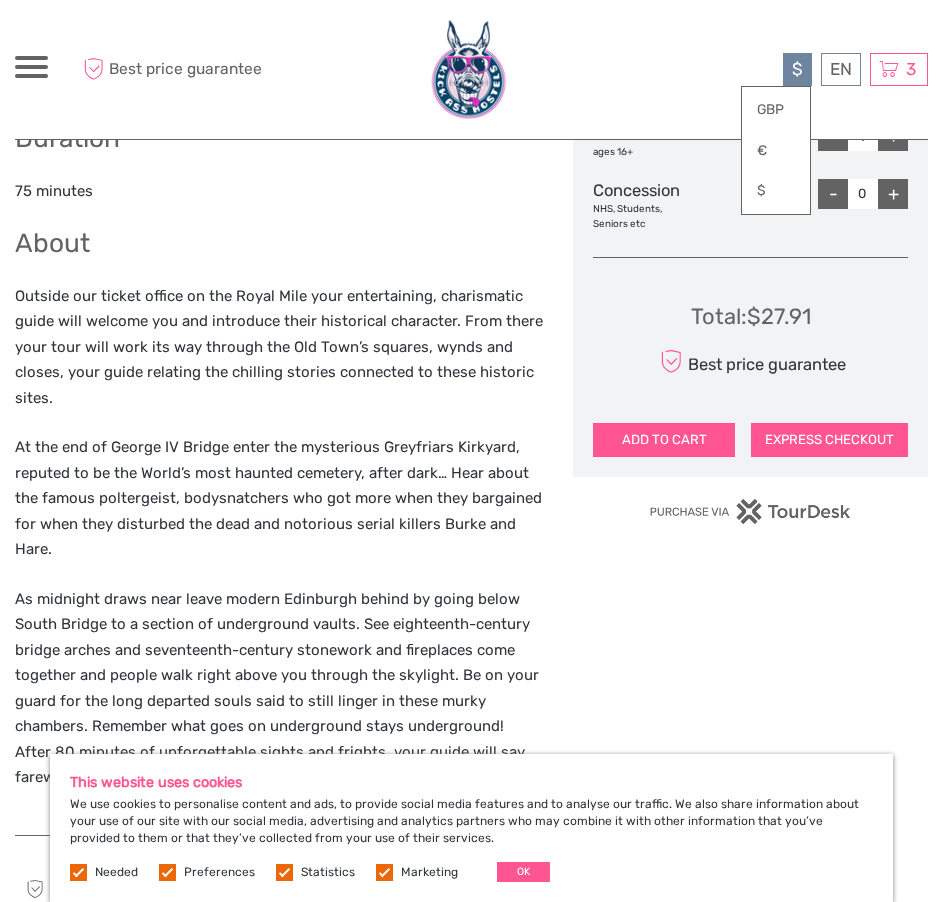 click on "As midnight draws near leave modern Edinburgh behind by going below South Bridge to a section of underground vaults. See eighteenth-century bridge arches and seventeenth-century stonework and fireplaces come together and people walk right above you through the skylight. Be on your guard for the long departed souls said to still linger in these murky chambers. Remember what goes on underground stays underground! After 80 minutes of unforgettable sights and frights, your guide will say farewell and lead you back to the ticket office… If you survive!" at bounding box center [279, 689] 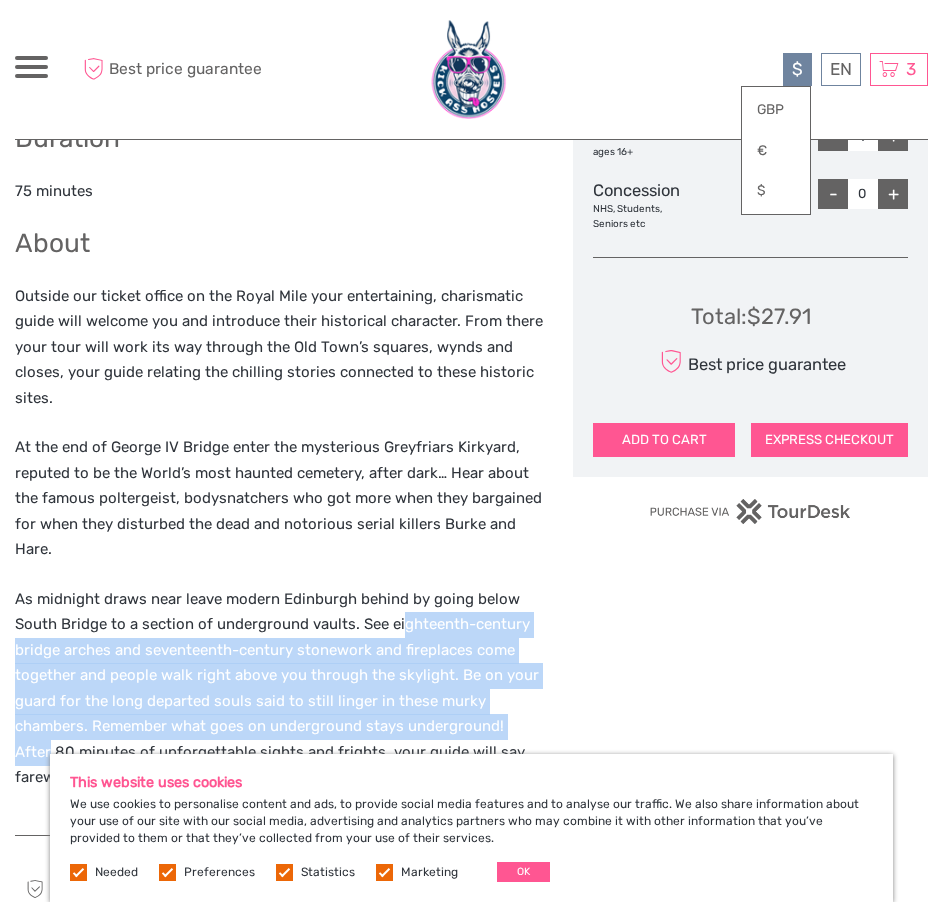 drag, startPoint x: 400, startPoint y: 622, endPoint x: 549, endPoint y: 726, distance: 181.70581 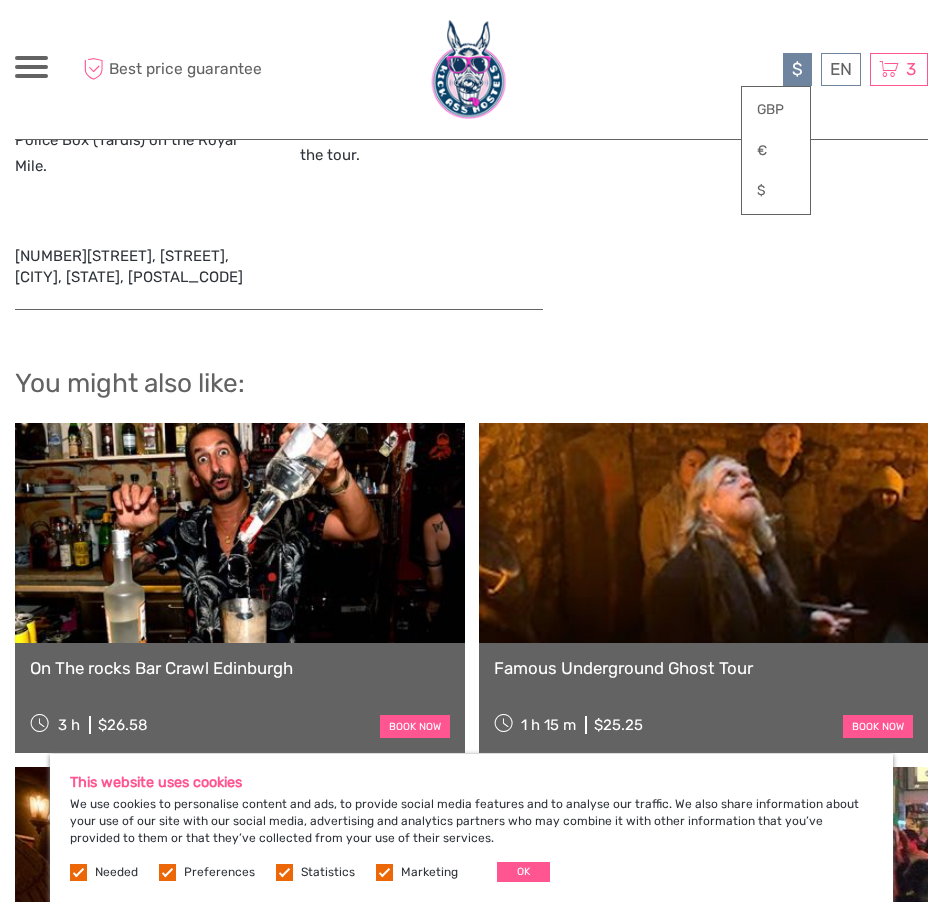 scroll, scrollTop: 2200, scrollLeft: 0, axis: vertical 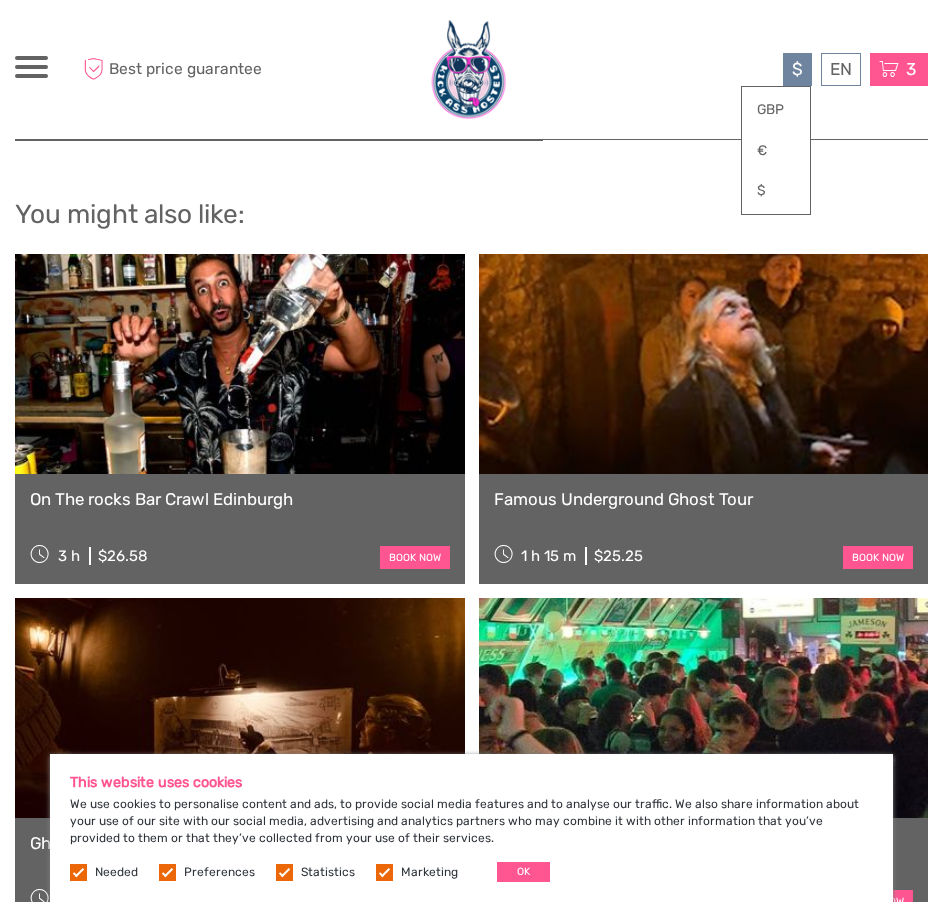 click at bounding box center (889, 69) 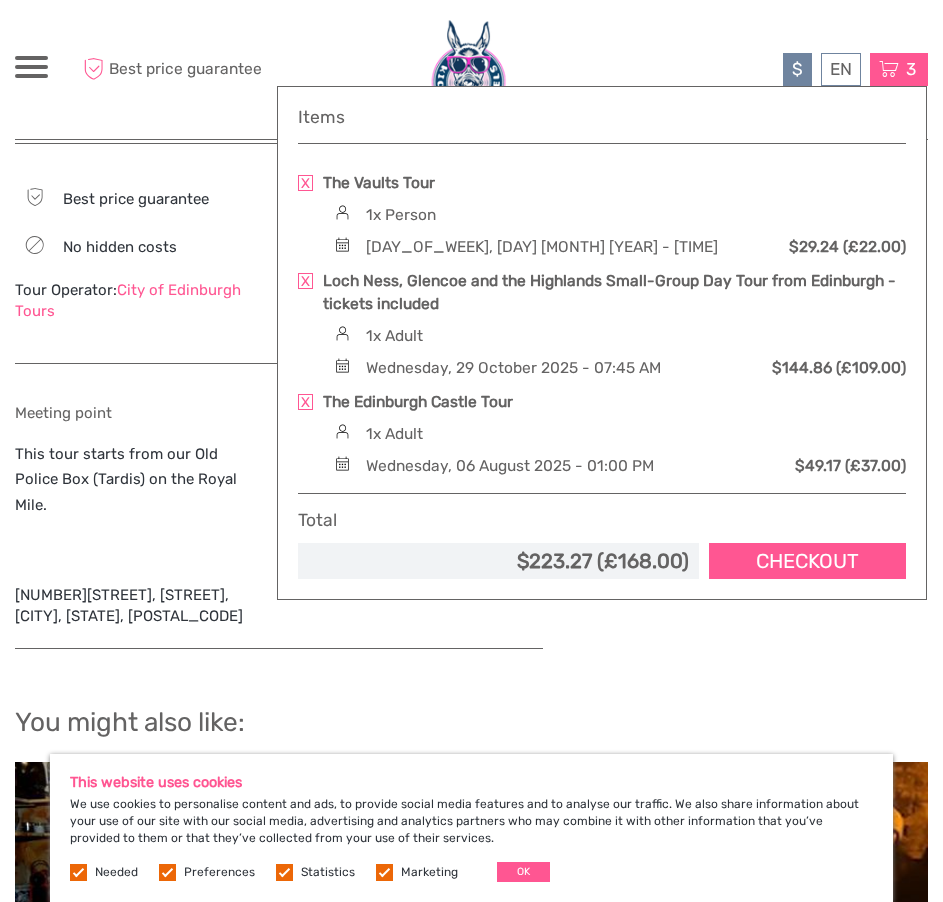 scroll, scrollTop: 1215, scrollLeft: 0, axis: vertical 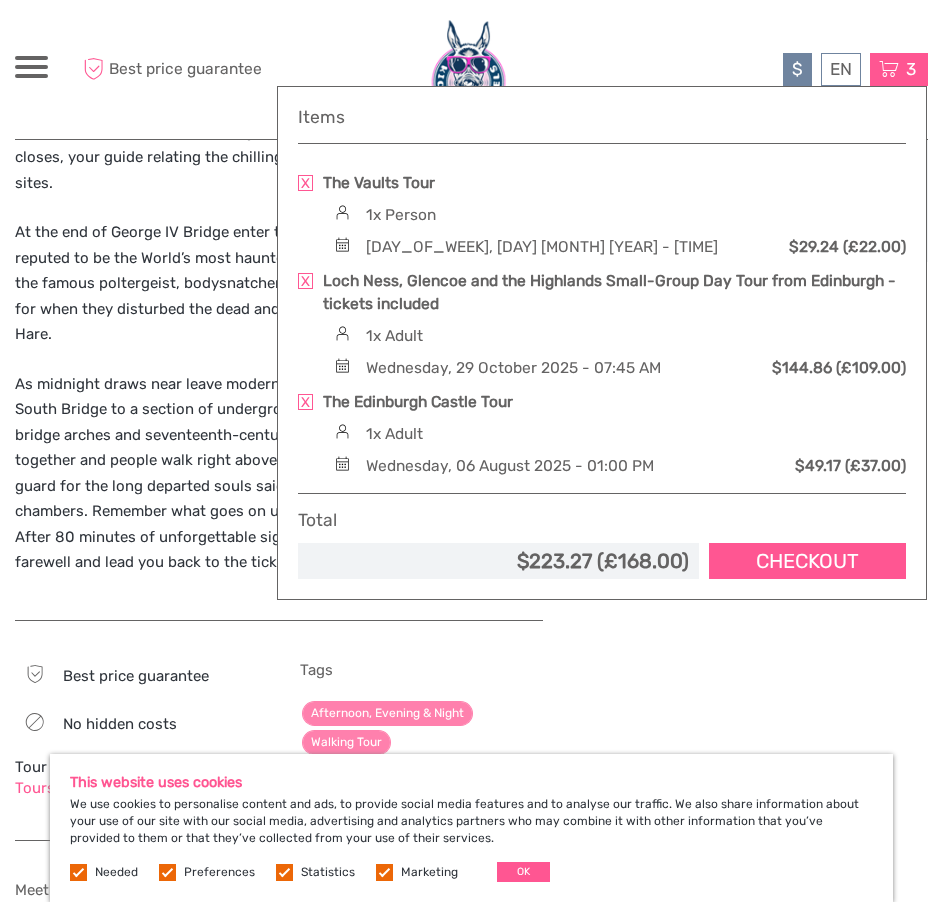 click on "For the hardened Ghost hunter, or the non-believer!
Duration
75 minutes
About
Outside our ticket office on the Royal Mile your entertaining, charismatic guide will welcome you and introduce their historical character. From there your tour will work its way through the Old Town’s squares, wynds and closes, your guide relating the chilling stories connected to these historic sites.
At the end of George IV Bridge enter the mysterious Greyfriars Kirkyard, reputed to be the World’s most haunted cemetery, after dark… Hear about the famous poltergeist, bodysnatchers who got more when they bargained for when they disturbed the dead and notorious serial killers Burke and Hare." at bounding box center [279, 197] 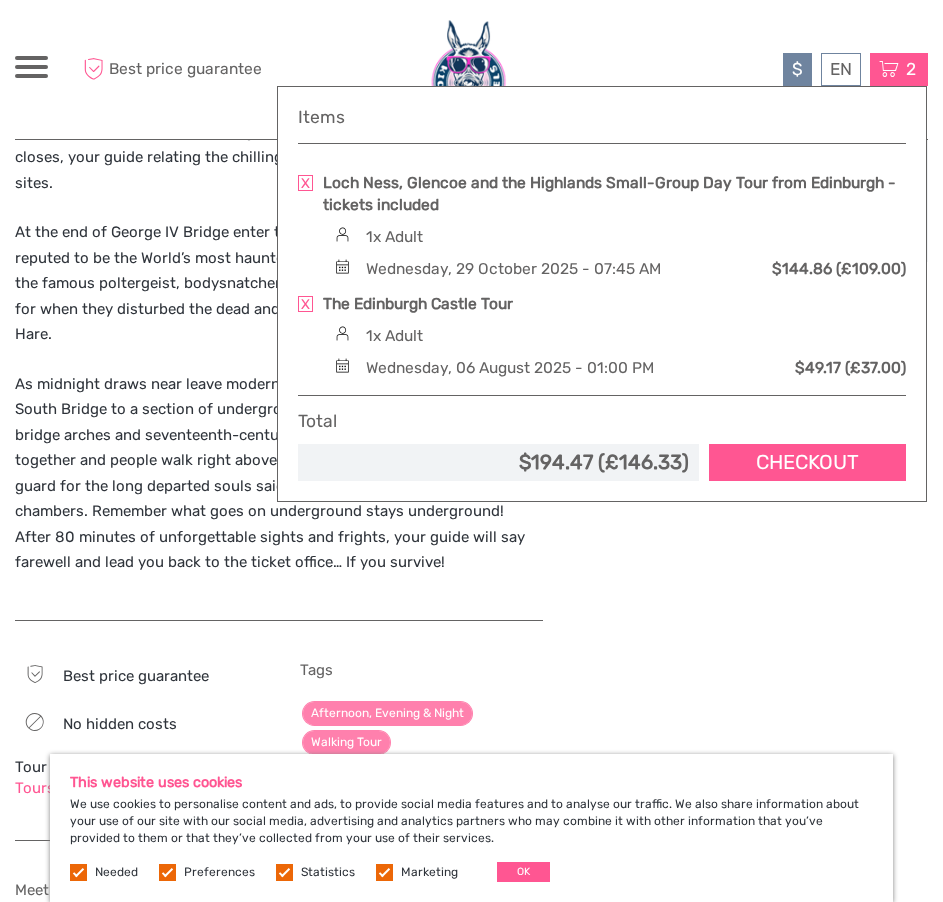 click on "As midnight draws near leave modern Edinburgh behind by going below South Bridge to a section of underground vaults. See eighteenth-century bridge arches and seventeenth-century stonework and fireplaces come together and people walk right above you through the skylight. Be on your guard for the long departed souls said to still linger in these murky chambers. Remember what goes on underground stays underground! After 80 minutes of unforgettable sights and frights, your guide will say farewell and lead you back to the ticket office… If you survive!" at bounding box center (279, 474) 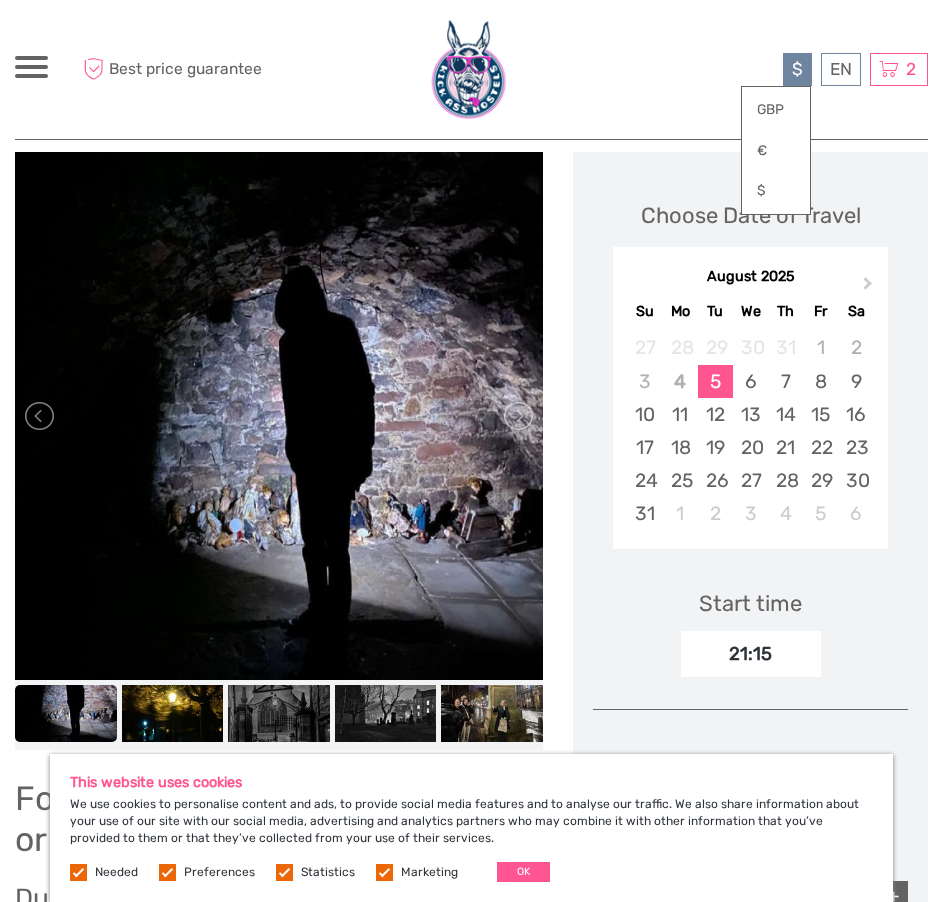 scroll, scrollTop: 215, scrollLeft: 0, axis: vertical 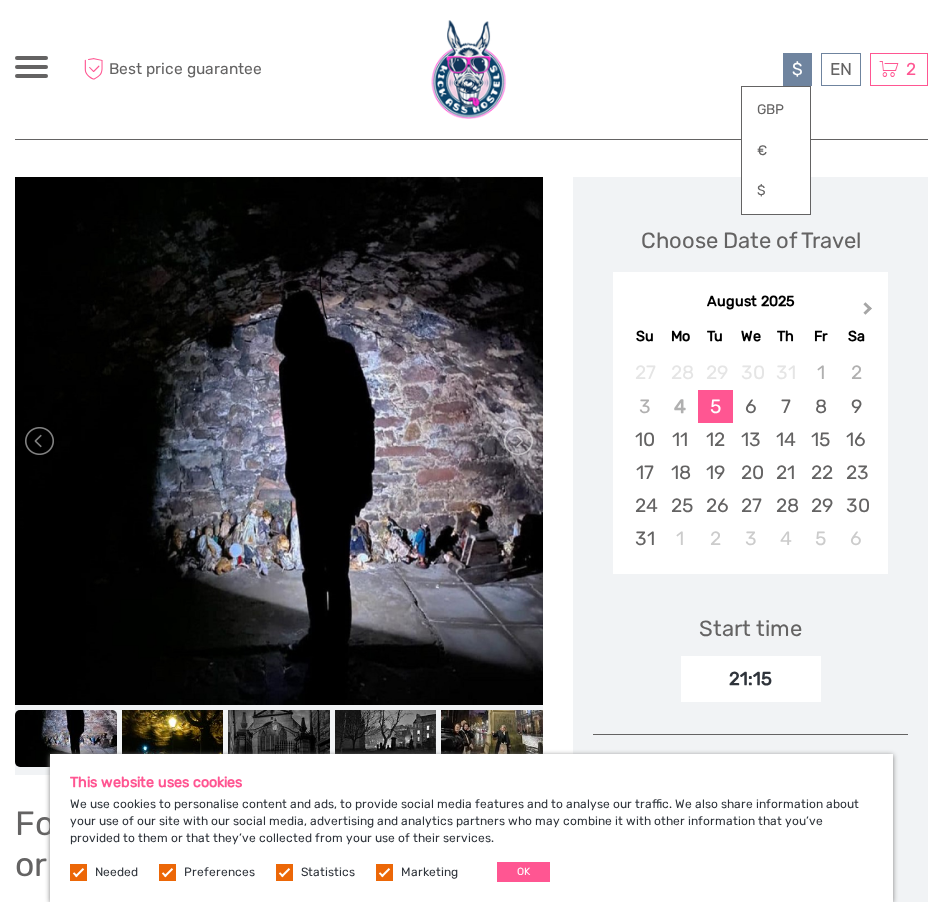 click on "Next Month" at bounding box center [870, 313] 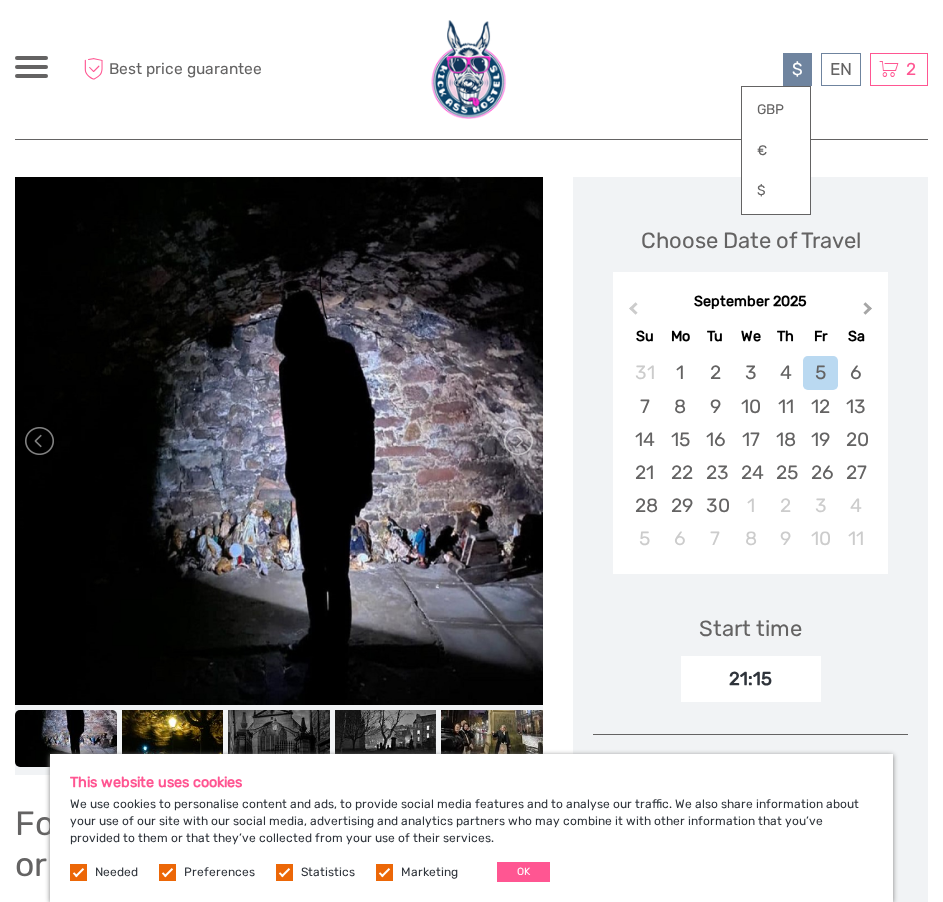 click on "Next Month" at bounding box center [870, 313] 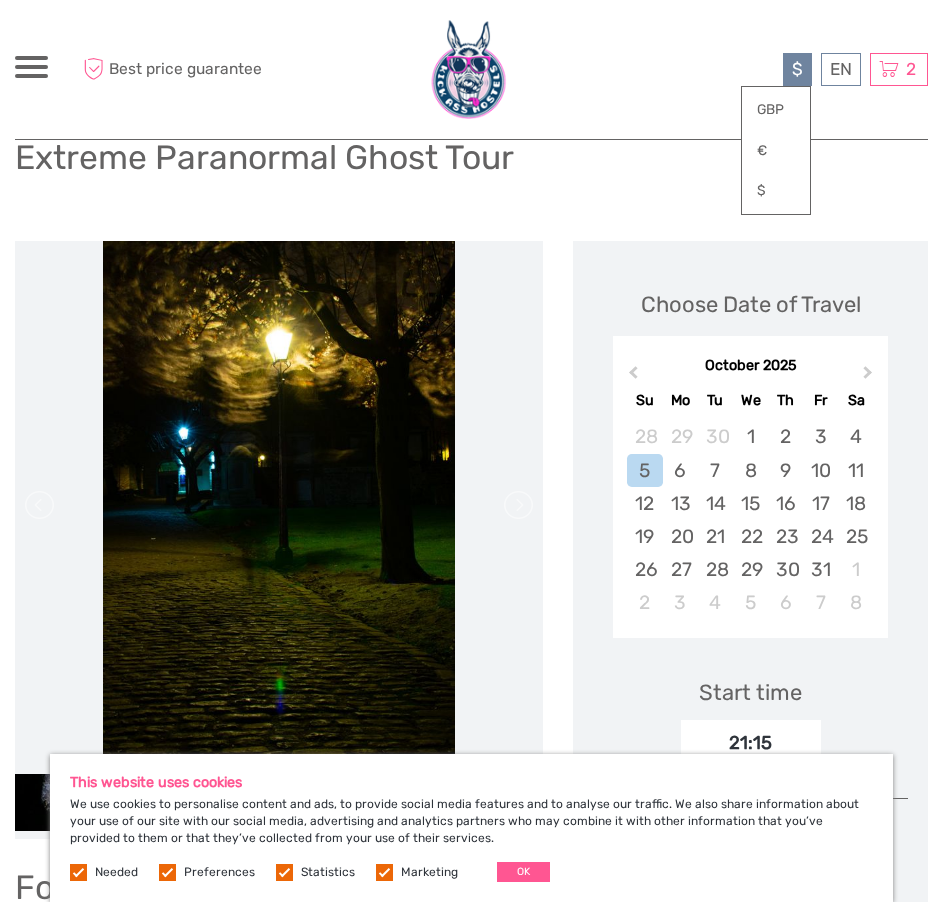 scroll, scrollTop: 100, scrollLeft: 0, axis: vertical 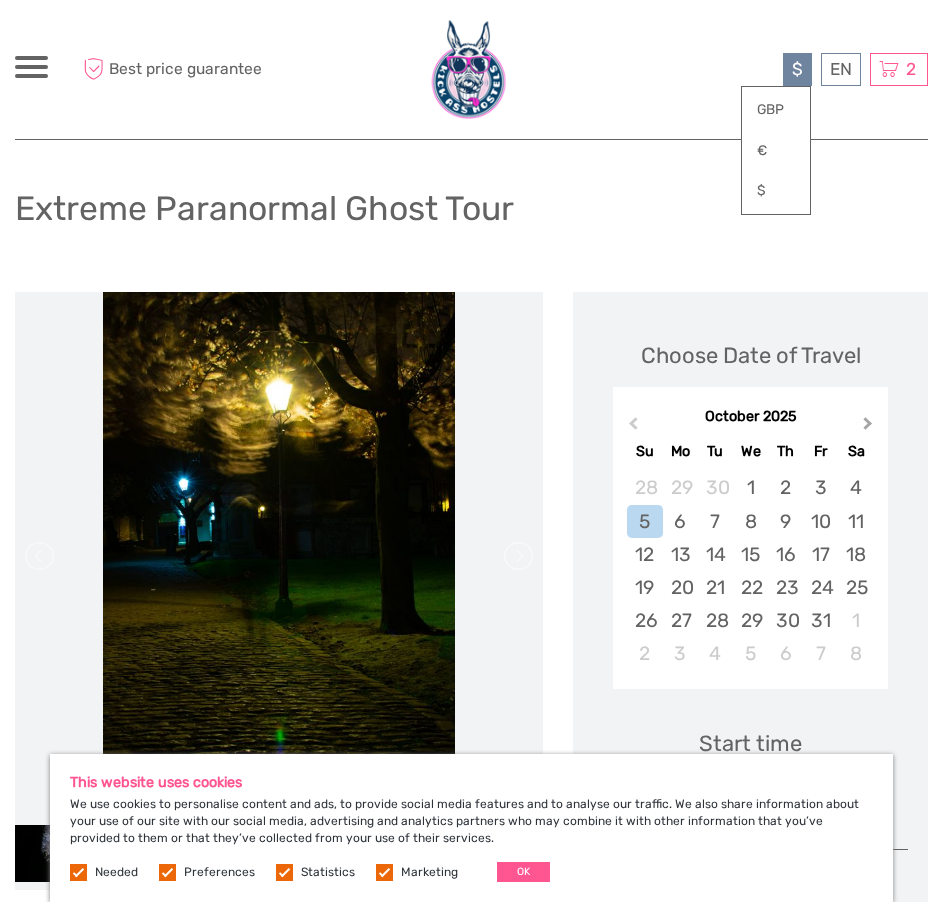 click on "Next Month" at bounding box center (870, 428) 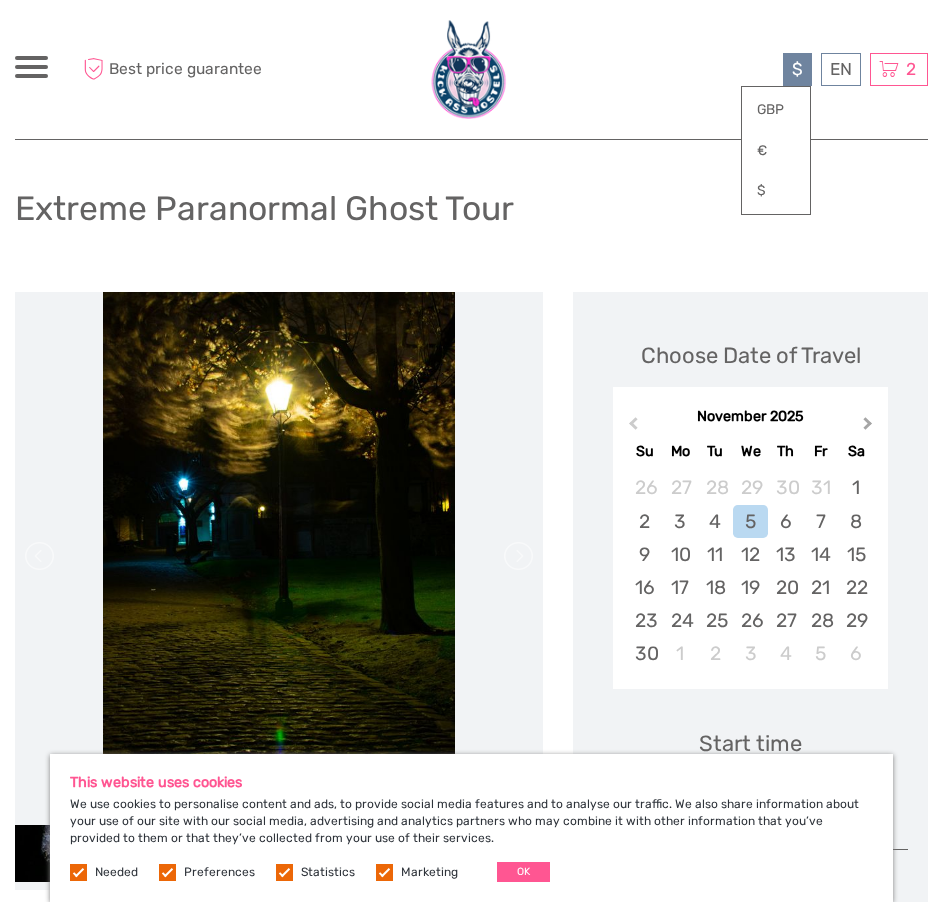 click on "Next Month" at bounding box center [868, 427] 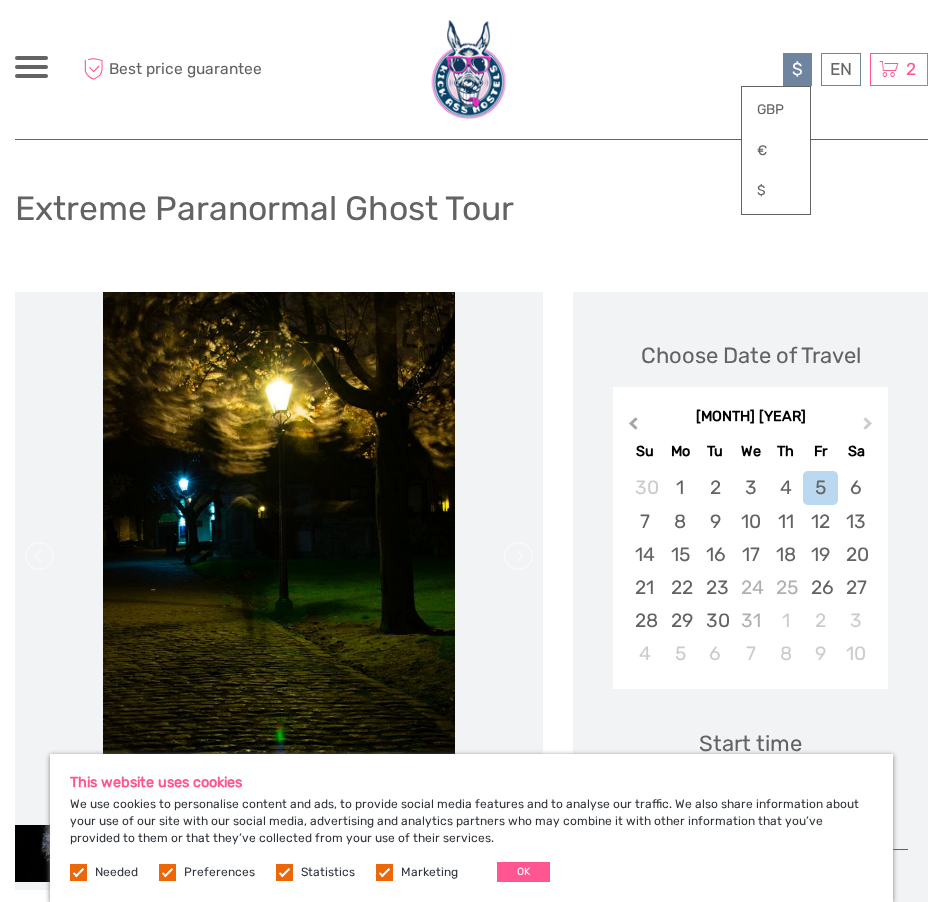 click on "Previous Month" at bounding box center [633, 427] 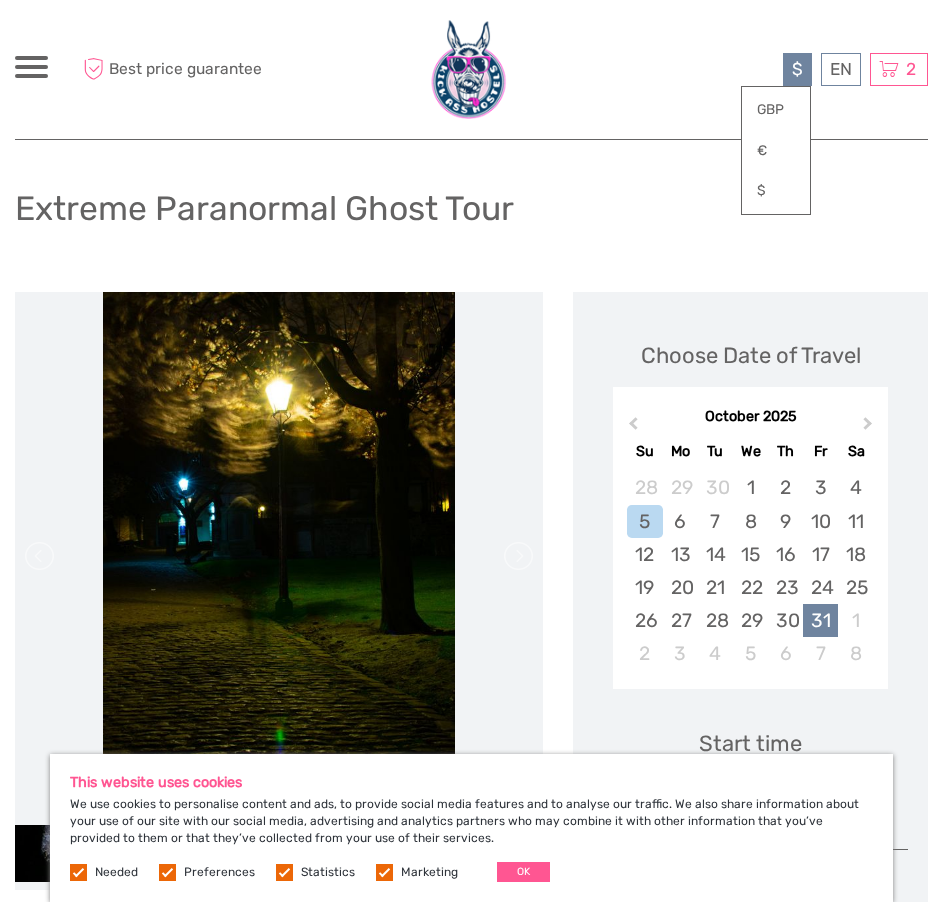 click on "31" at bounding box center (820, 620) 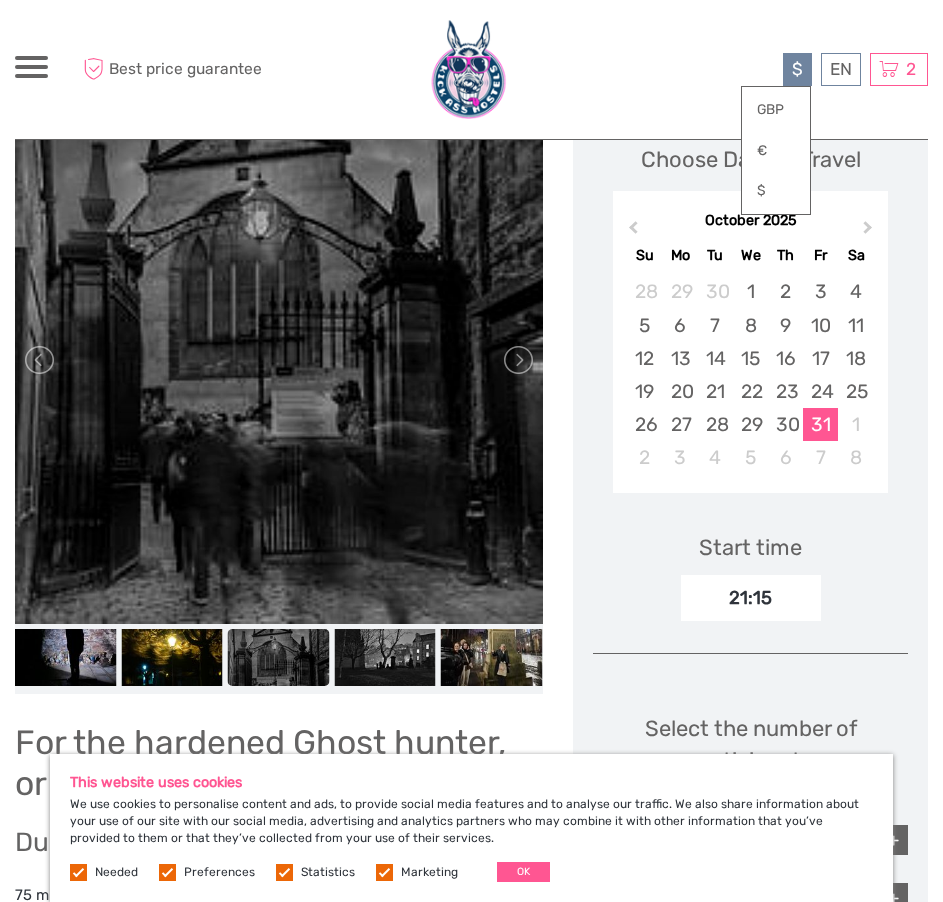 scroll, scrollTop: 300, scrollLeft: 0, axis: vertical 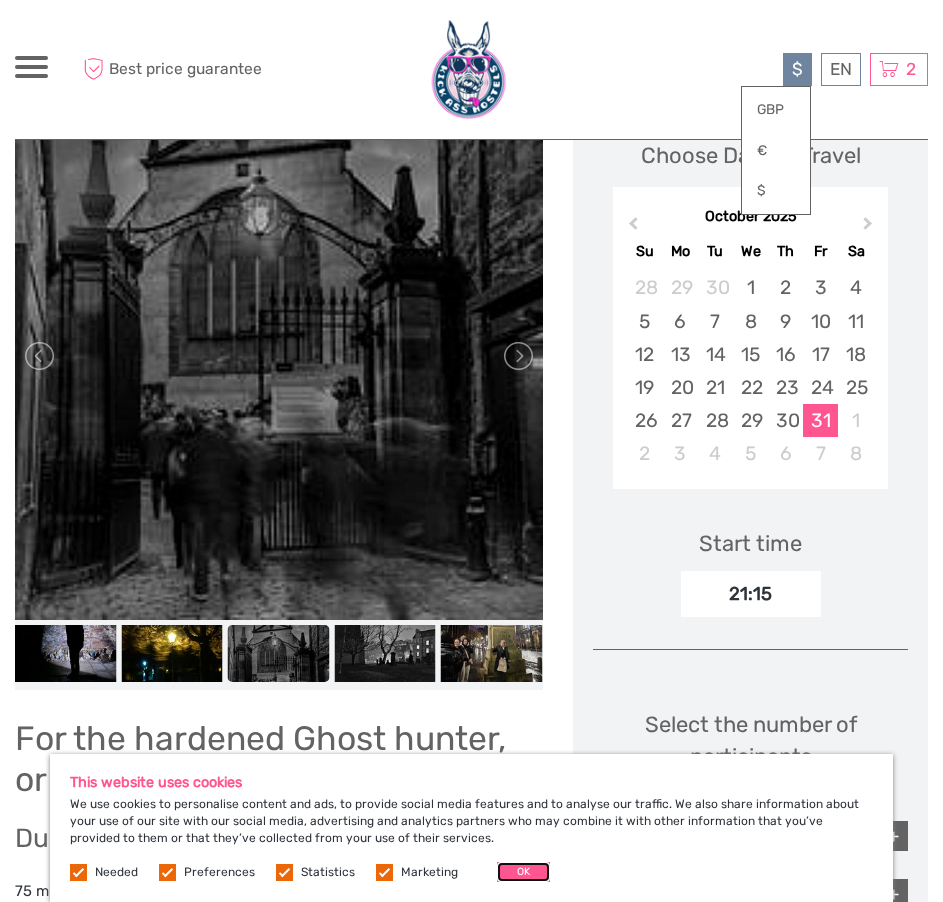 click on "OK" at bounding box center [523, 872] 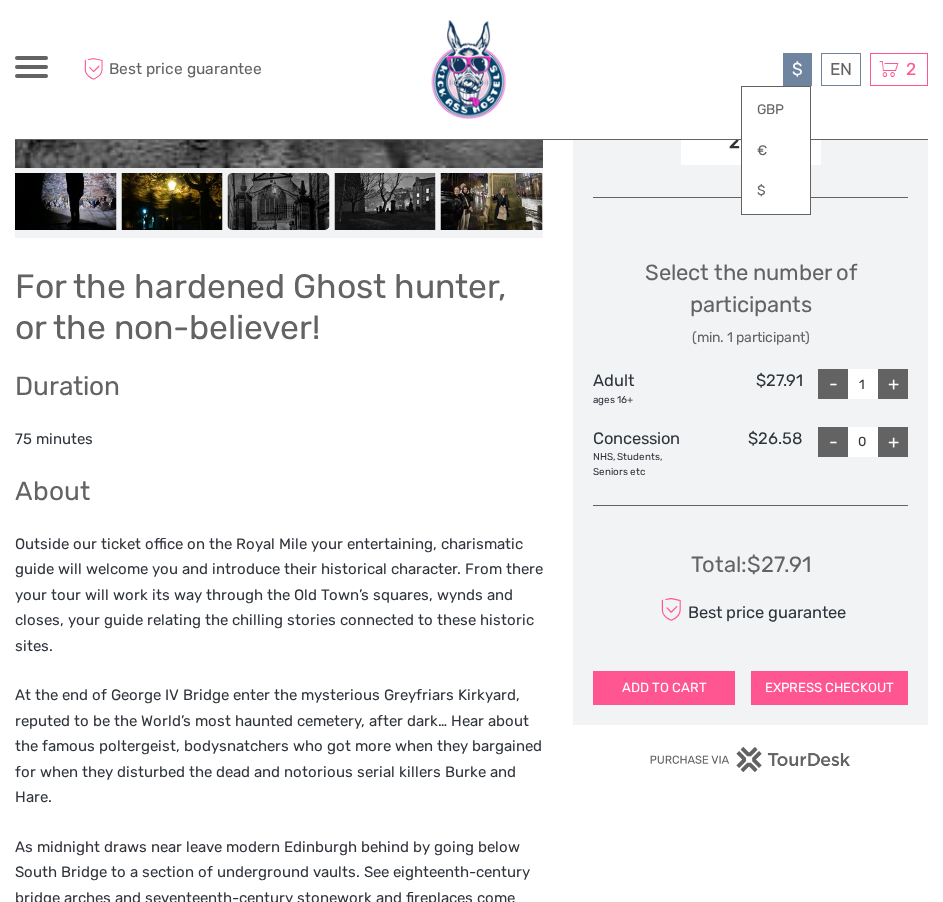 scroll, scrollTop: 800, scrollLeft: 0, axis: vertical 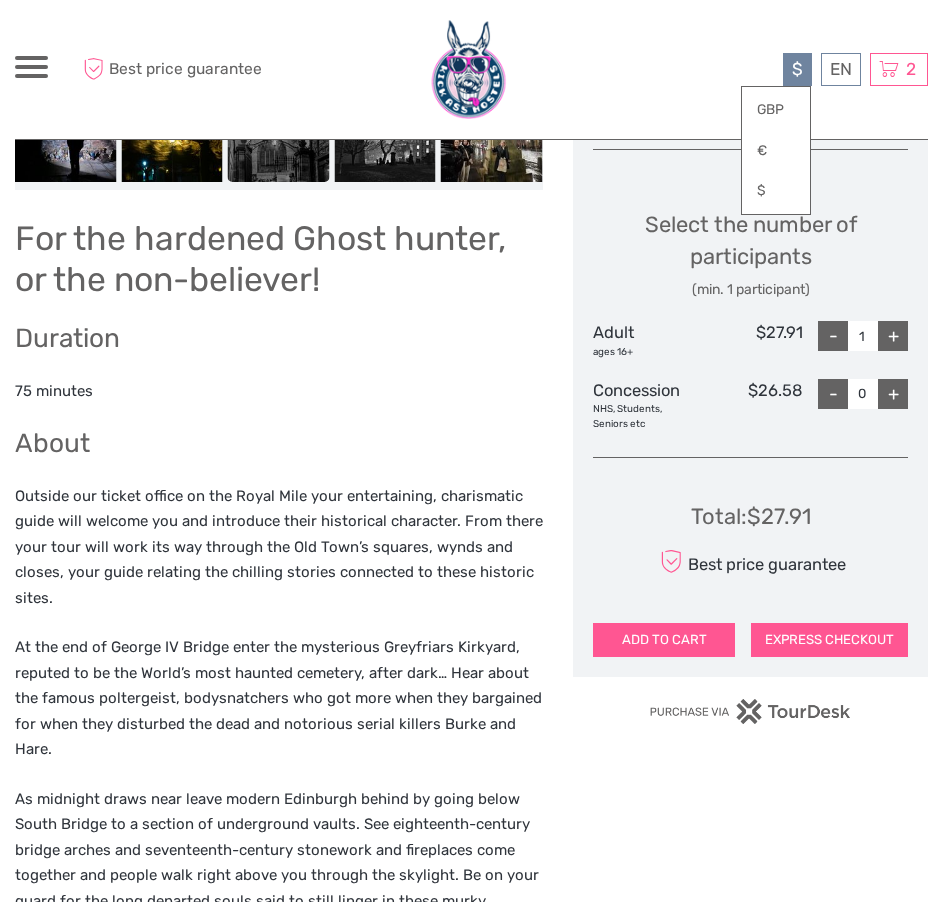 click on "ADD TO CART" at bounding box center (664, 640) 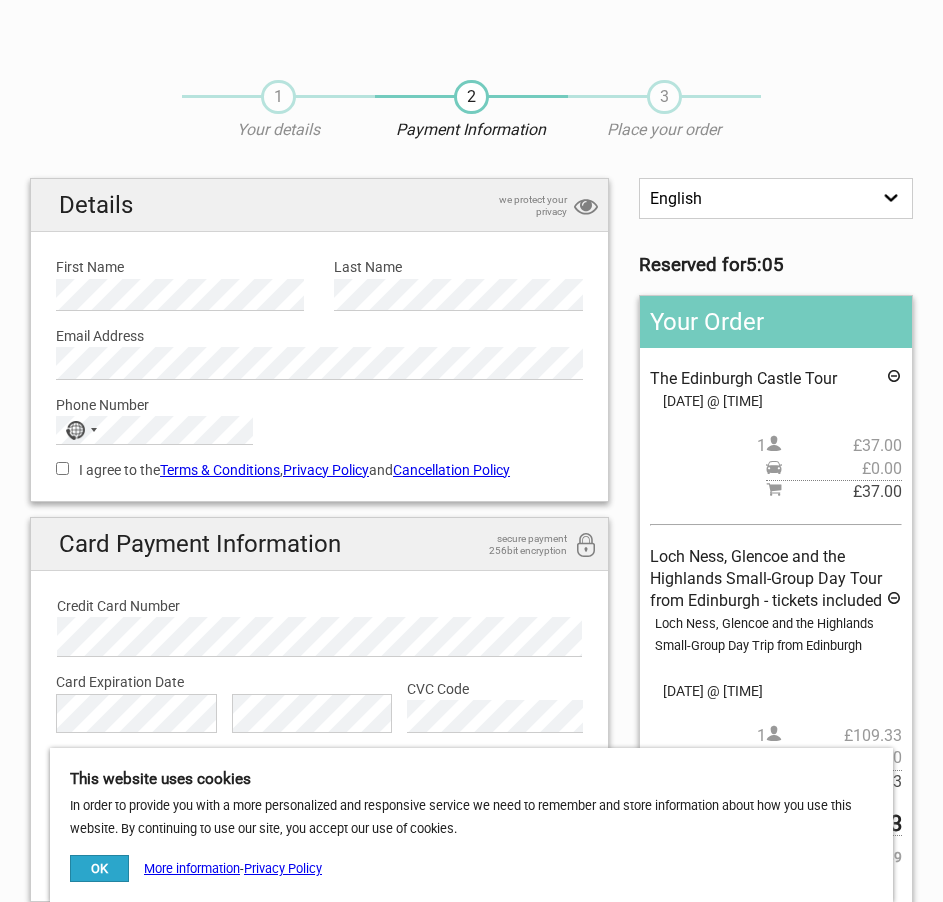 scroll, scrollTop: 0, scrollLeft: 0, axis: both 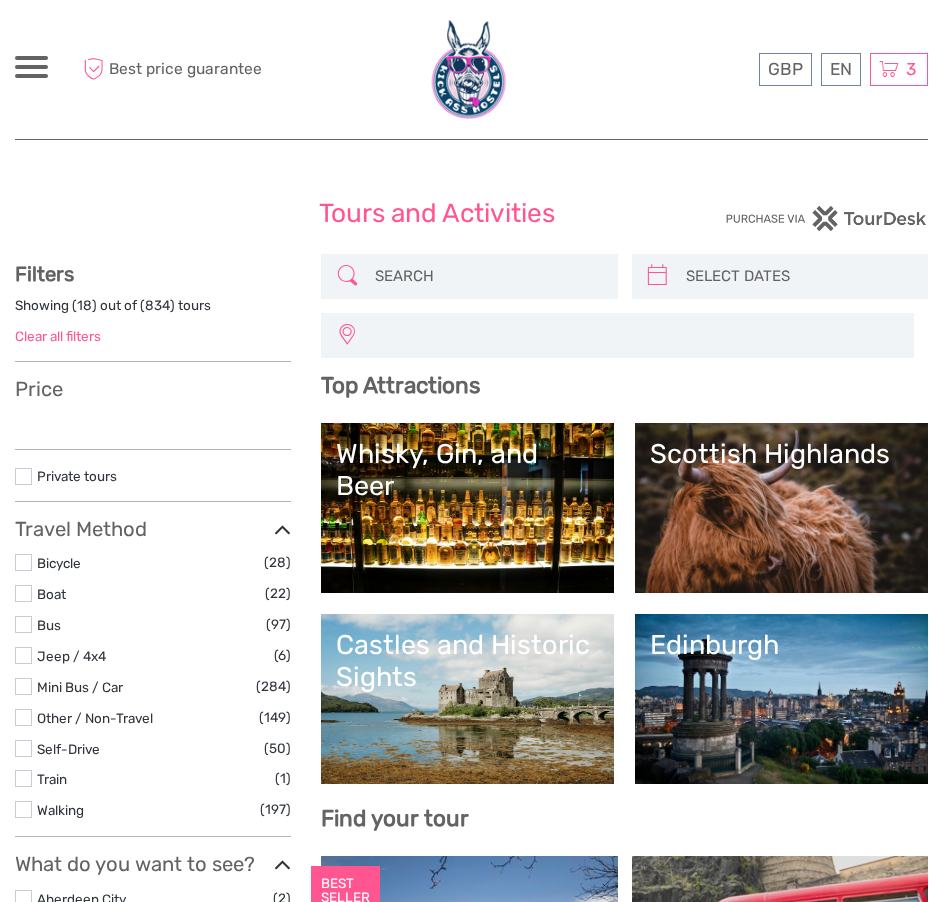 select 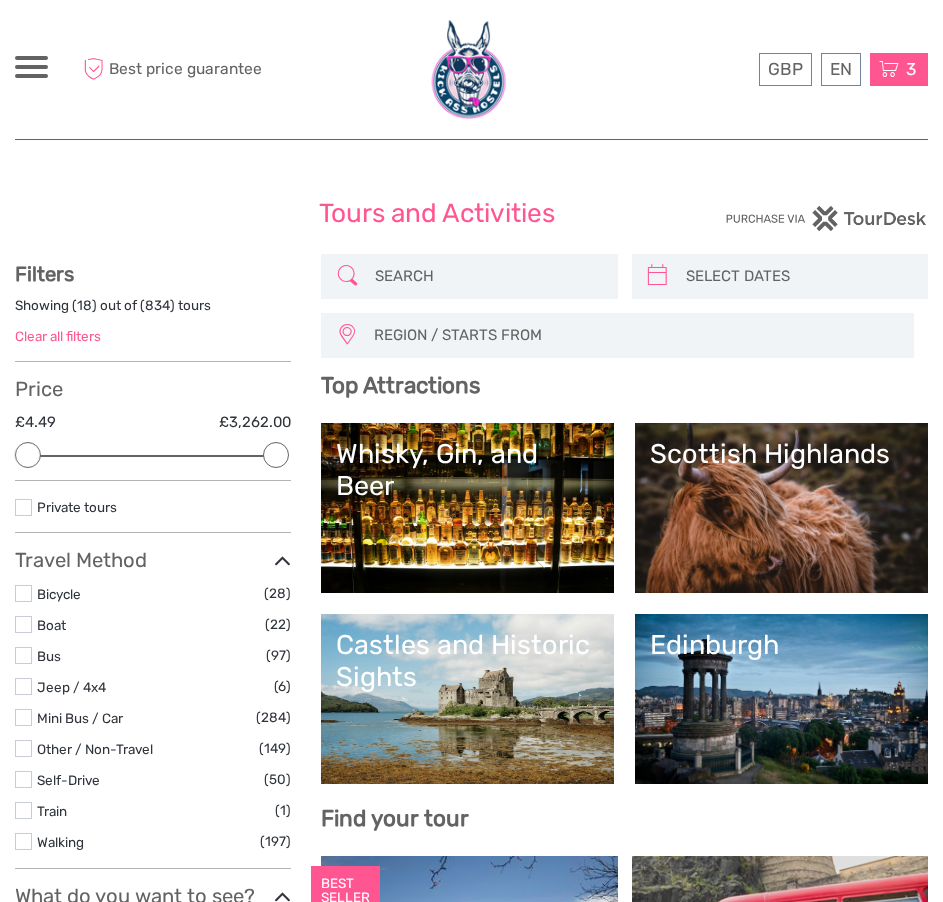 scroll, scrollTop: 0, scrollLeft: 0, axis: both 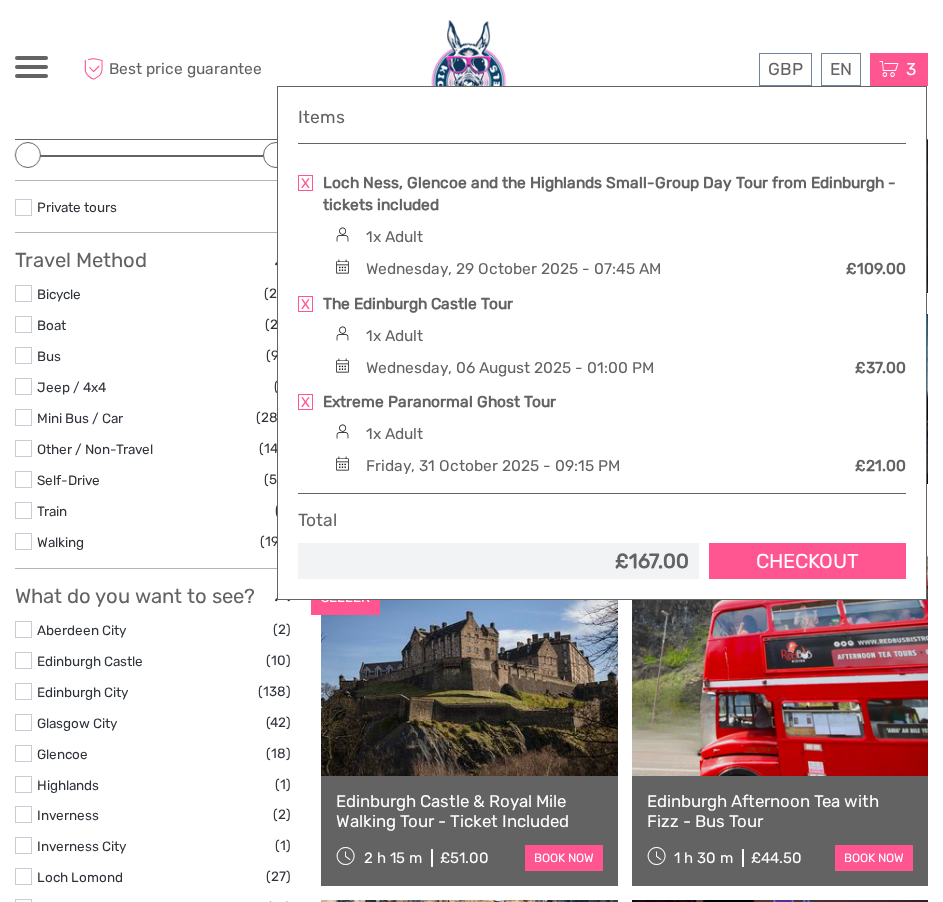 click at bounding box center [484, 69] 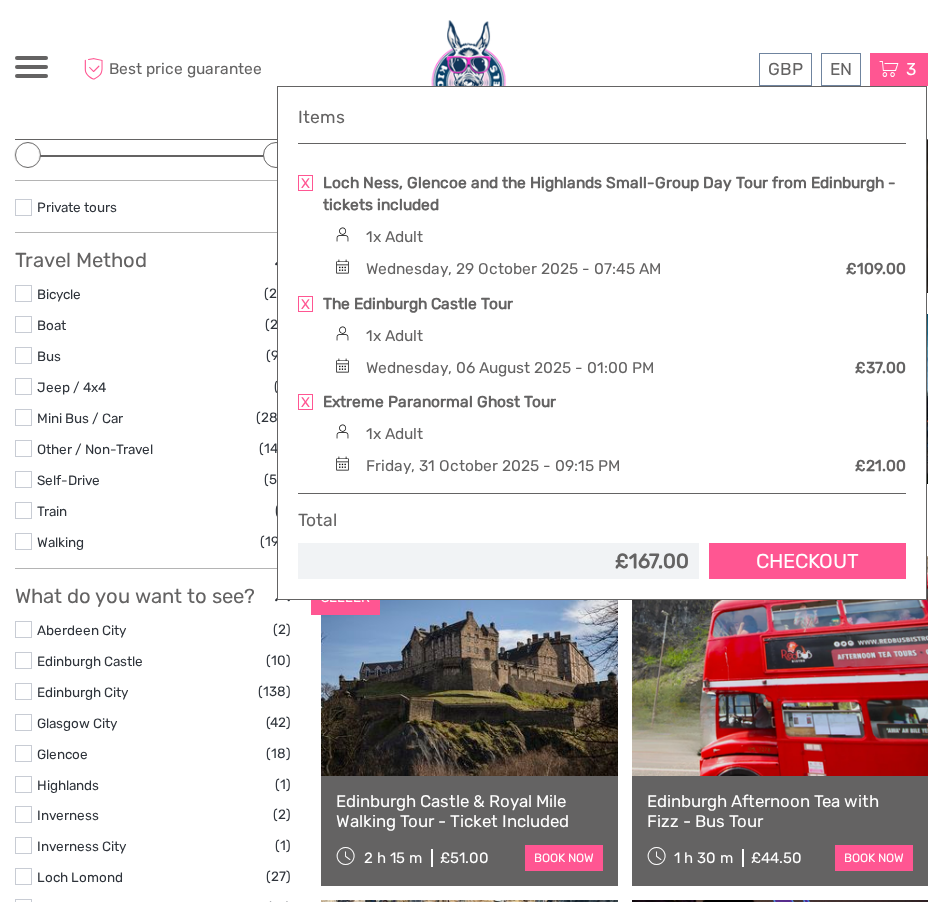 click at bounding box center [889, 69] 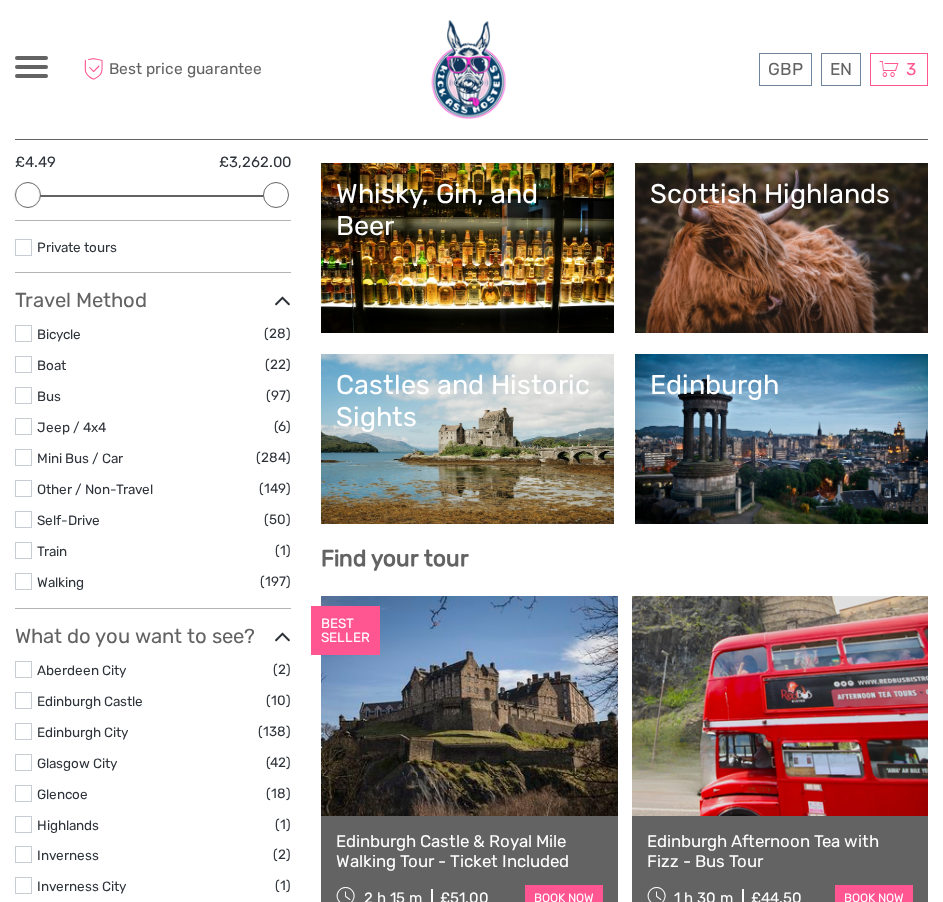 scroll, scrollTop: 200, scrollLeft: 0, axis: vertical 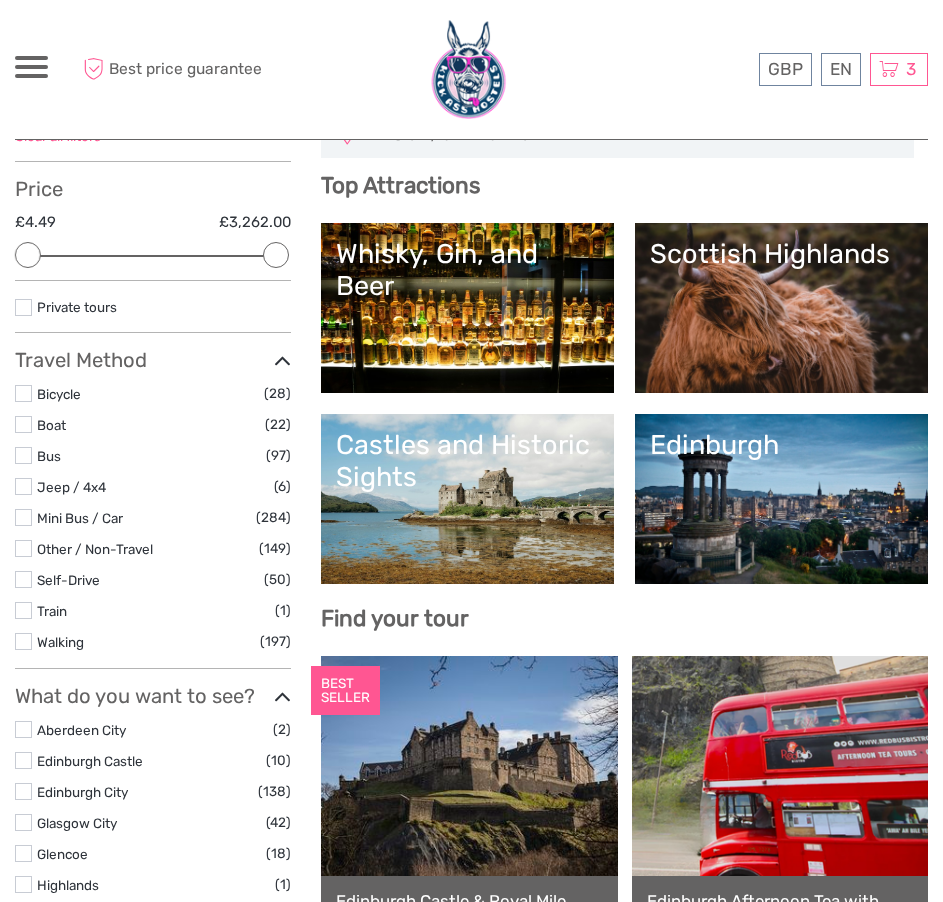 click on "Scottish Highlands" at bounding box center [781, 308] 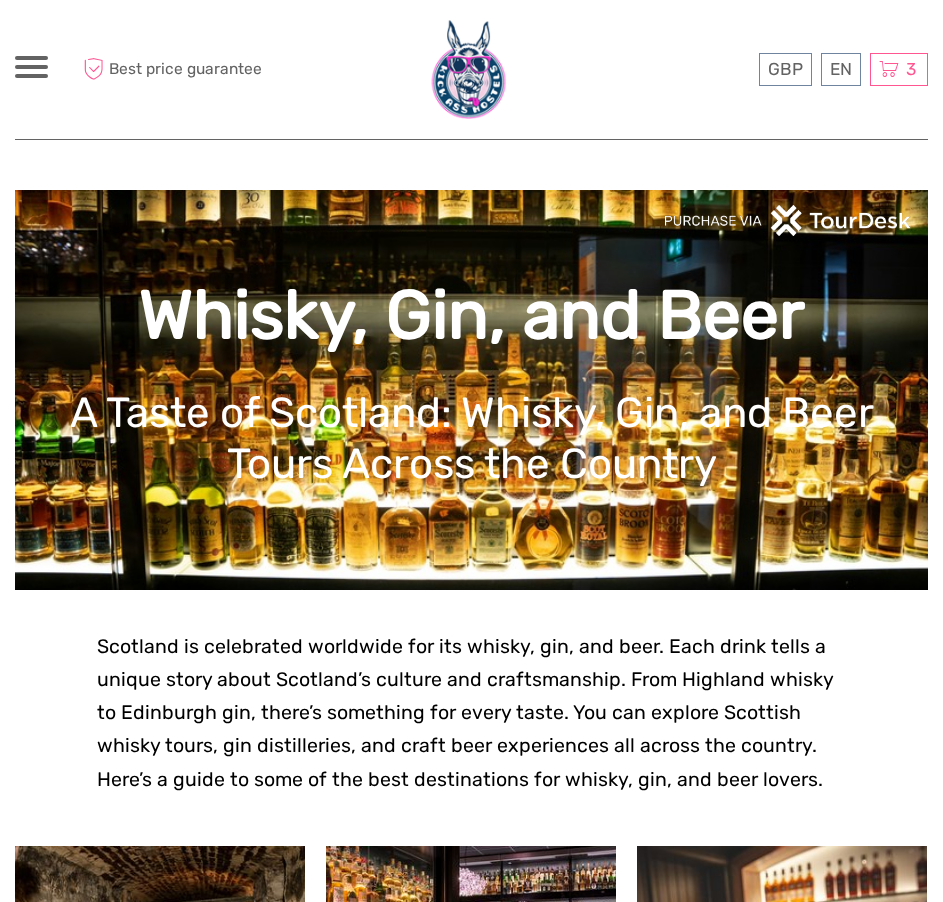 scroll, scrollTop: 0, scrollLeft: 0, axis: both 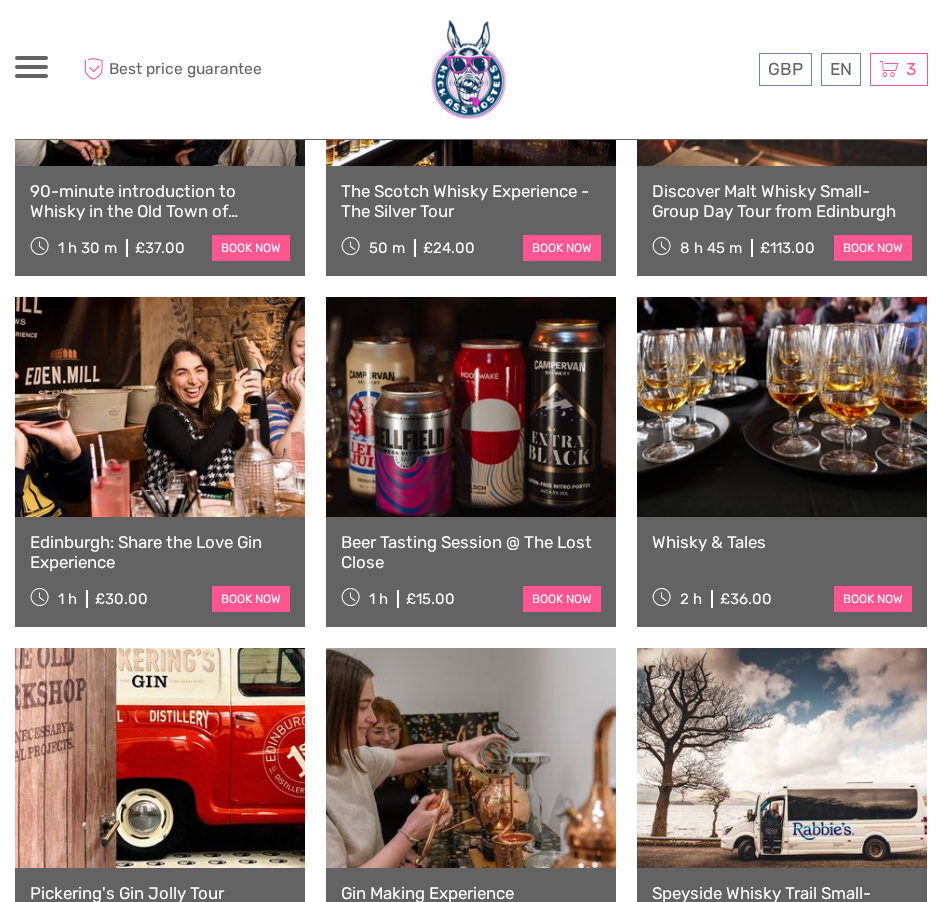 click at bounding box center [160, 407] 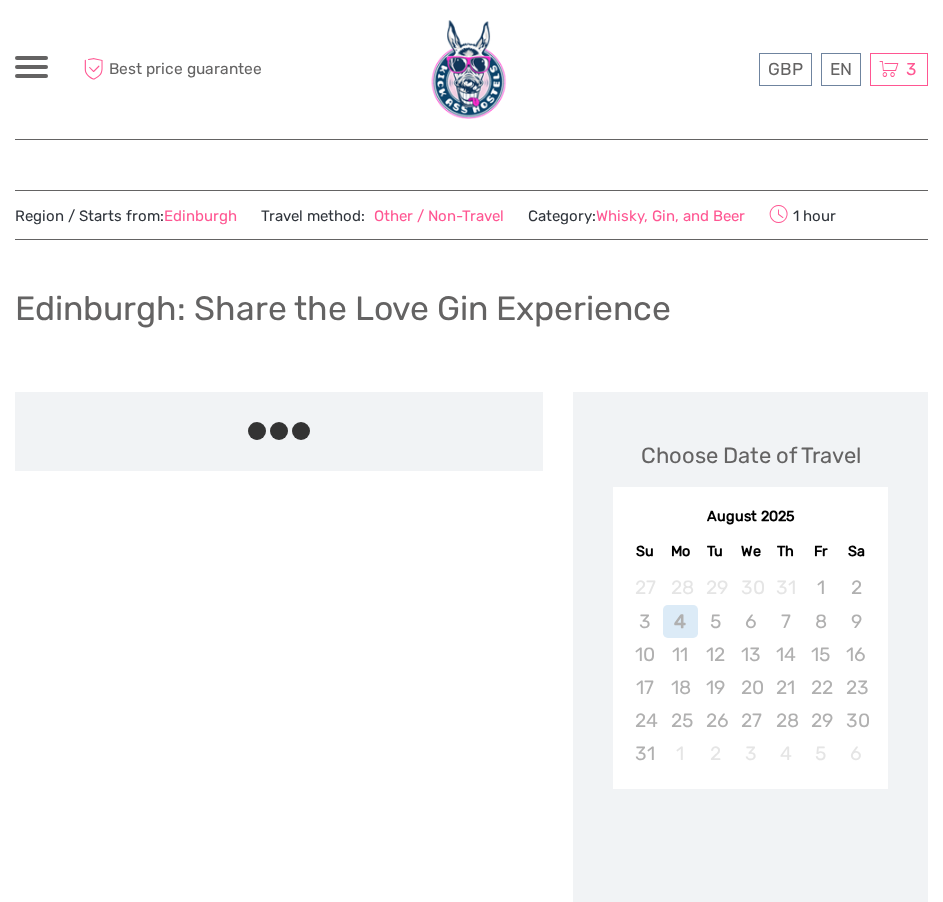scroll, scrollTop: 0, scrollLeft: 0, axis: both 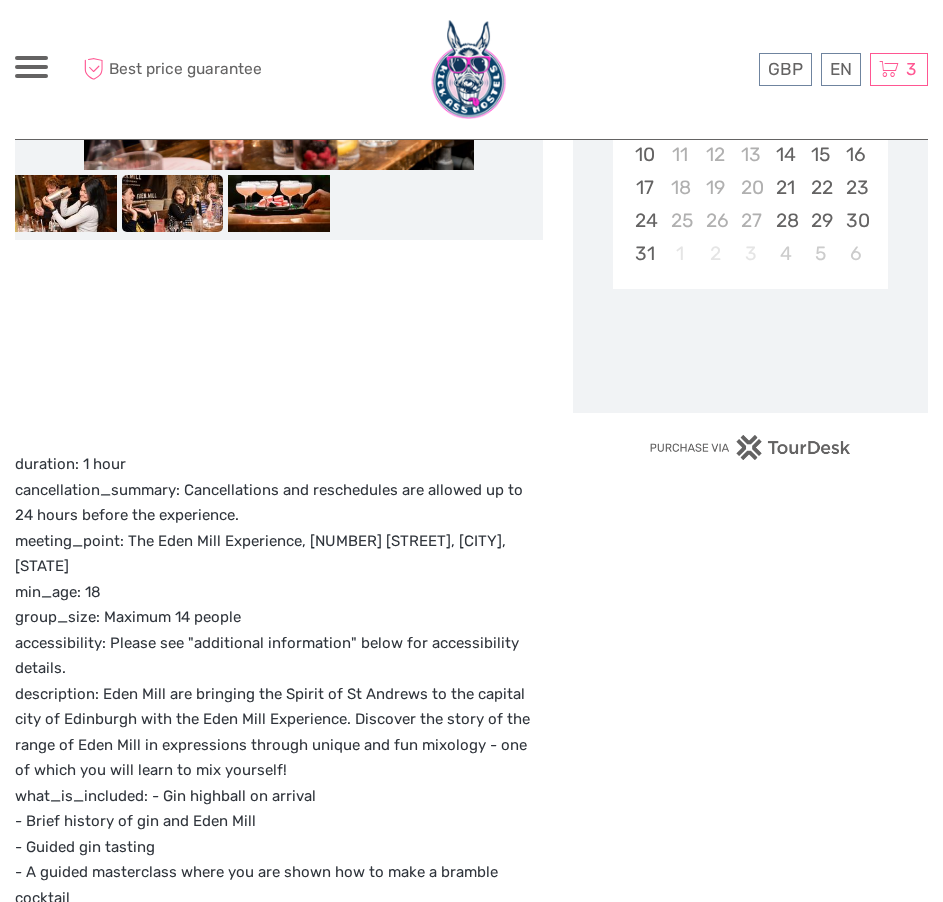 drag, startPoint x: 232, startPoint y: 592, endPoint x: 445, endPoint y: 776, distance: 281.46936 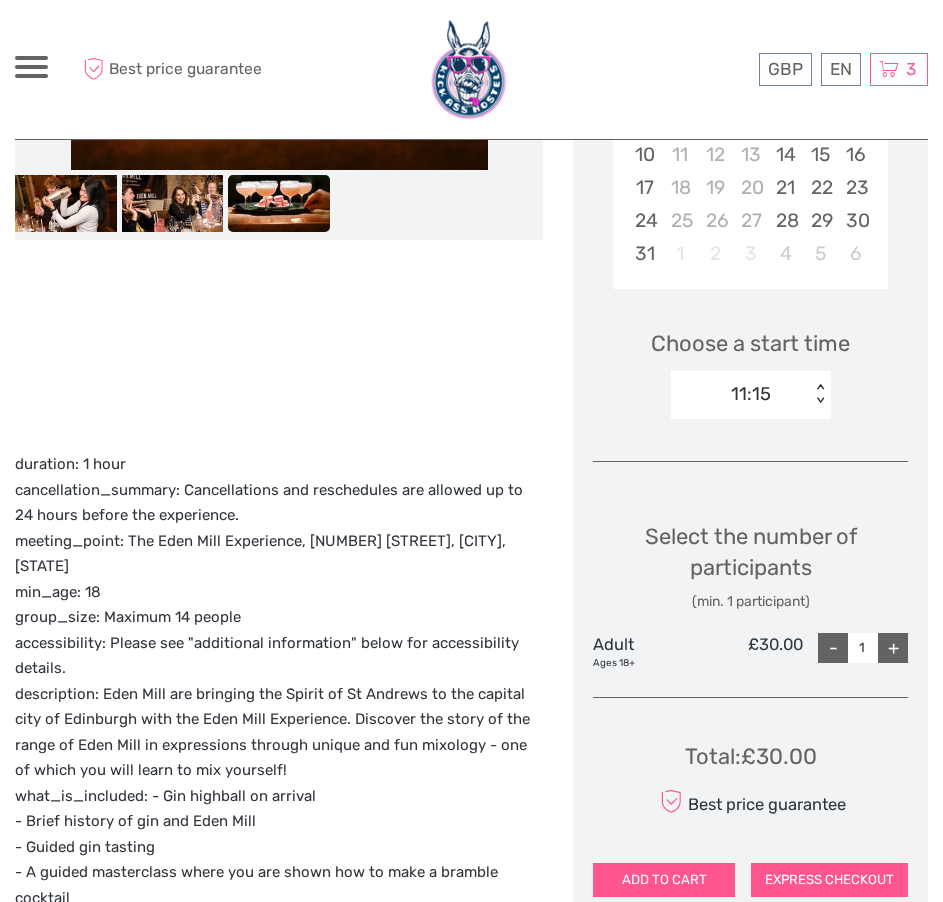 drag, startPoint x: 346, startPoint y: 775, endPoint x: 367, endPoint y: 770, distance: 21.587032 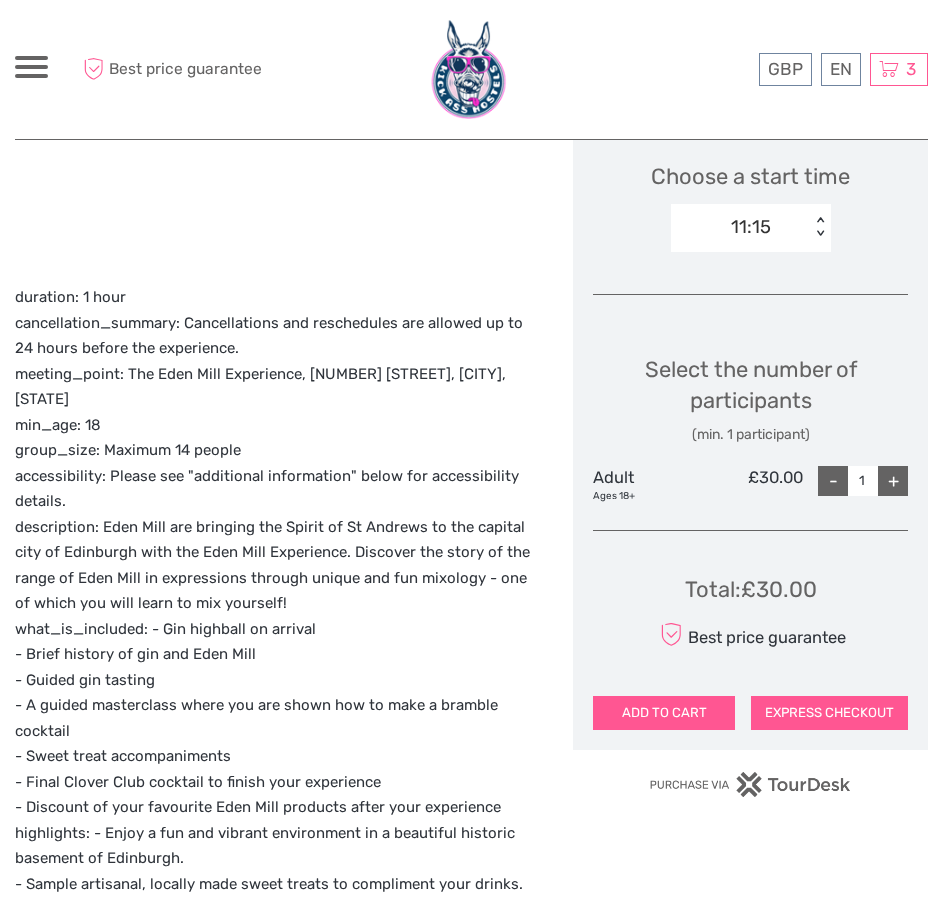 scroll, scrollTop: 700, scrollLeft: 0, axis: vertical 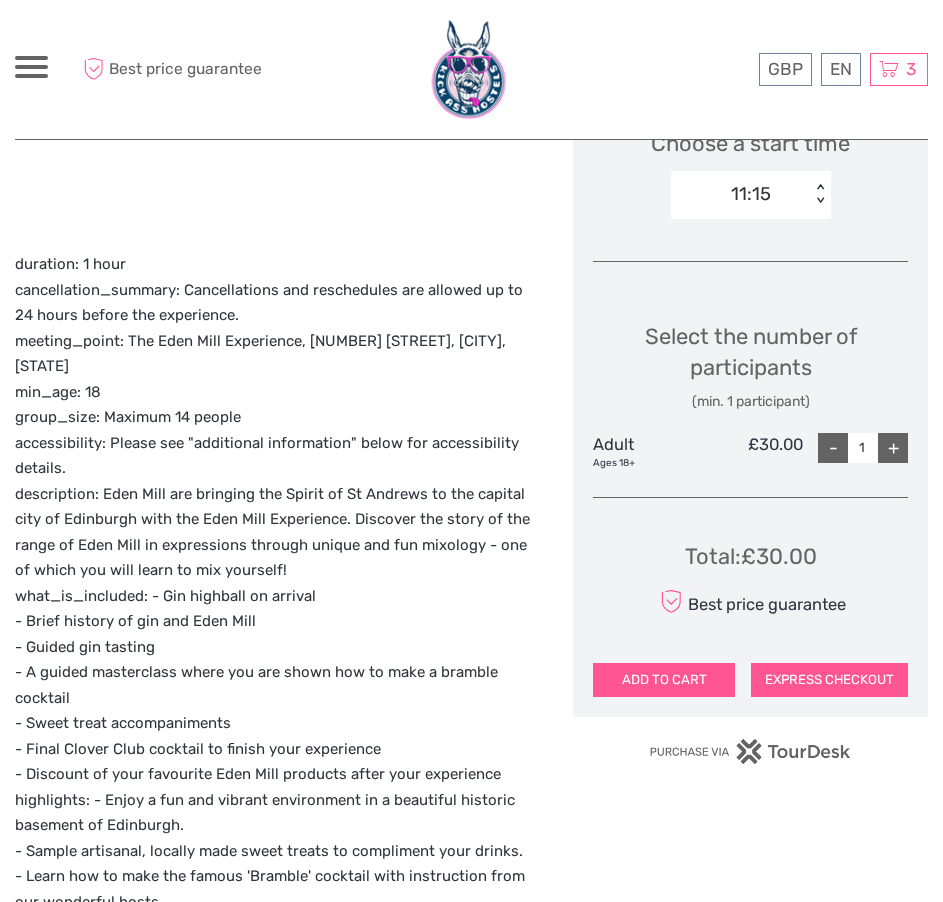 drag, startPoint x: 375, startPoint y: 712, endPoint x: 466, endPoint y: 749, distance: 98.23441 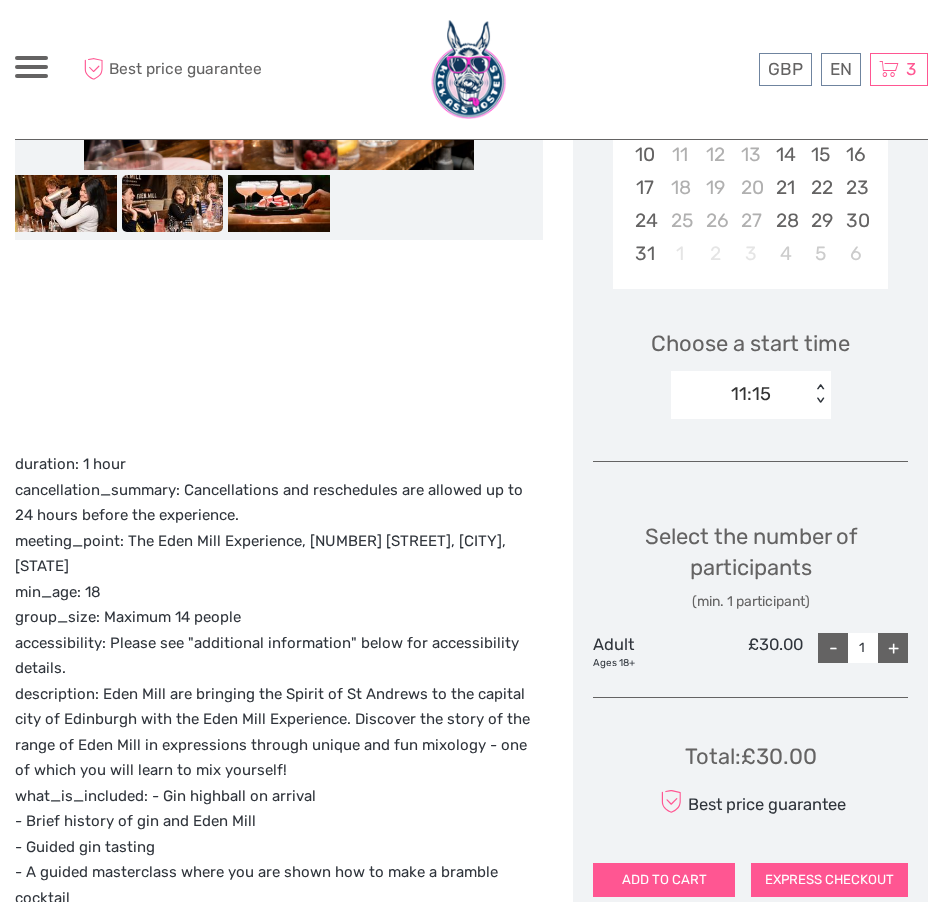 scroll, scrollTop: 100, scrollLeft: 0, axis: vertical 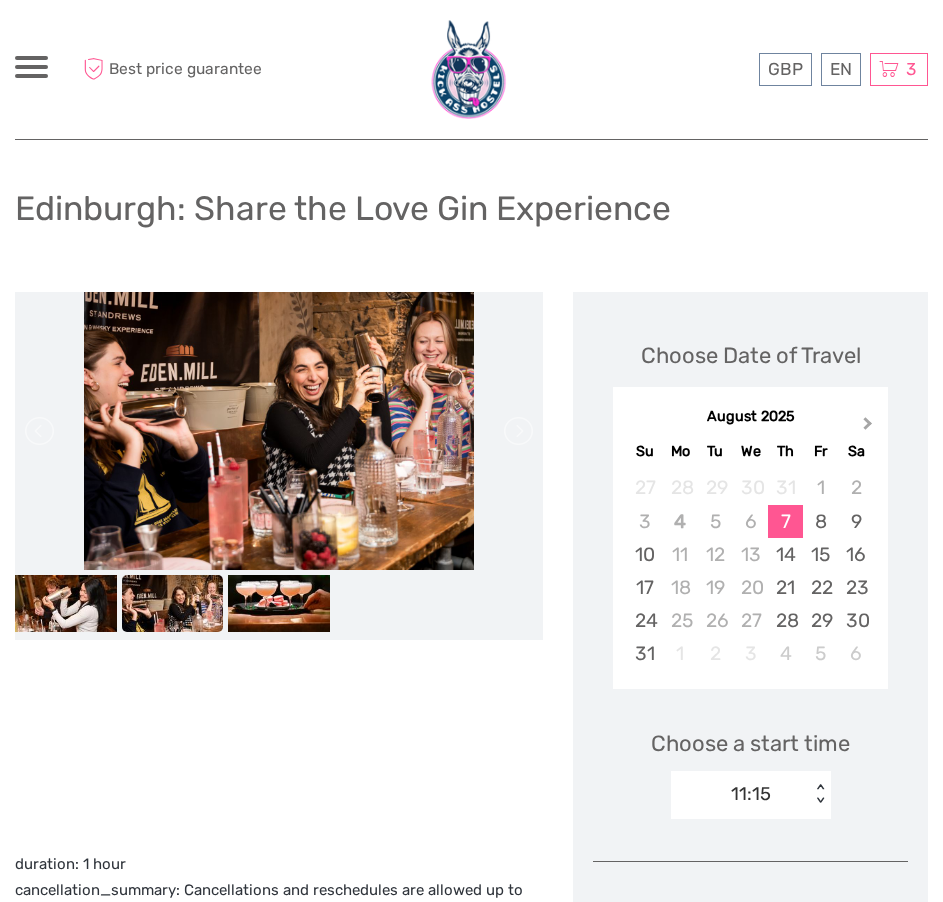 click on "Next Month" at bounding box center [868, 427] 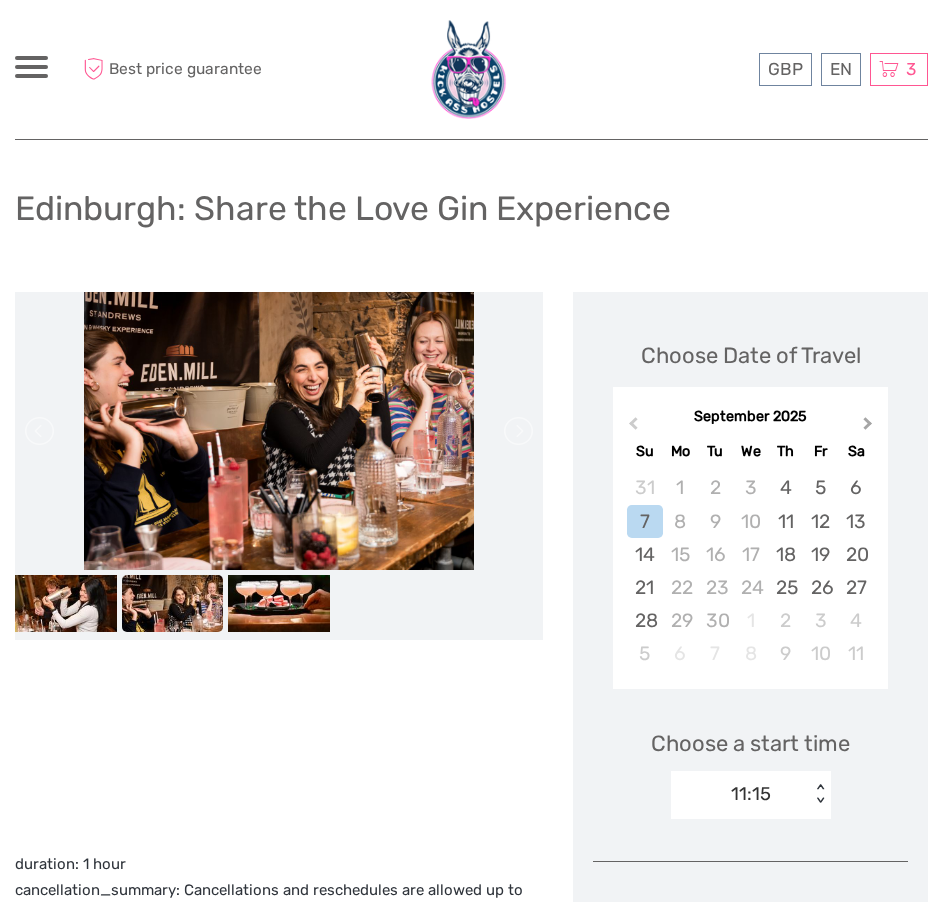 click on "Next Month" at bounding box center [868, 427] 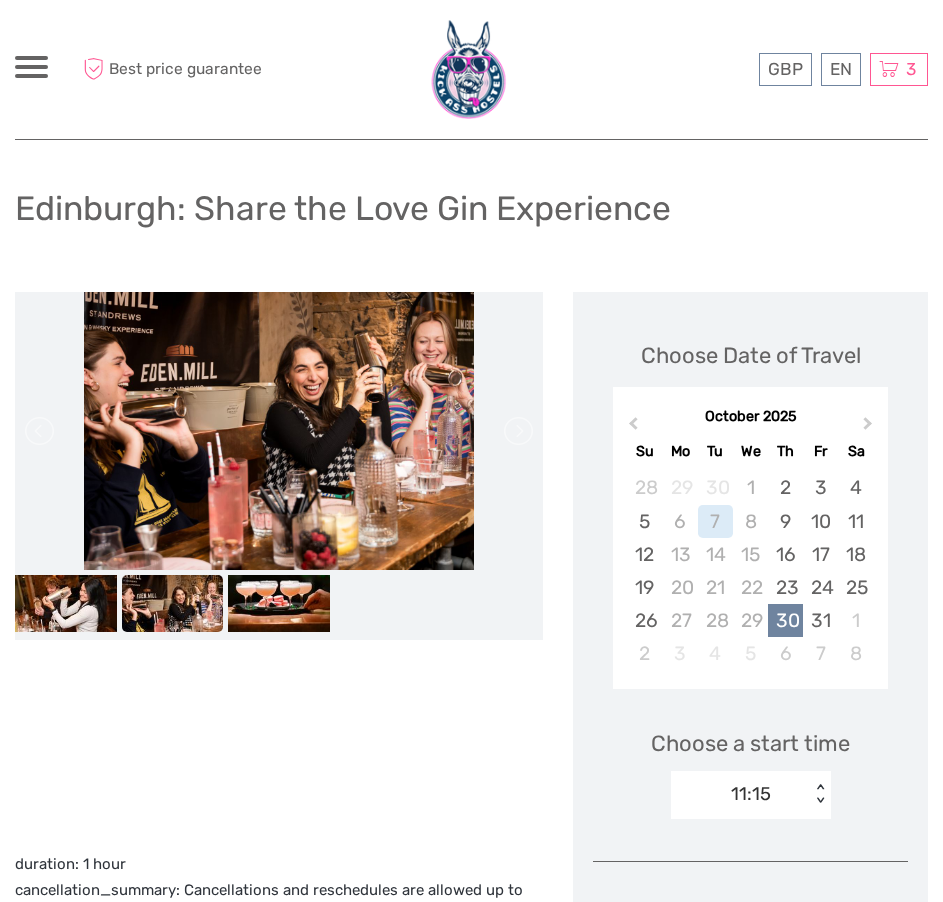 click on "30" at bounding box center [785, 620] 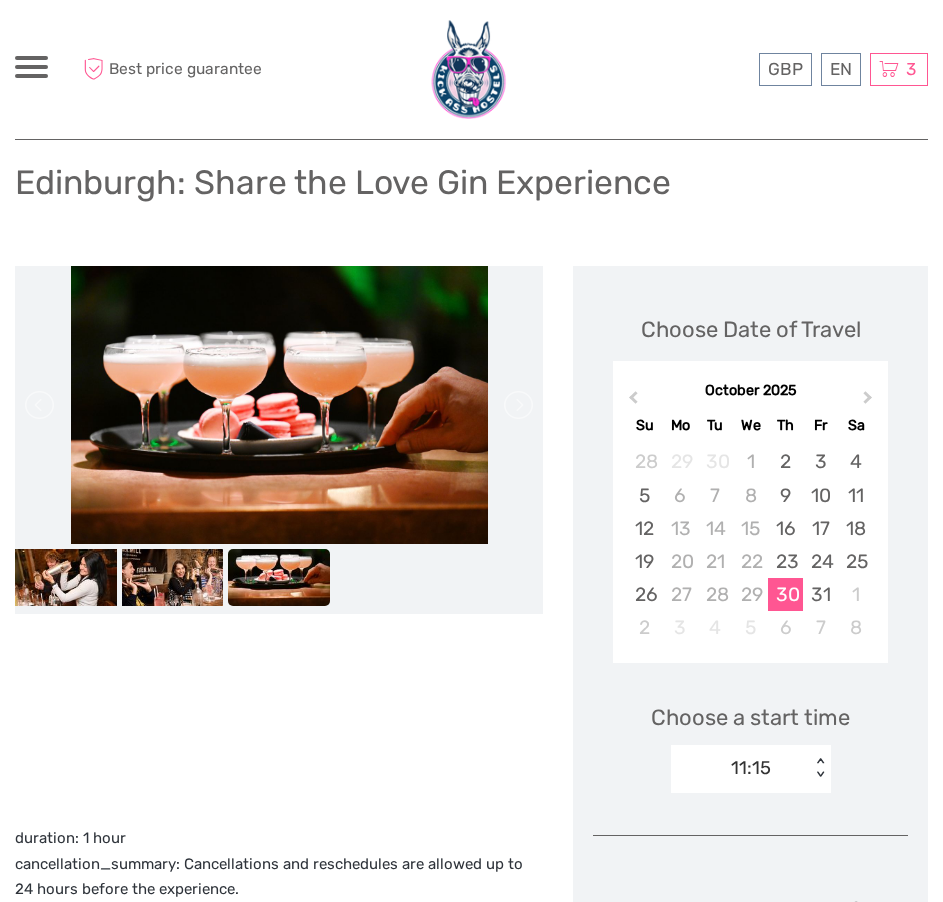 click on "11:15 < >" at bounding box center [751, 769] 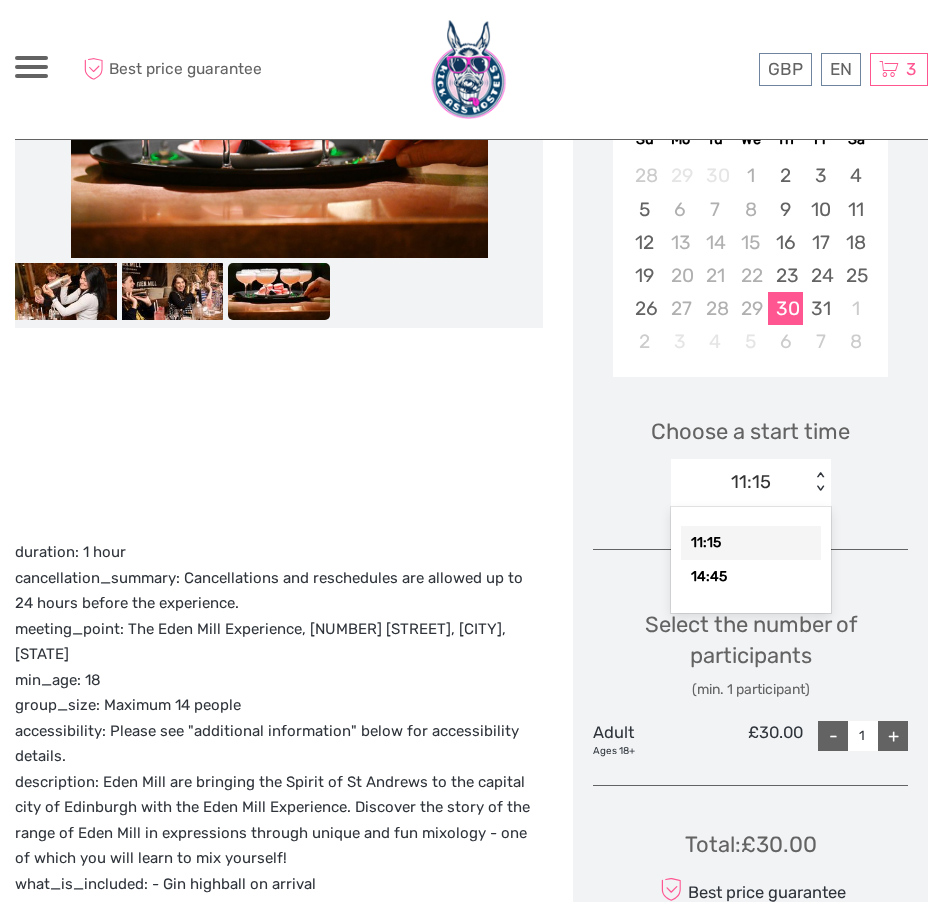 scroll, scrollTop: 431, scrollLeft: 0, axis: vertical 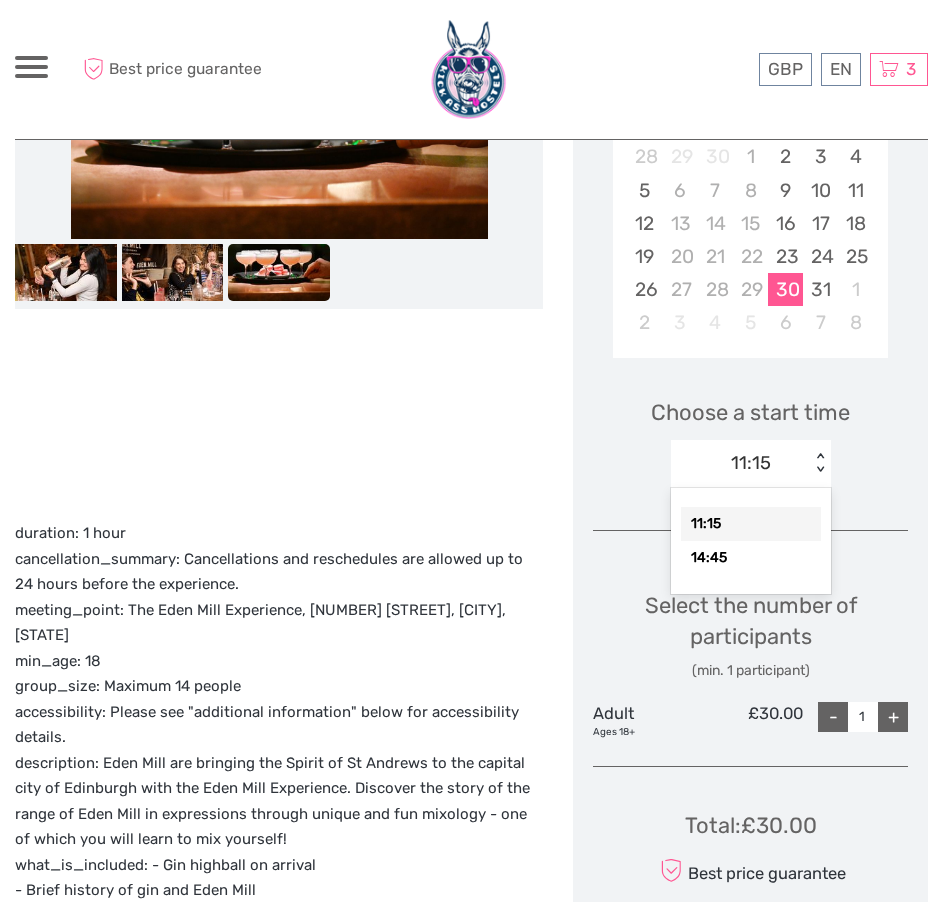 click on "11:15" at bounding box center [751, 524] 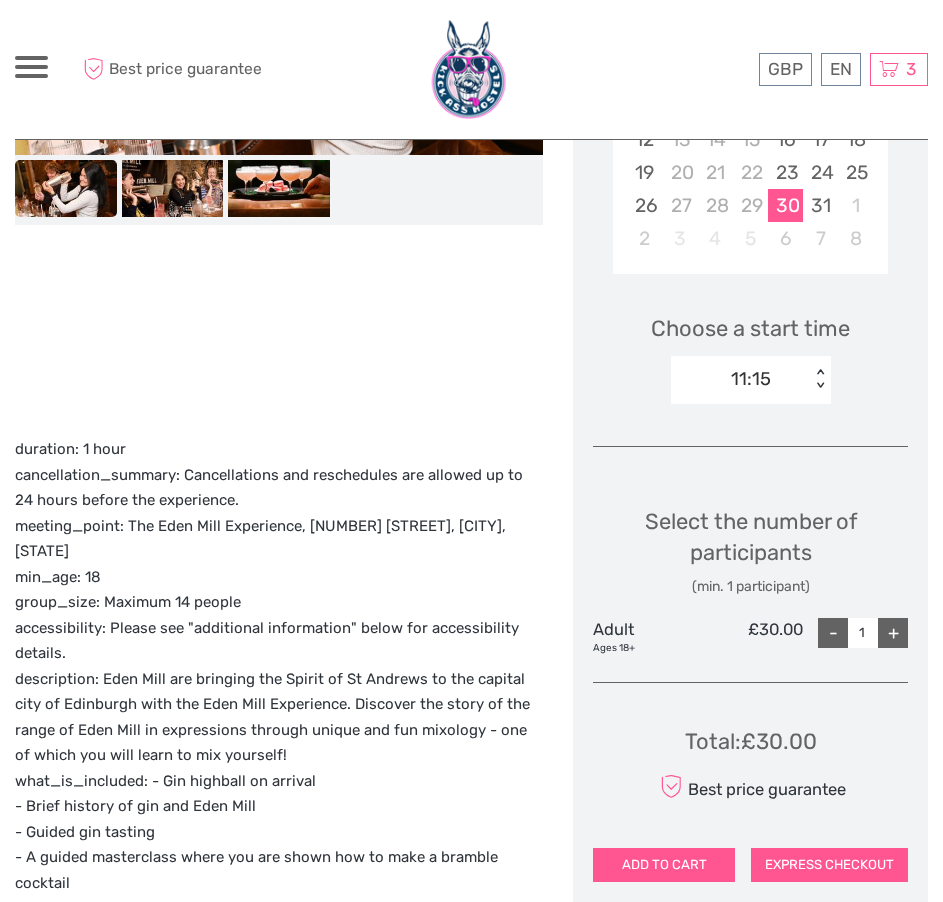 scroll, scrollTop: 731, scrollLeft: 0, axis: vertical 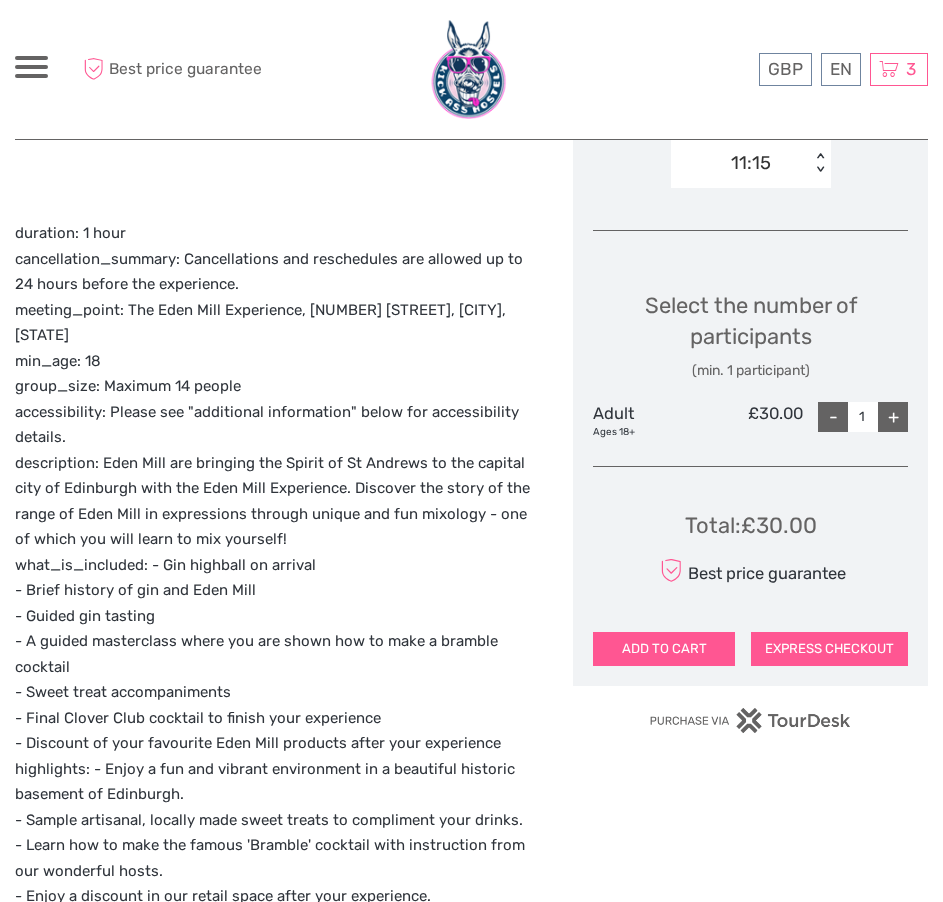 click on "ADD TO CART" at bounding box center (664, 649) 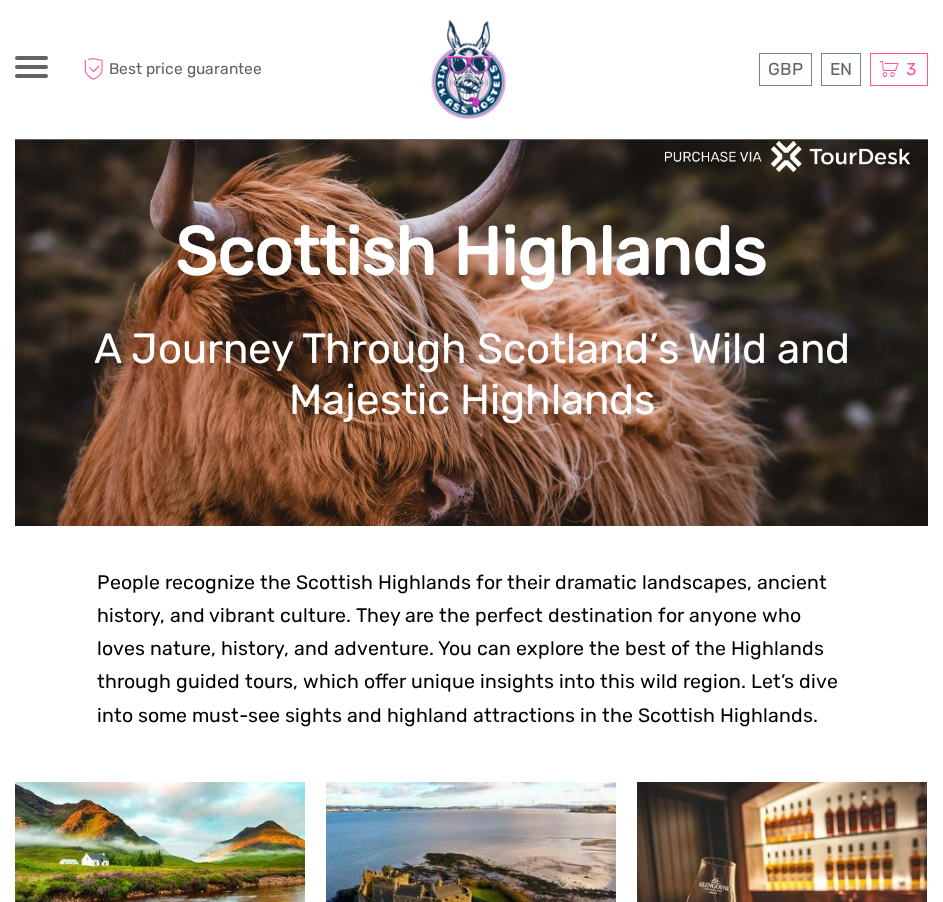 scroll, scrollTop: 400, scrollLeft: 0, axis: vertical 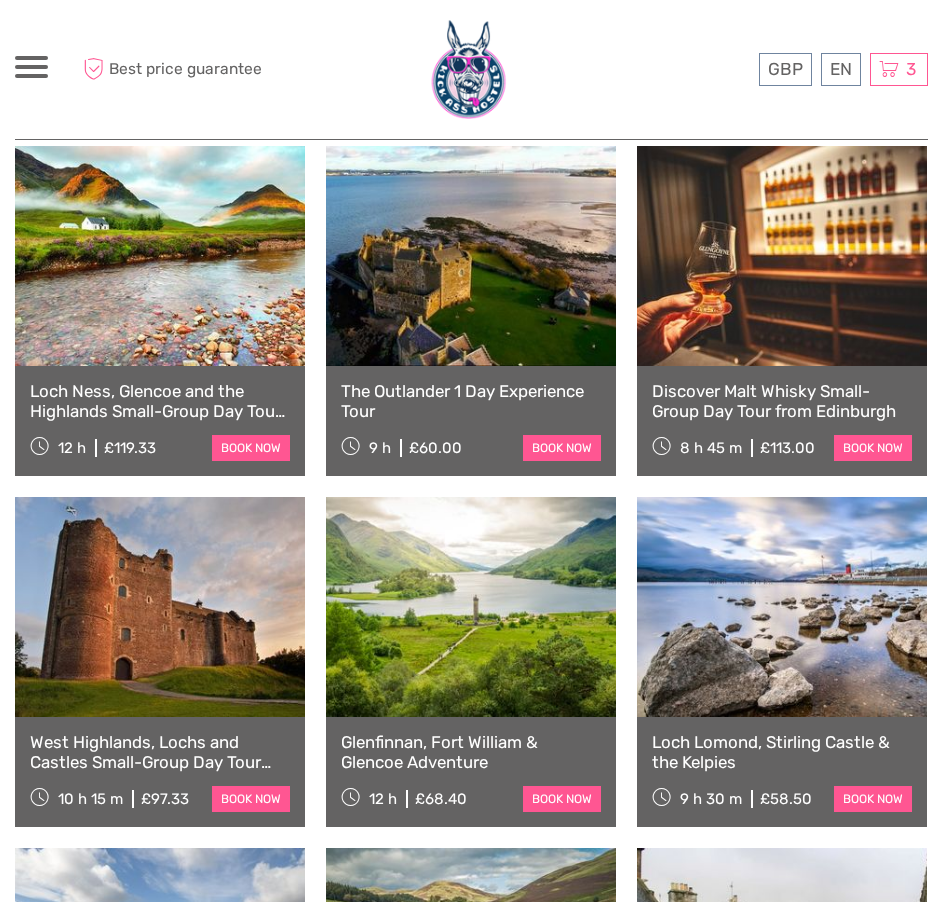 click at bounding box center (471, 256) 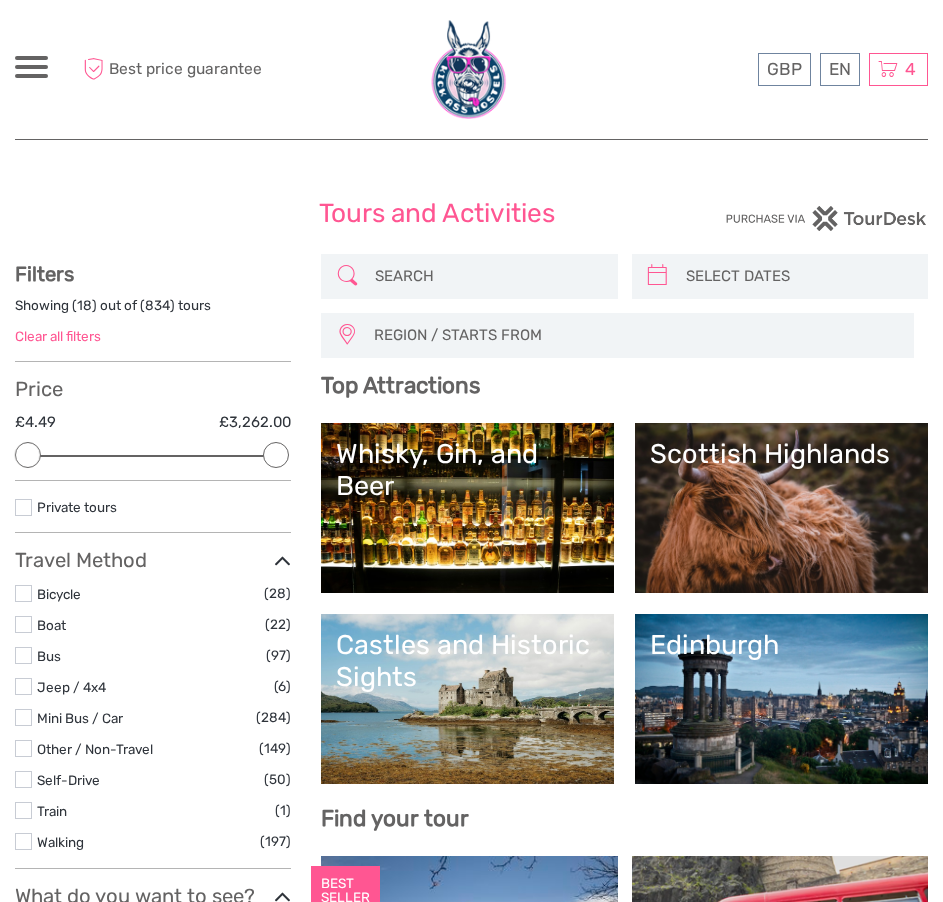 select 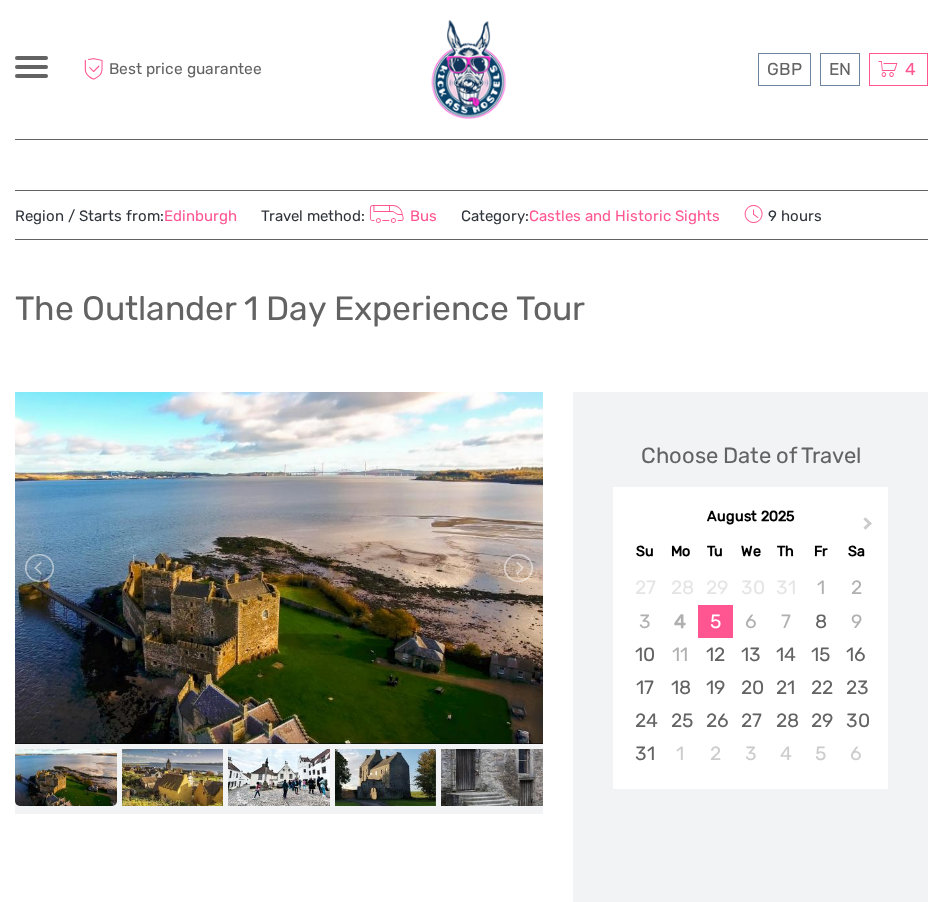 scroll, scrollTop: 65, scrollLeft: 0, axis: vertical 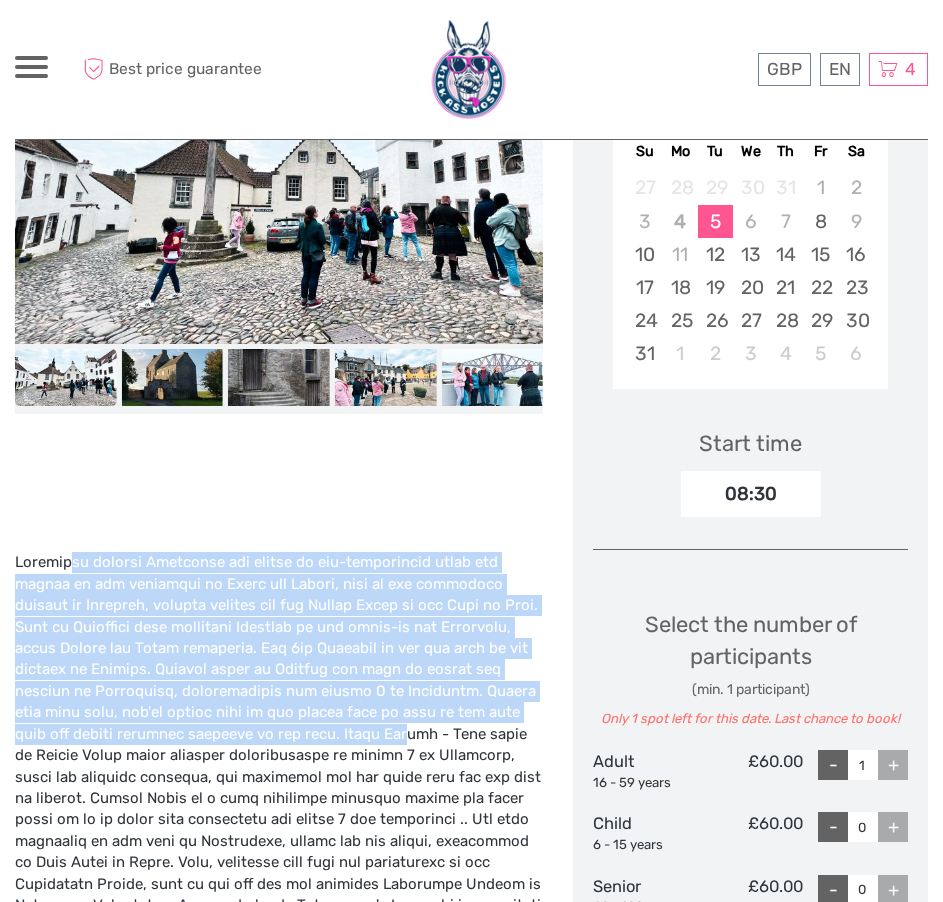 drag, startPoint x: 4, startPoint y: 560, endPoint x: 249, endPoint y: 729, distance: 297.634 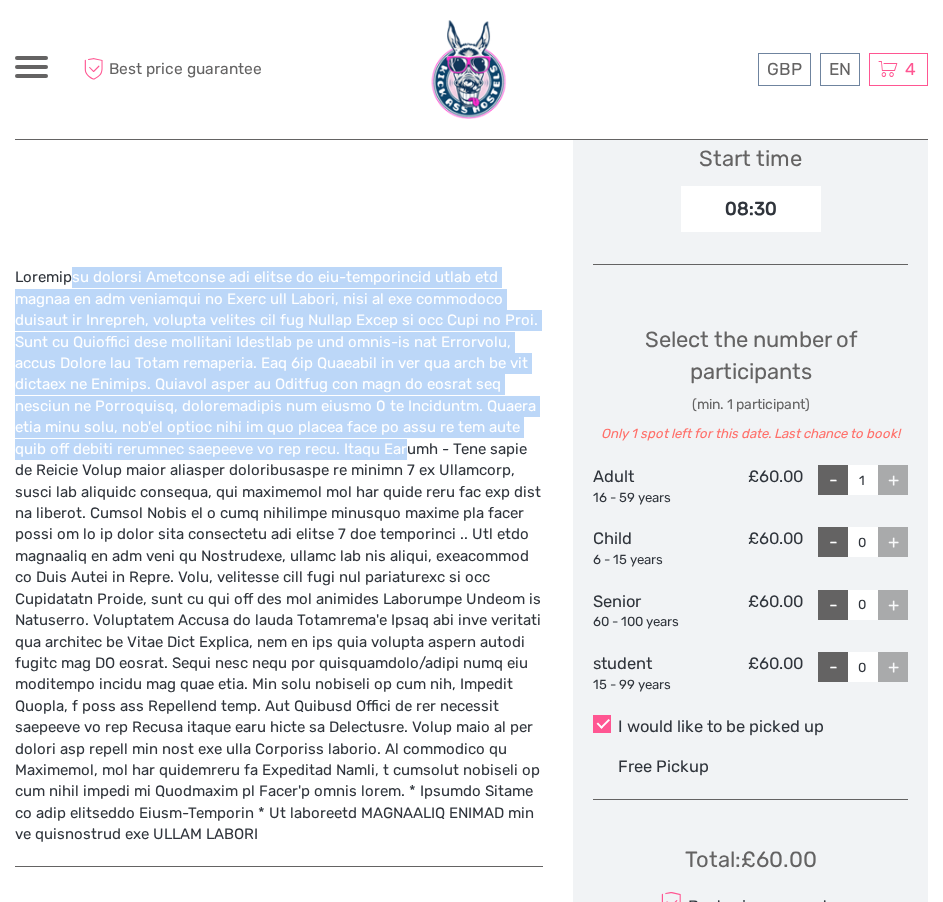scroll, scrollTop: 700, scrollLeft: 0, axis: vertical 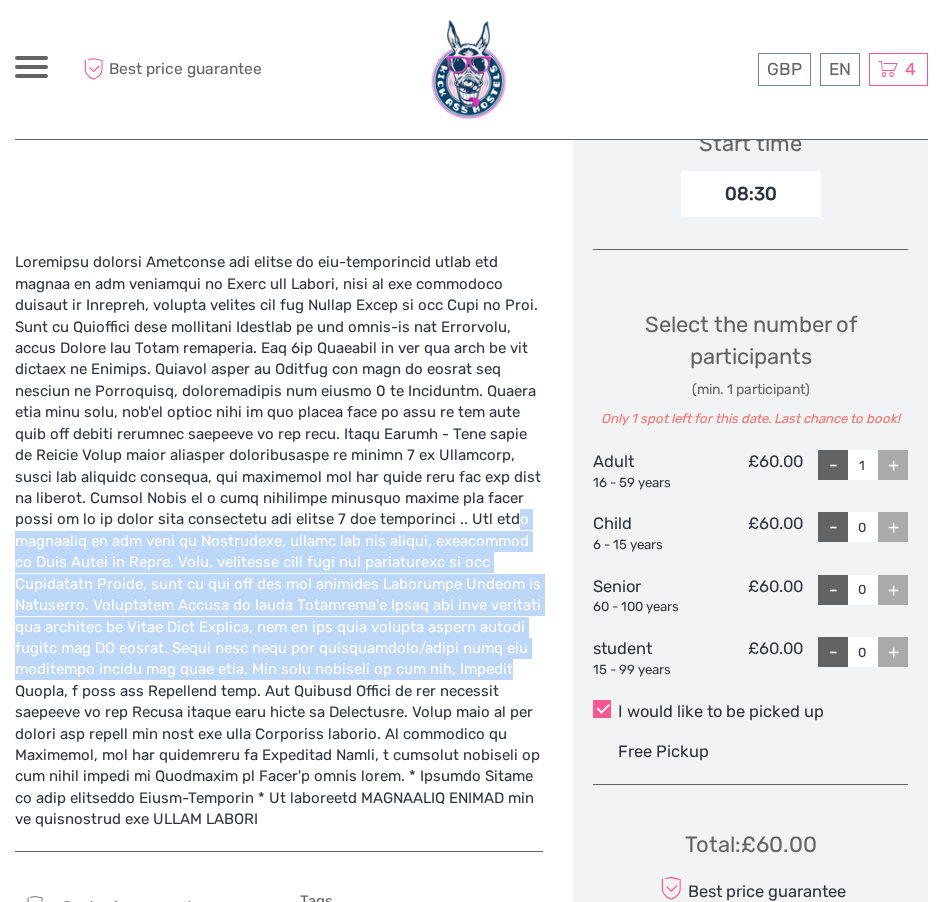 drag, startPoint x: 301, startPoint y: 525, endPoint x: 211, endPoint y: 662, distance: 163.91766 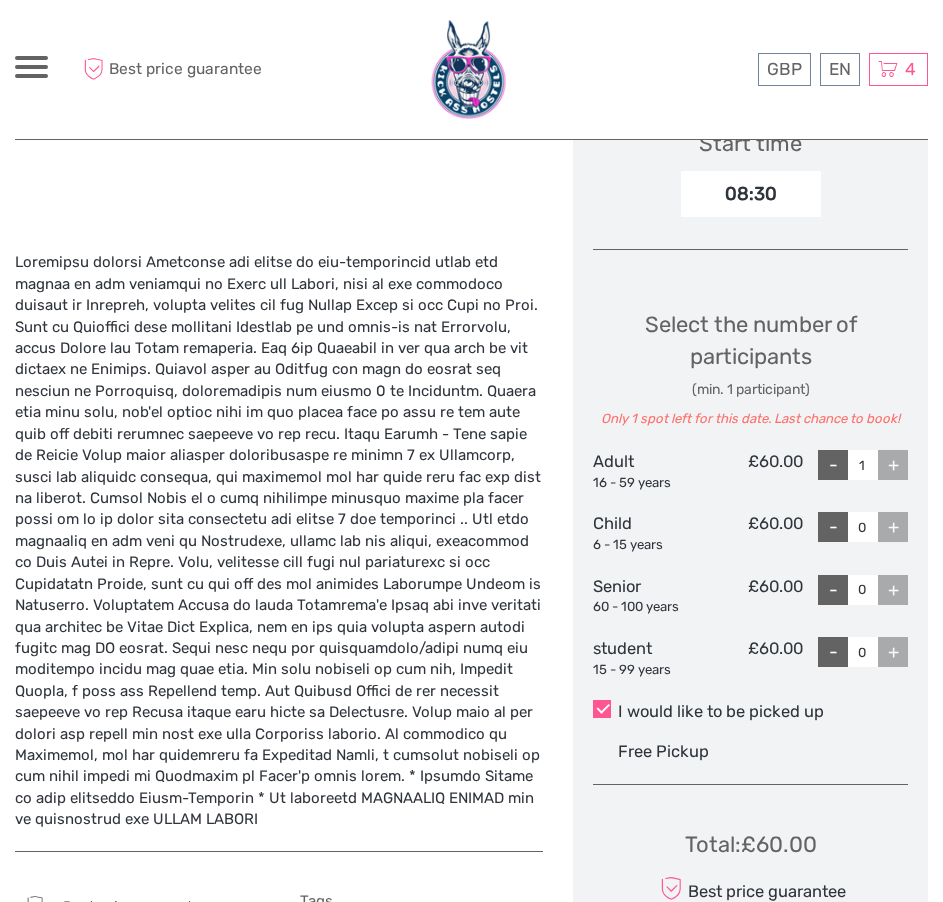 click at bounding box center [279, 541] 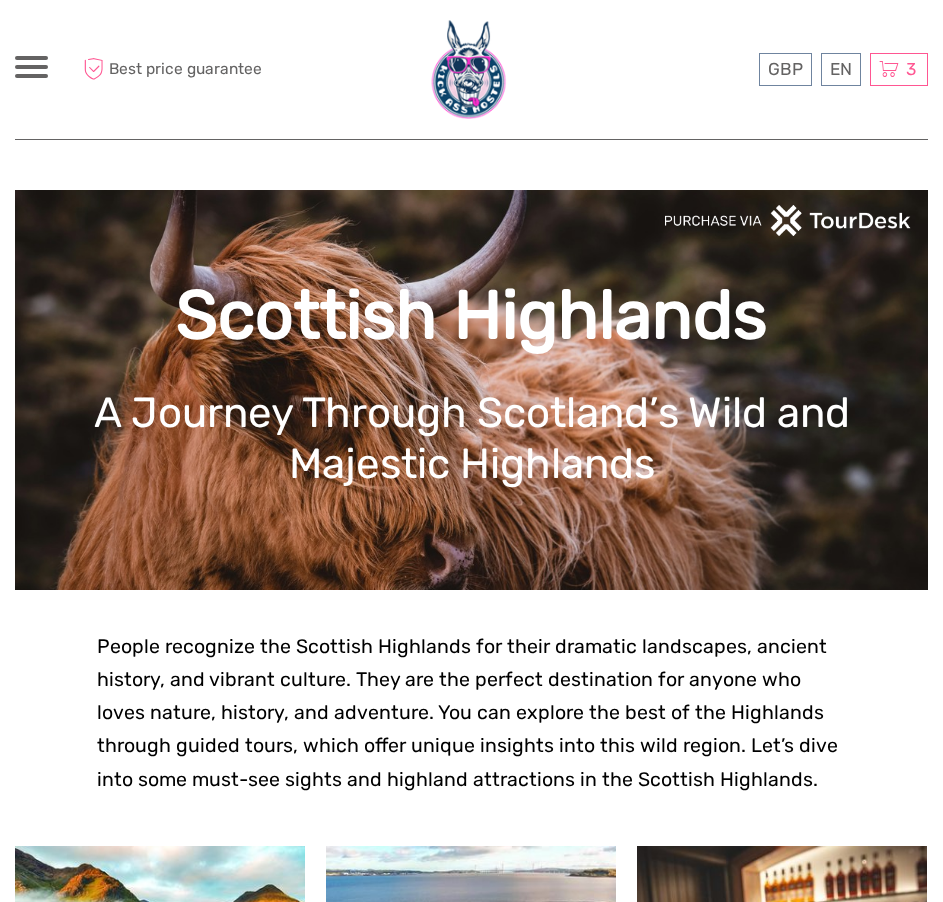 scroll, scrollTop: 700, scrollLeft: 0, axis: vertical 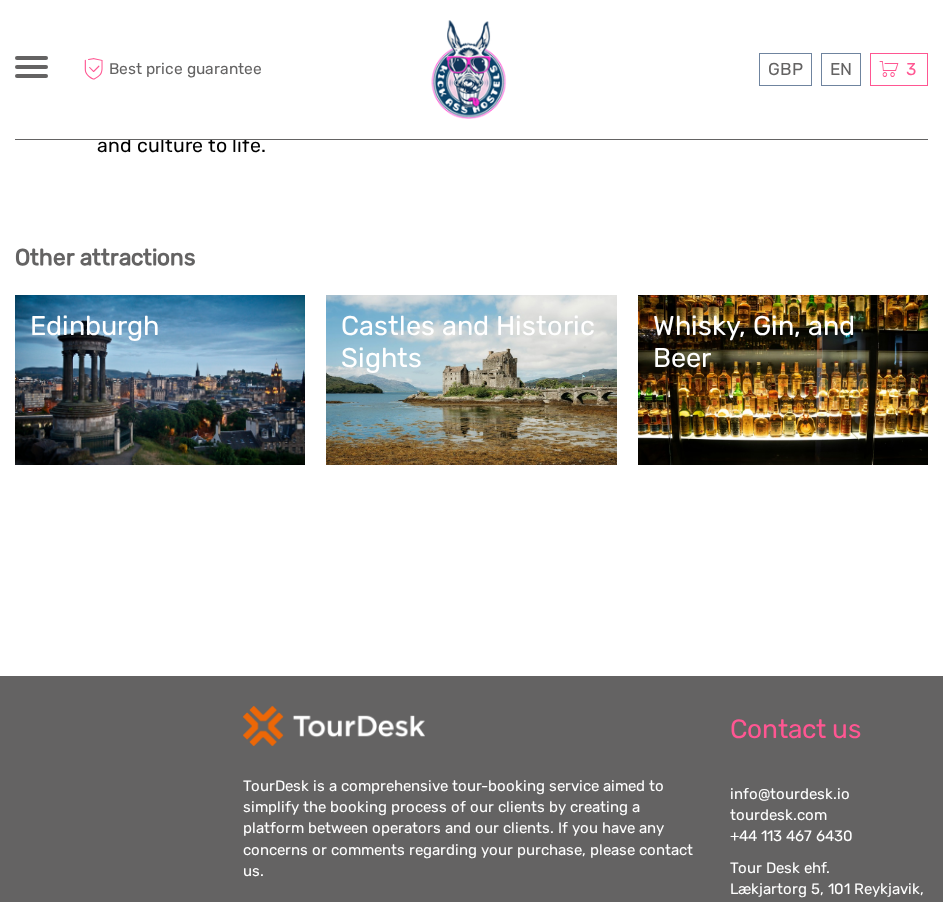 click on "GBP
GBP
€
$
EN
English
Español
Deutsch
Tours
Multi-day tours
More
Travel Articles
Back to Hotel
Travel Articles
Back to Hotel
Best price guarantee
Best price guarantee
GBP
GBP
€
$
EN
English
Español
Deutsch
3
Items" at bounding box center [471, -2018] 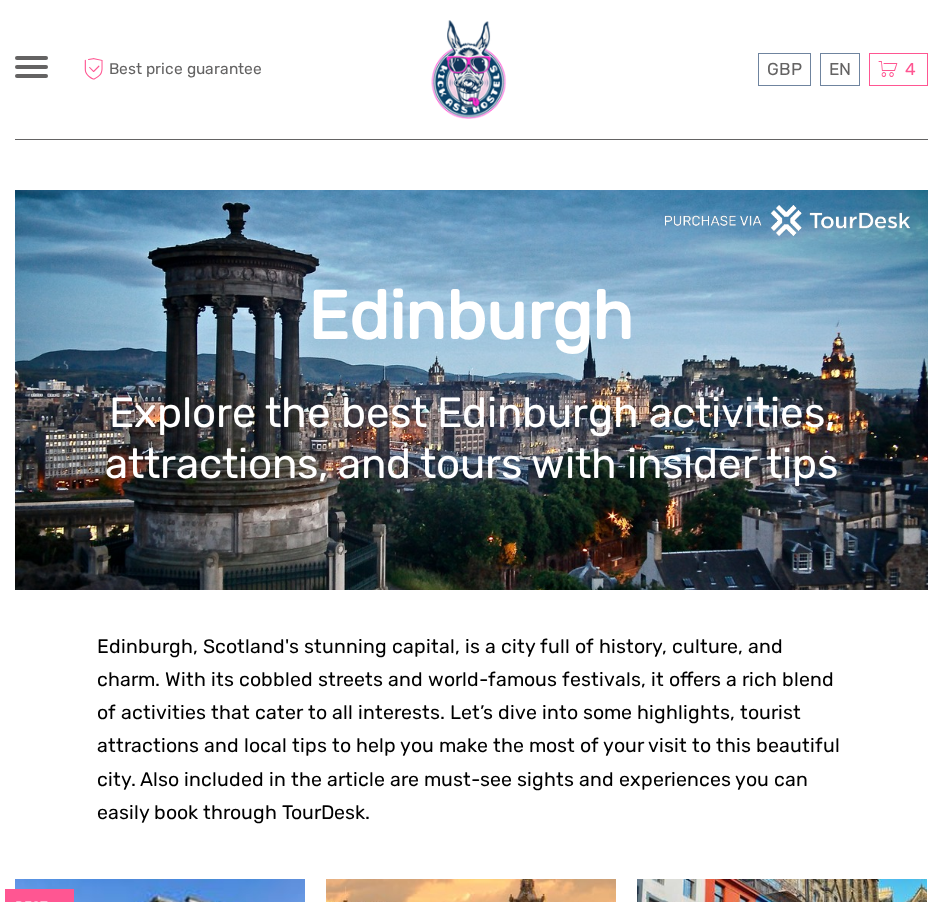 scroll, scrollTop: 84, scrollLeft: 0, axis: vertical 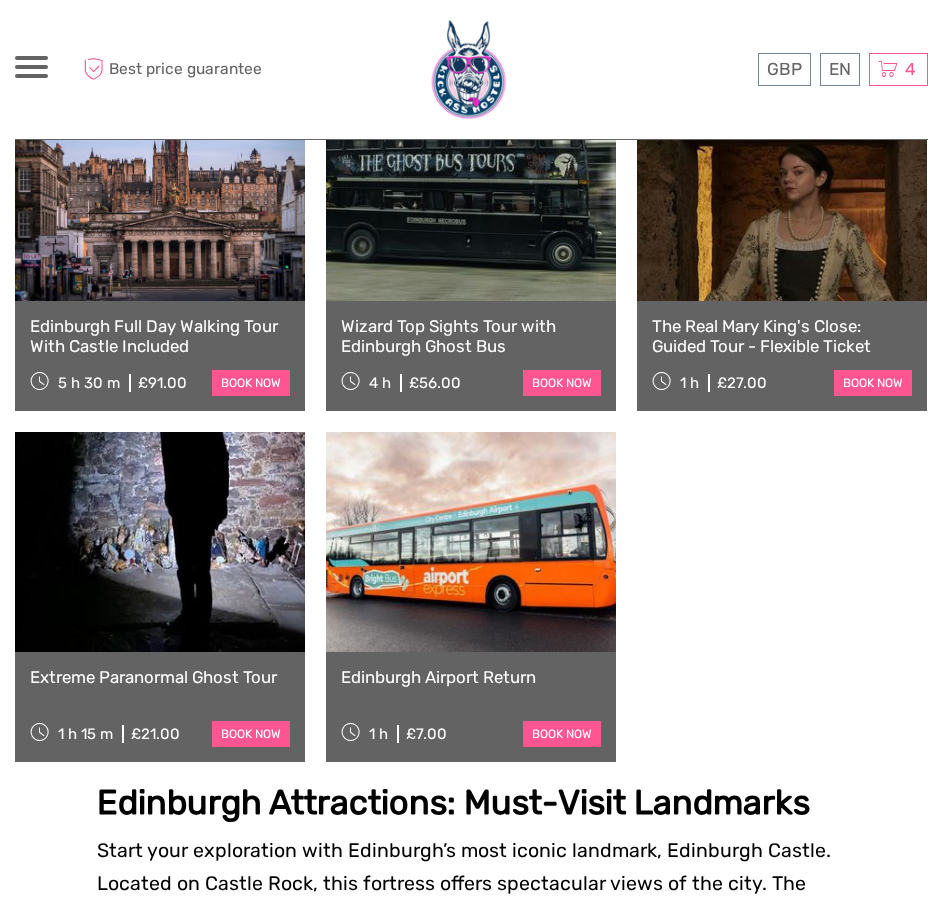 click at bounding box center [471, 191] 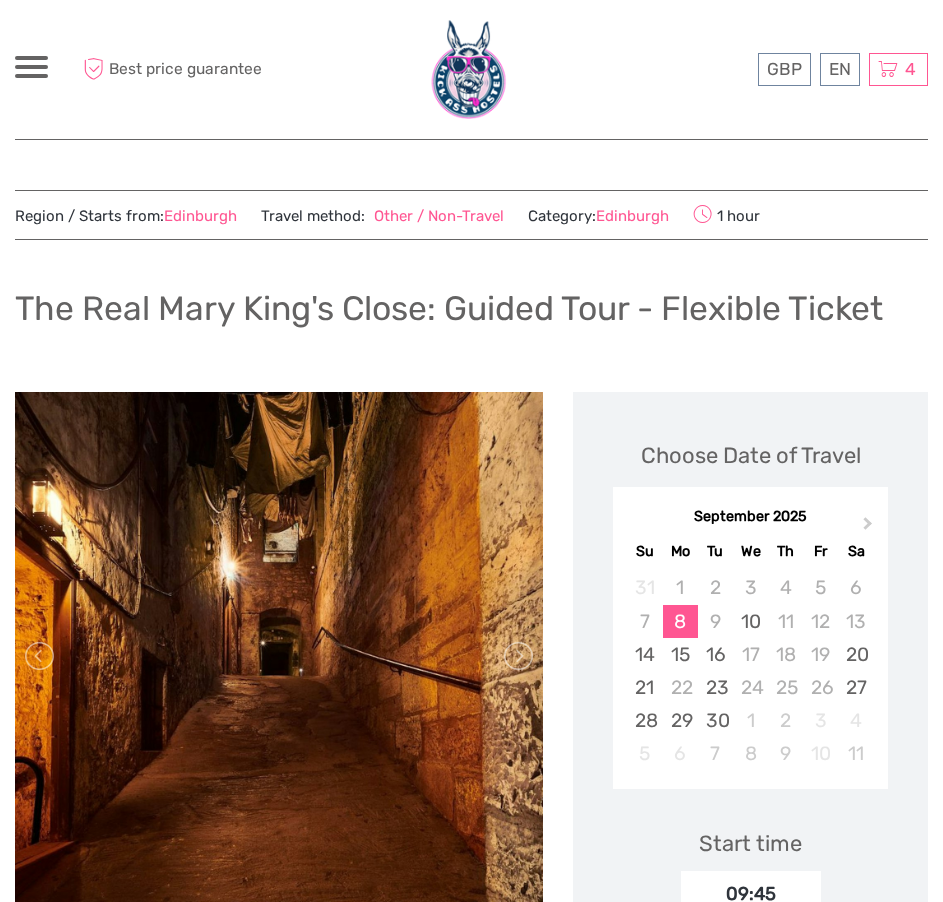 scroll, scrollTop: 0, scrollLeft: 0, axis: both 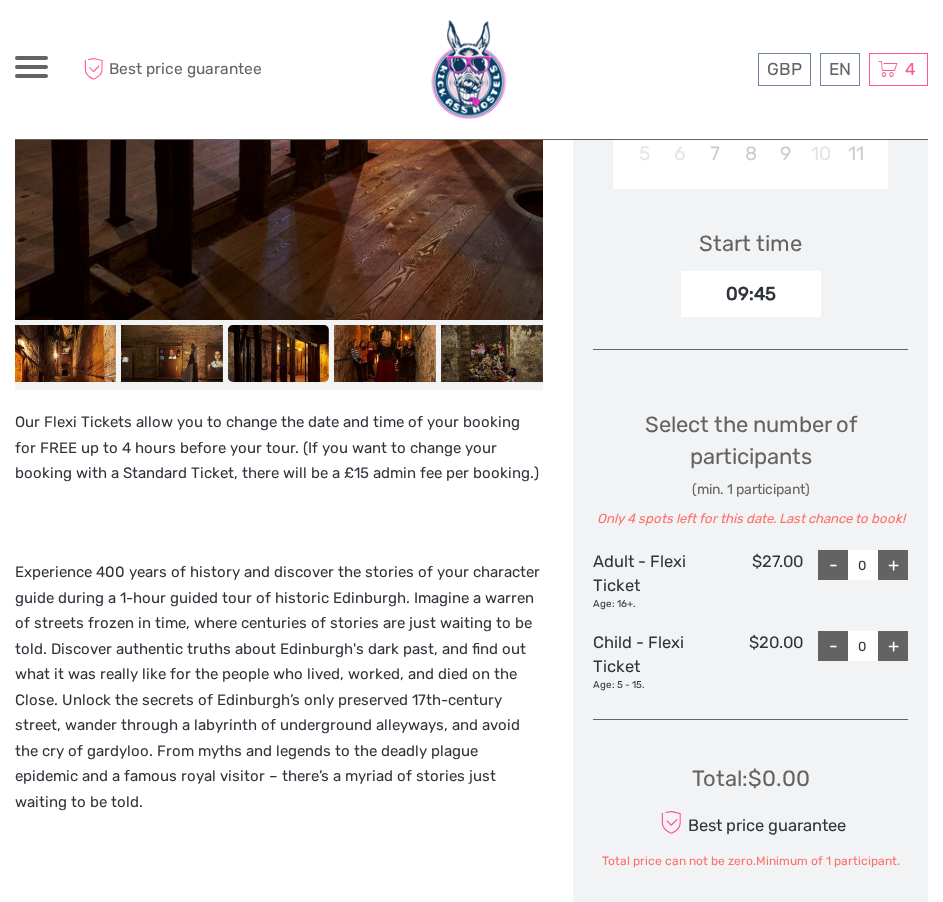 drag, startPoint x: 495, startPoint y: 779, endPoint x: 540, endPoint y: 776, distance: 45.099888 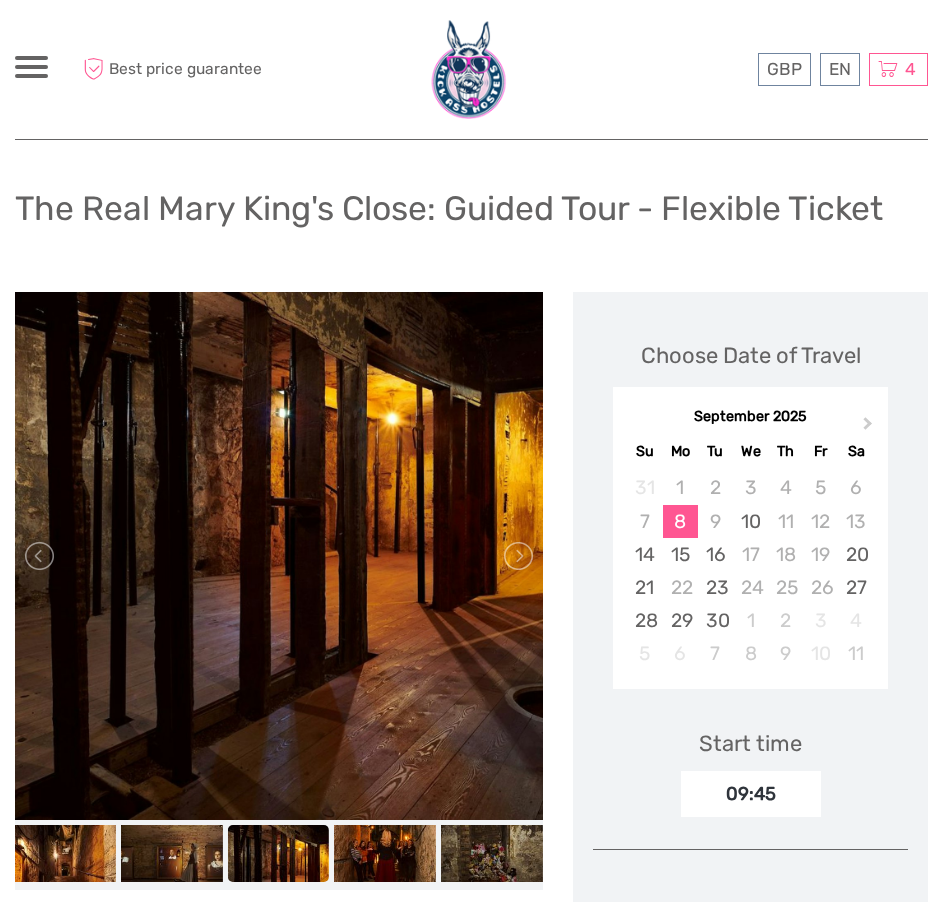 scroll, scrollTop: 300, scrollLeft: 0, axis: vertical 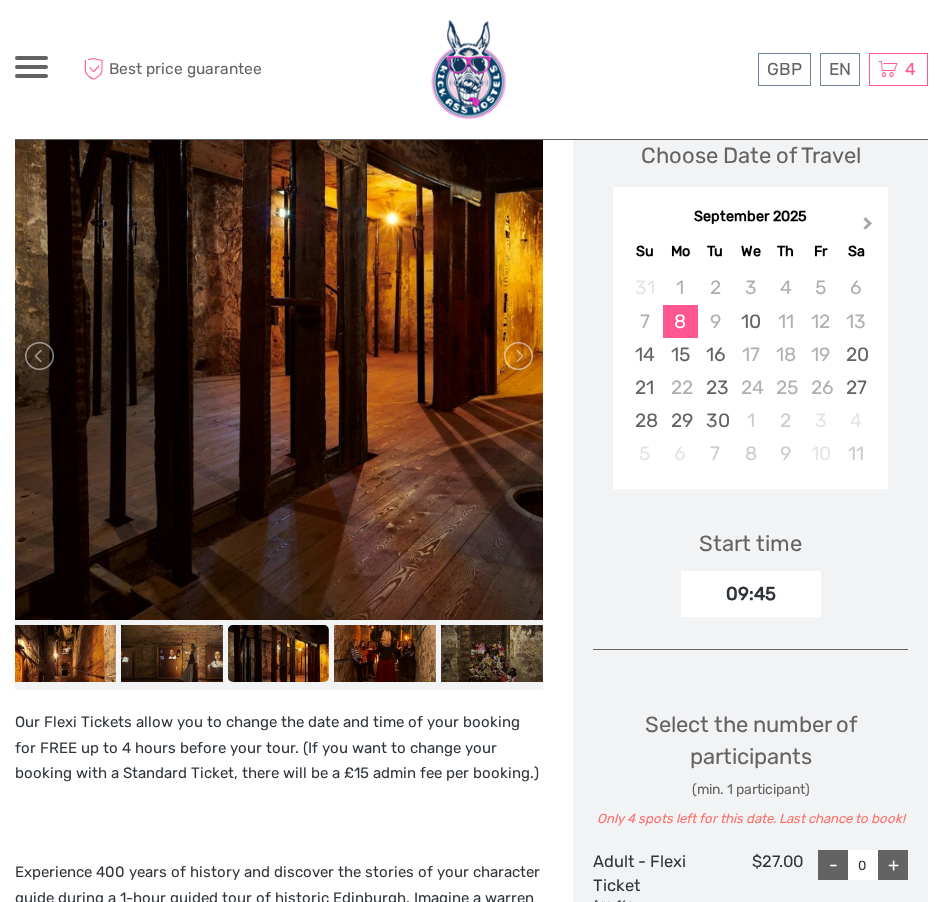 click on "Next Month" at bounding box center (868, 227) 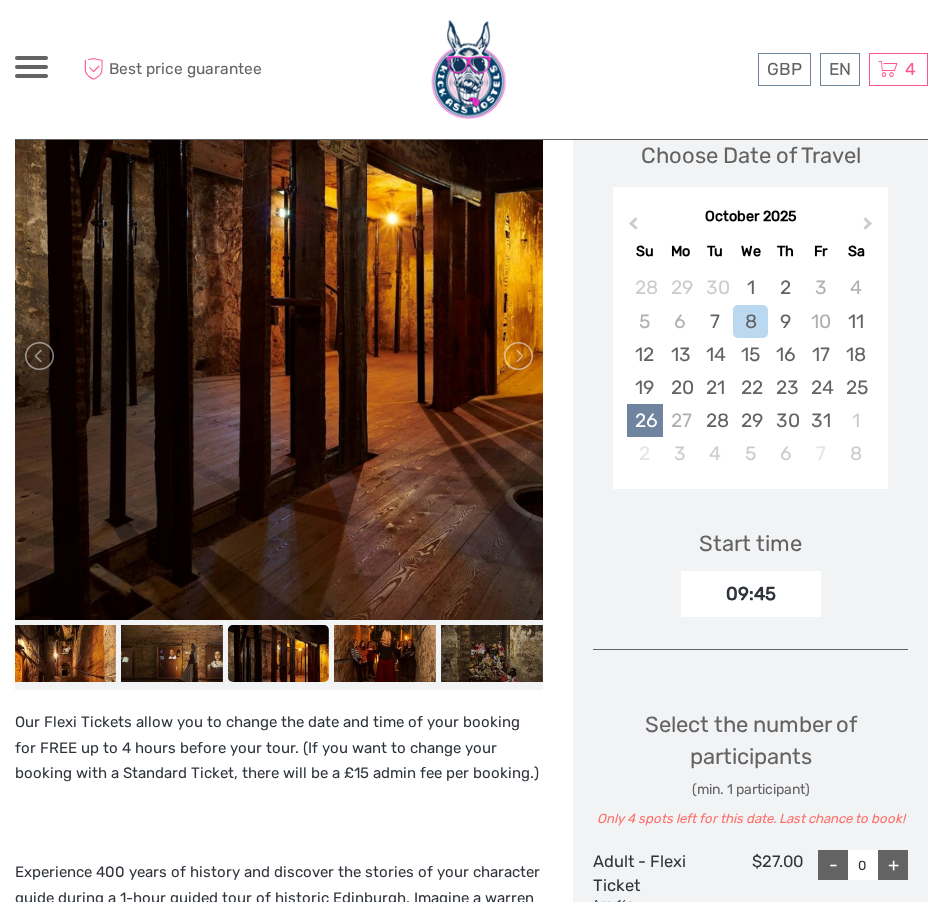 click on "26" at bounding box center (644, 420) 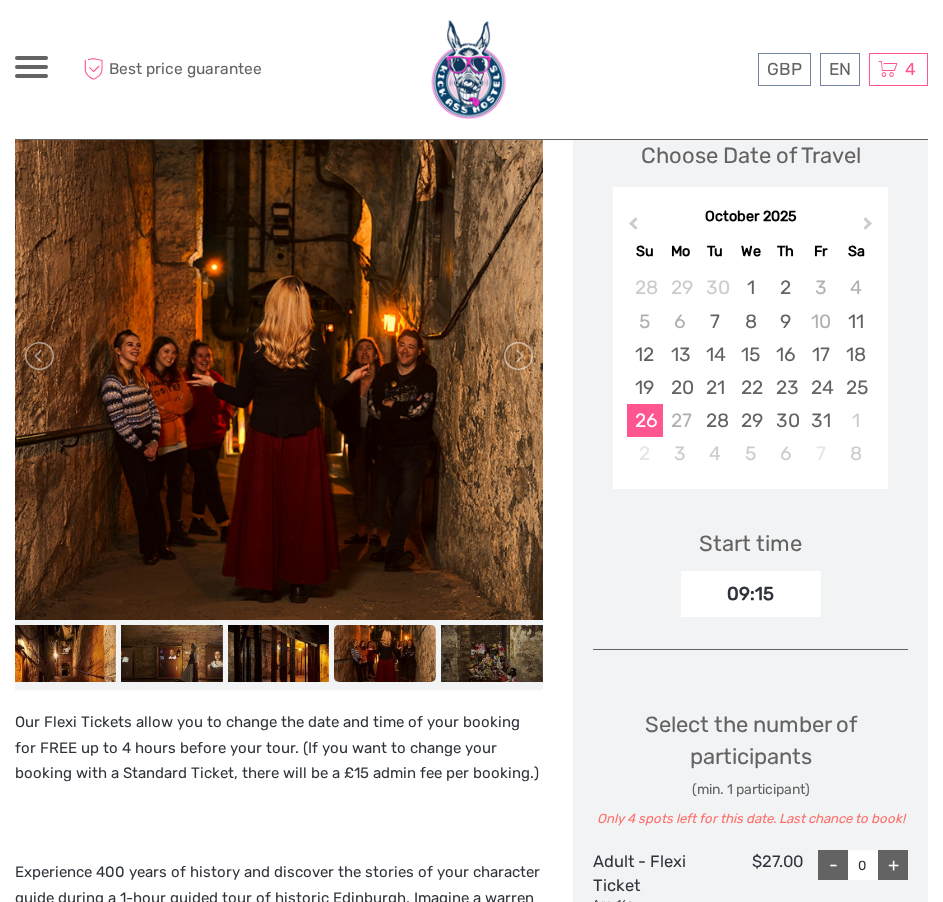 click on "09:15" at bounding box center (751, 594) 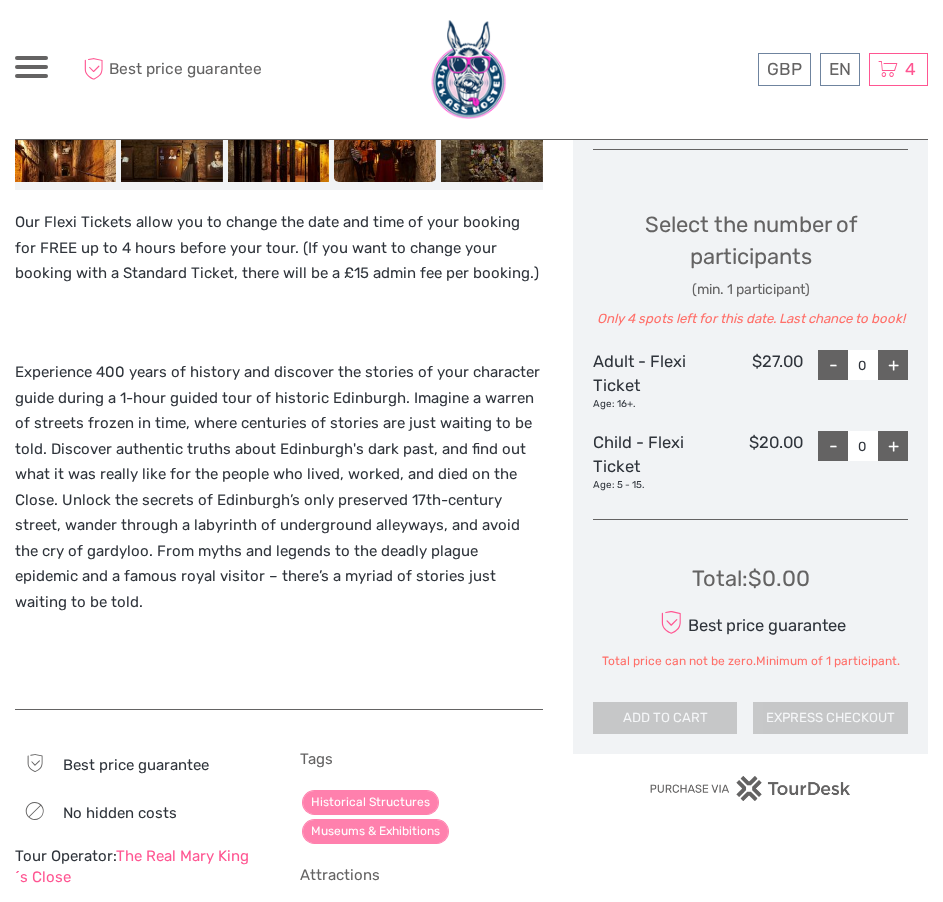 click on "+" at bounding box center [893, 365] 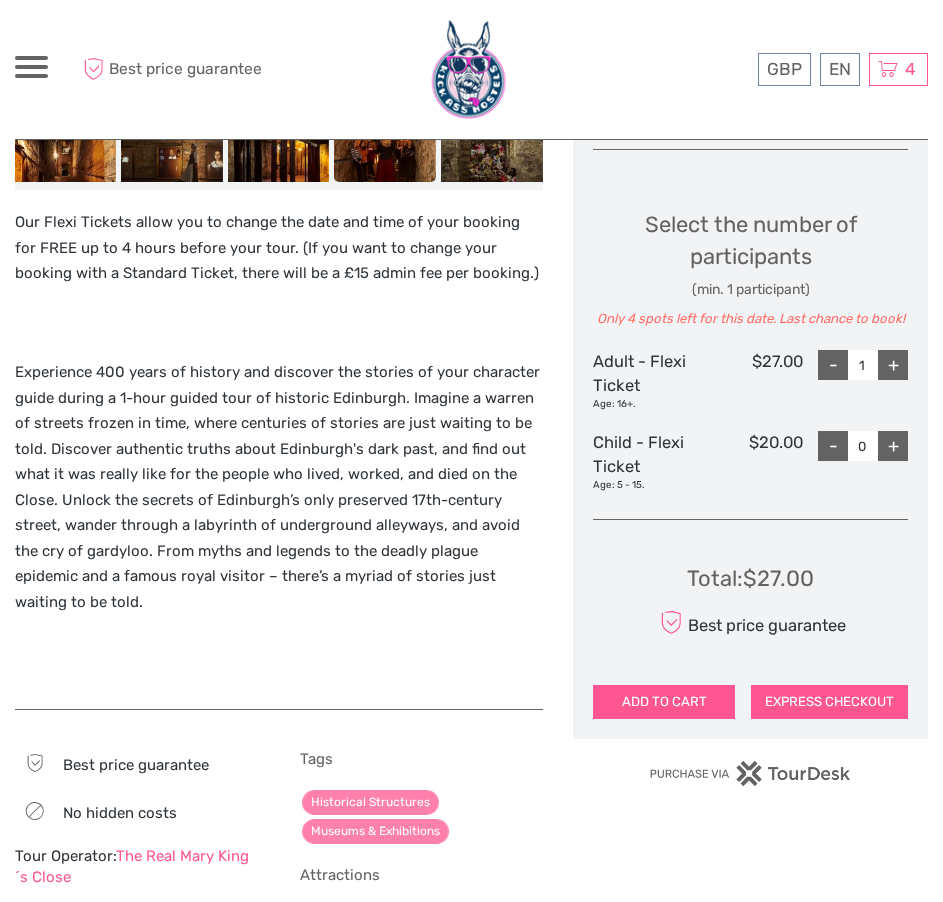 click on "Total :  $27.00 Best price guarantee ADD TO CART EXPRESS CHECKOUT" at bounding box center [750, 627] 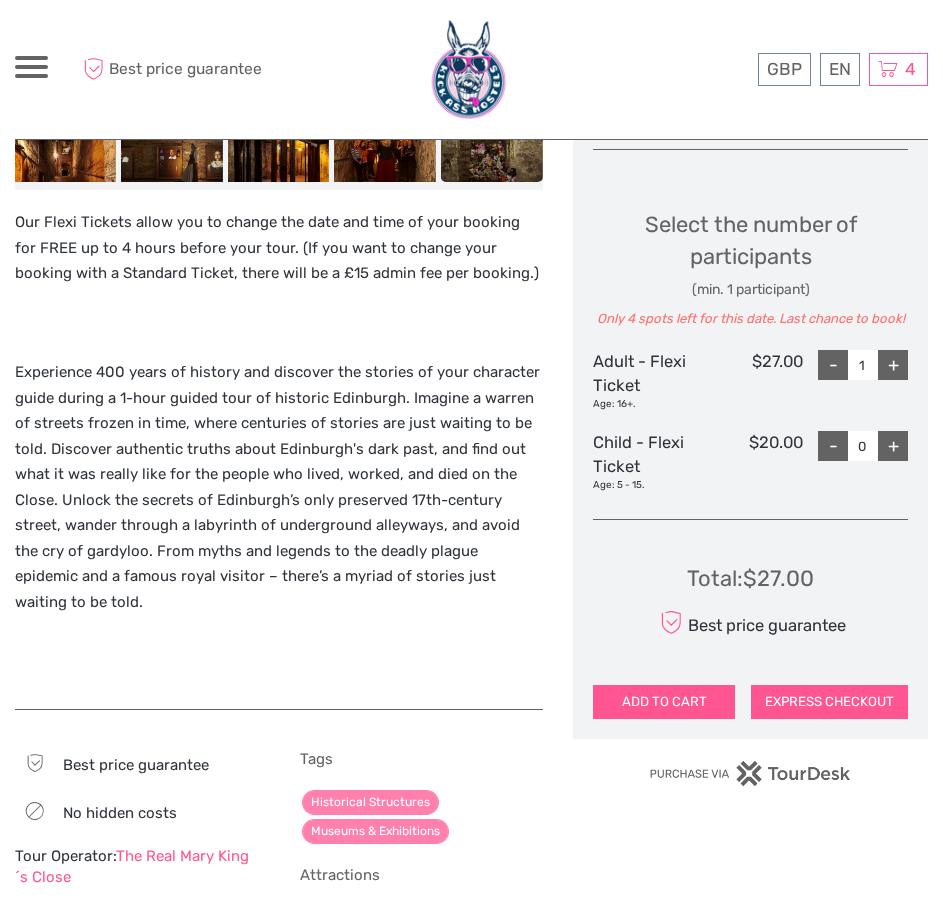 drag, startPoint x: 682, startPoint y: 691, endPoint x: 681, endPoint y: 705, distance: 14.035668 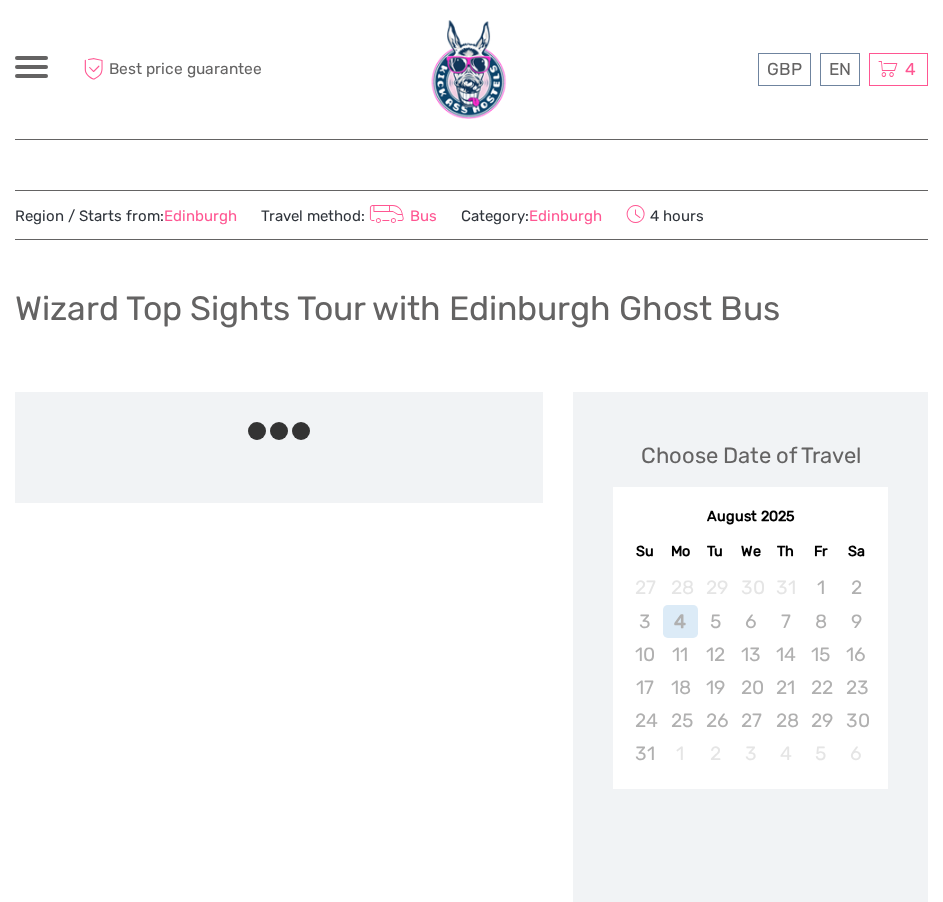 scroll, scrollTop: 0, scrollLeft: 0, axis: both 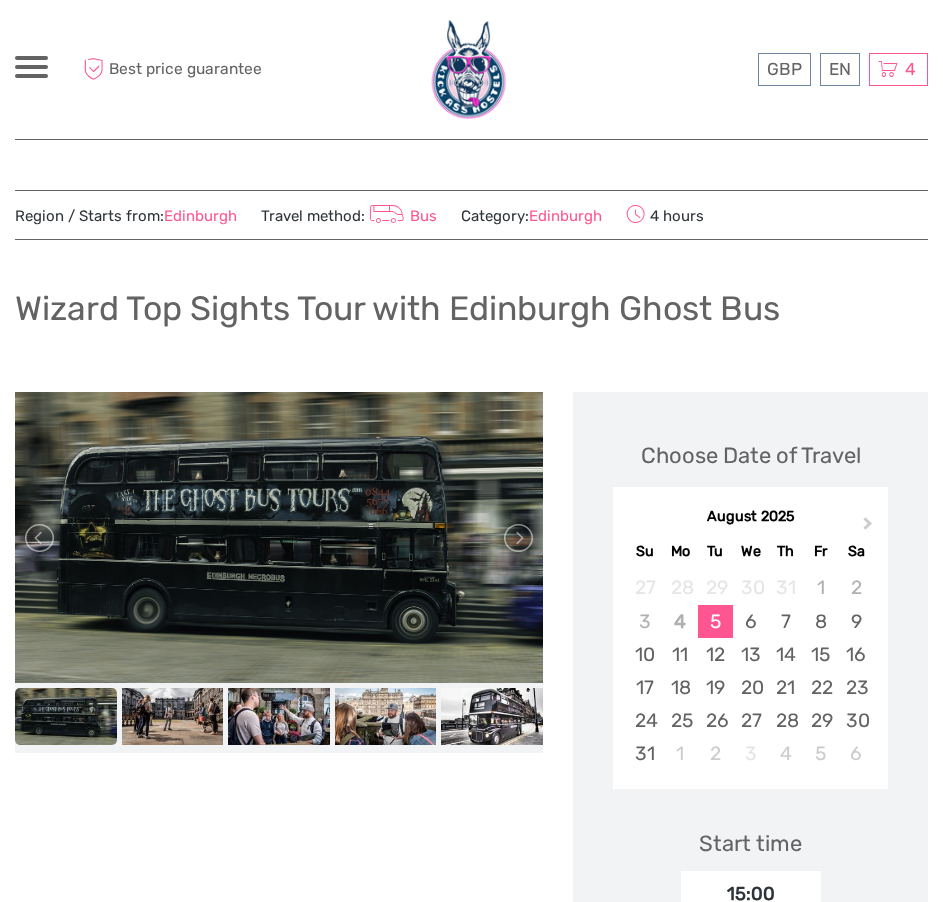click at bounding box center (31, 76) 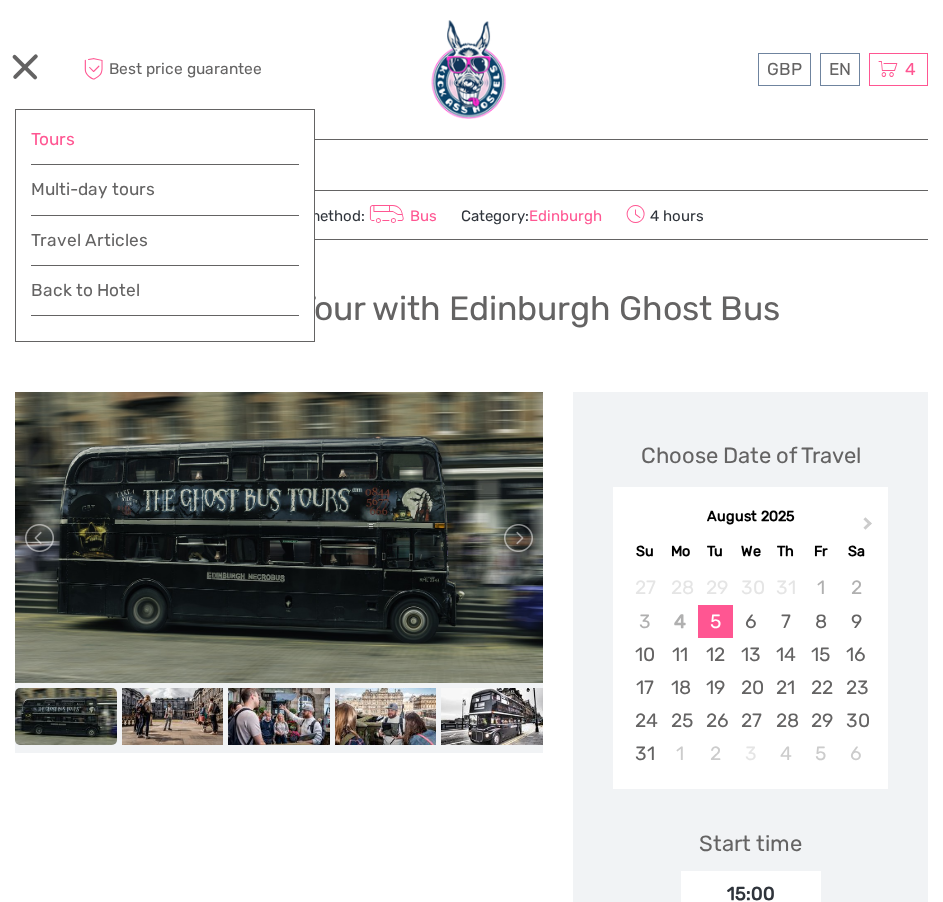 click on "Tours" at bounding box center (165, 139) 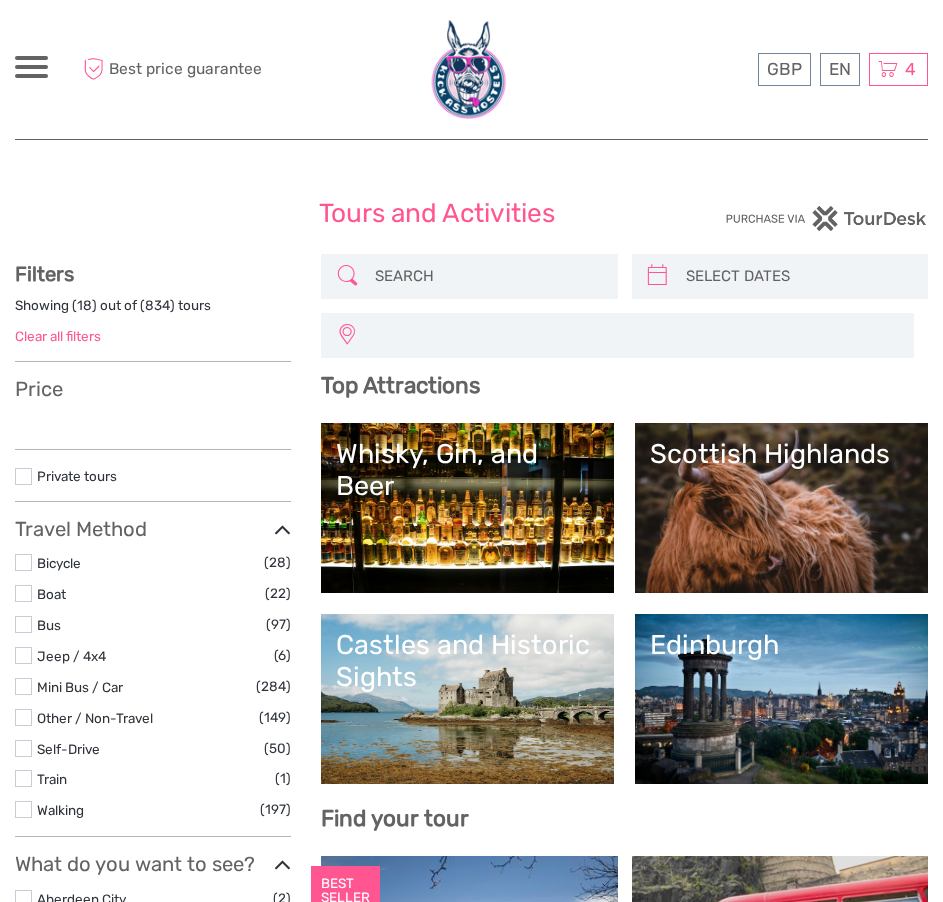 select 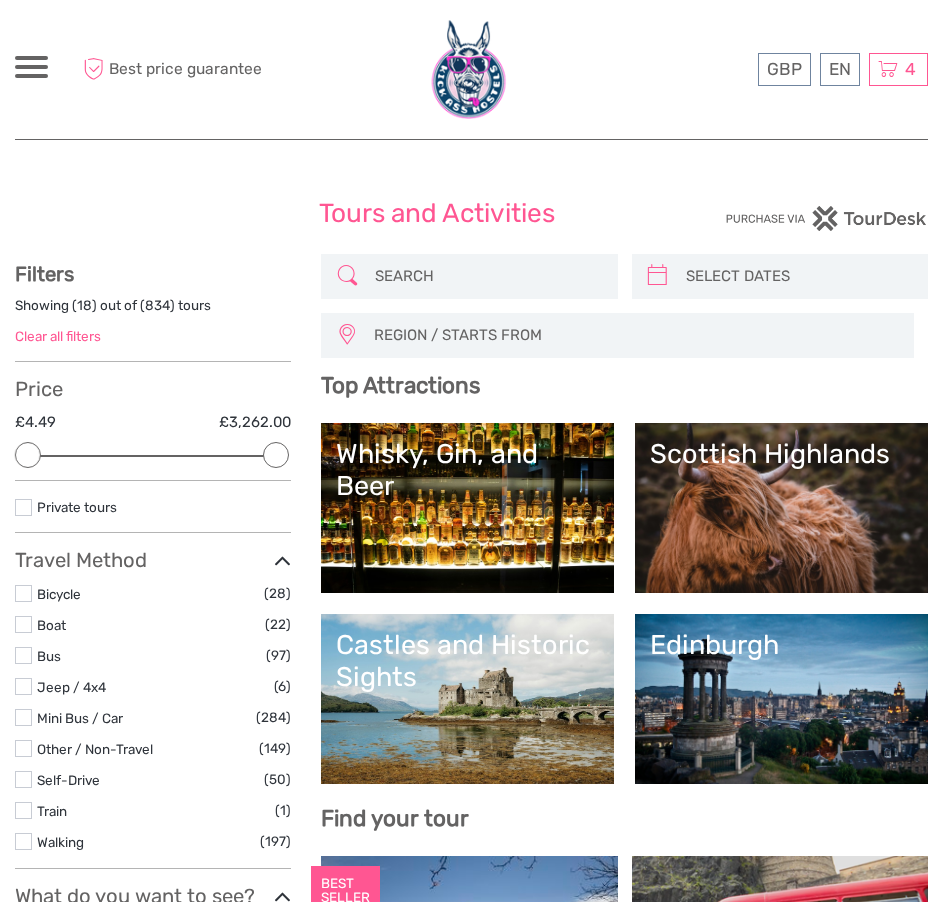 click at bounding box center (31, 67) 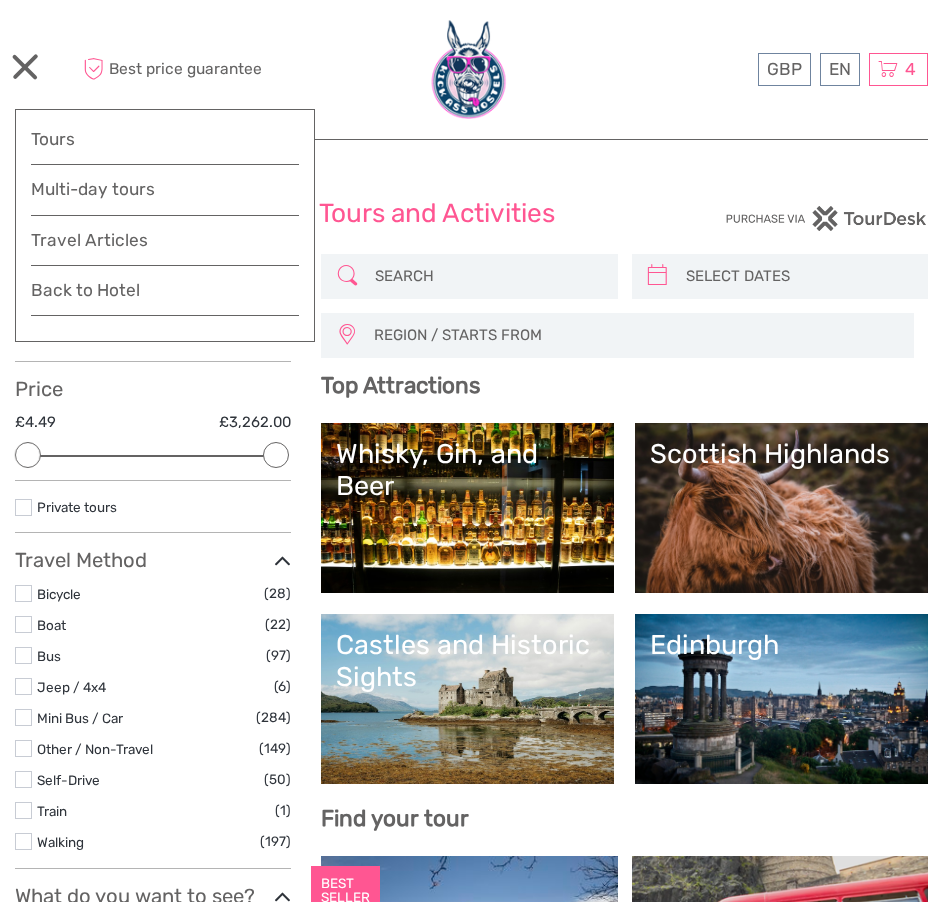 scroll, scrollTop: 0, scrollLeft: 0, axis: both 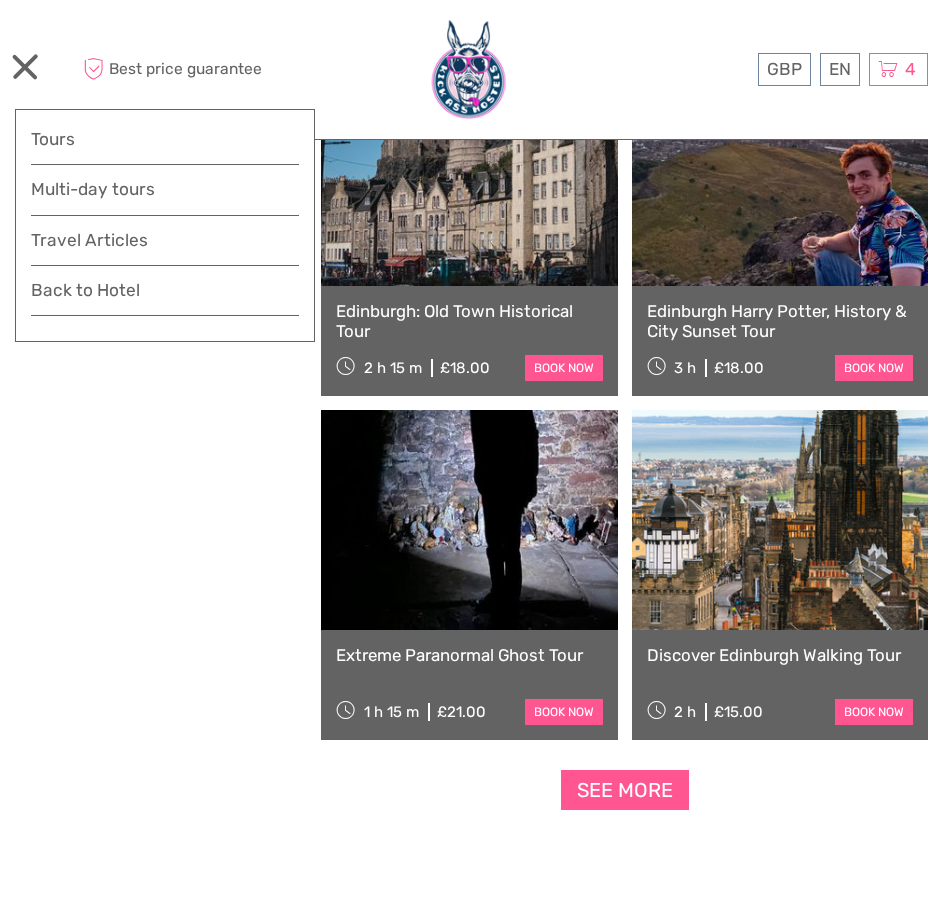type on "kirkyard" 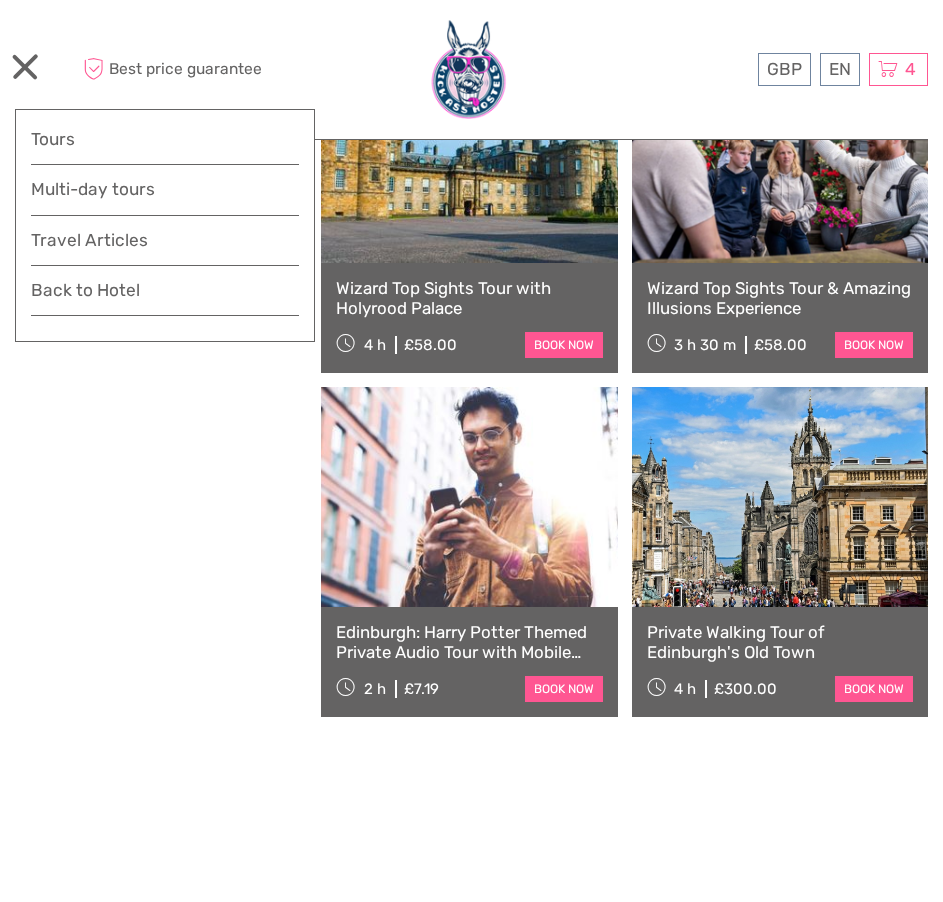 scroll, scrollTop: 4114, scrollLeft: 0, axis: vertical 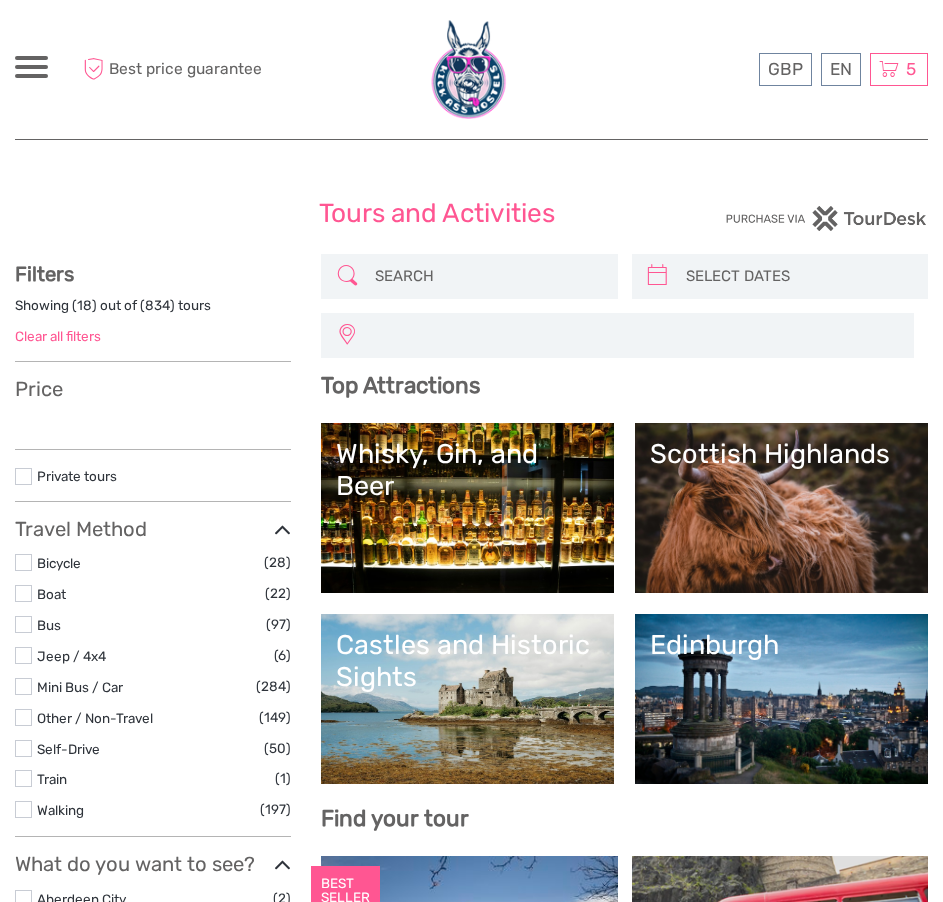 select 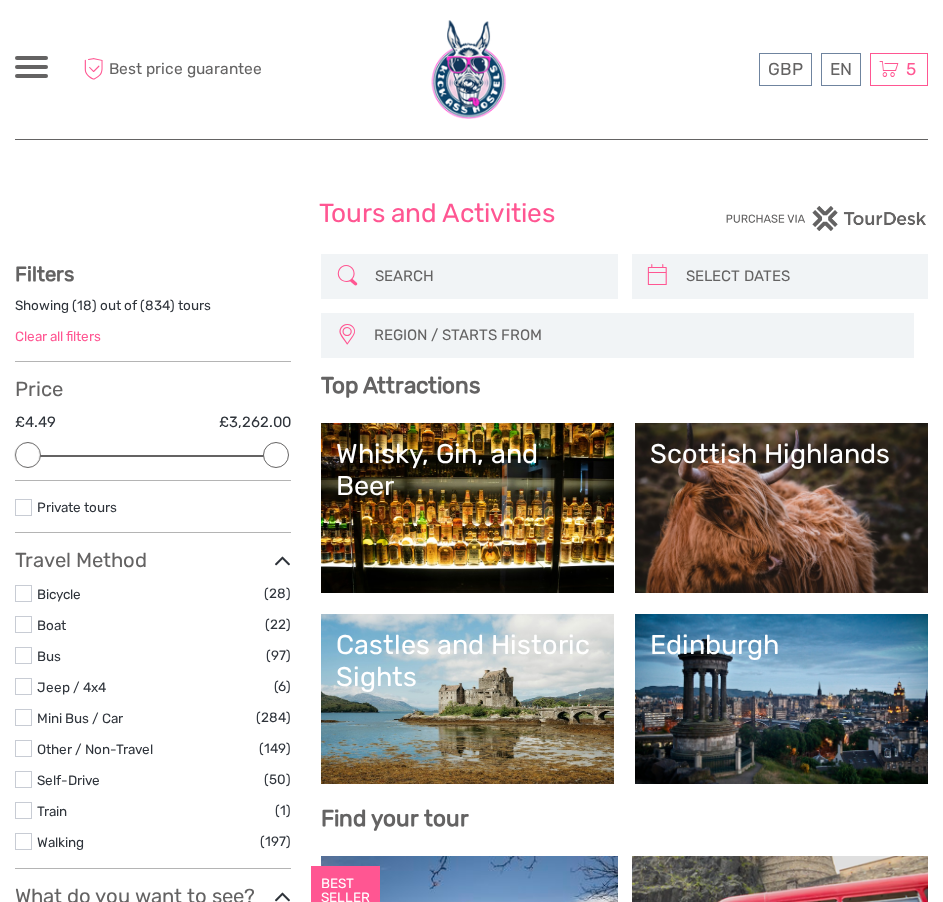 scroll, scrollTop: 0, scrollLeft: 0, axis: both 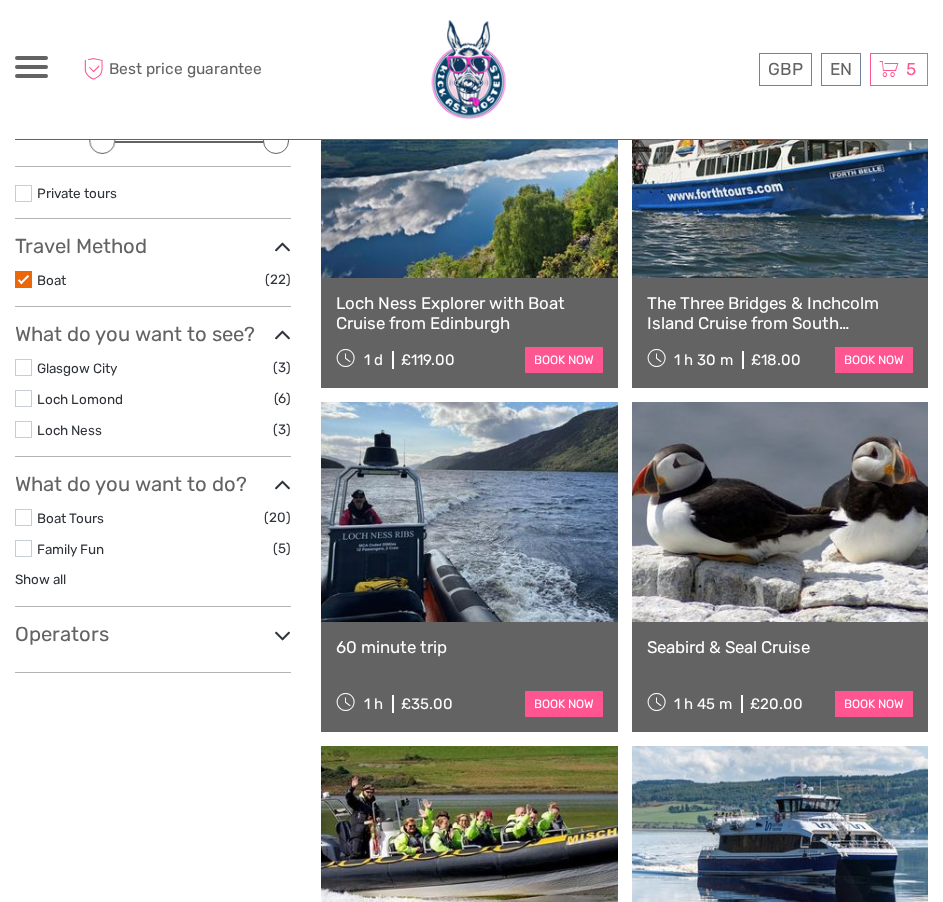click at bounding box center [780, 512] 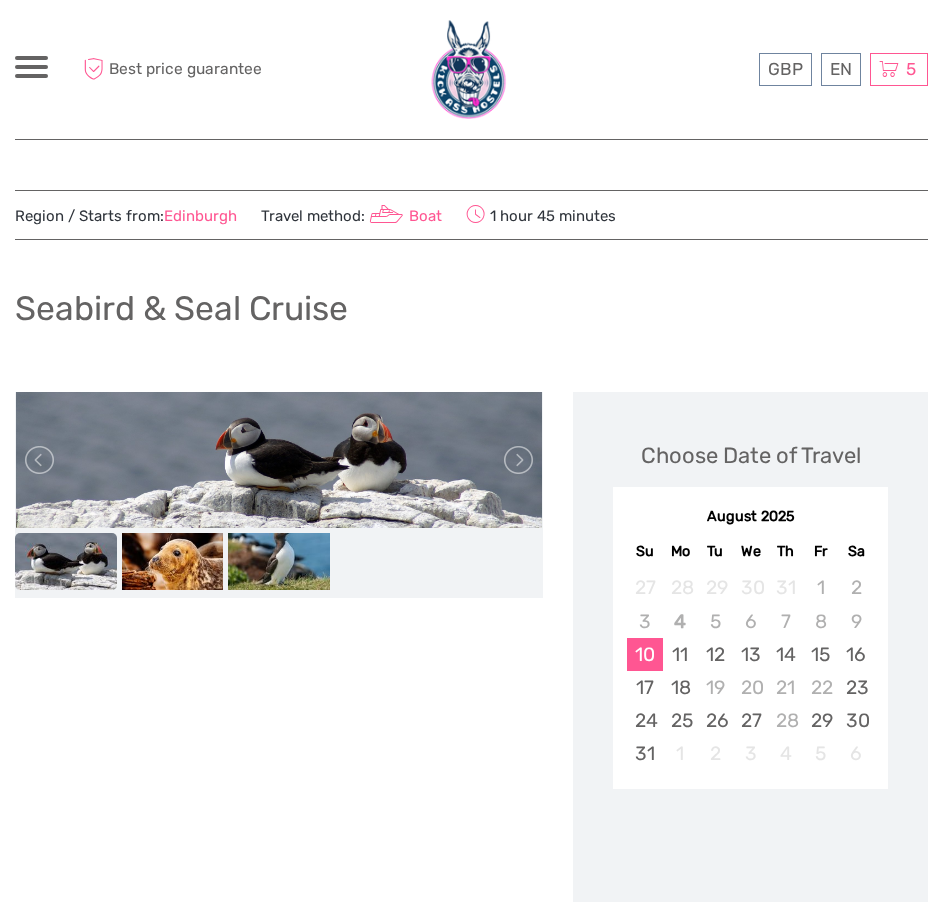 scroll, scrollTop: 170, scrollLeft: 0, axis: vertical 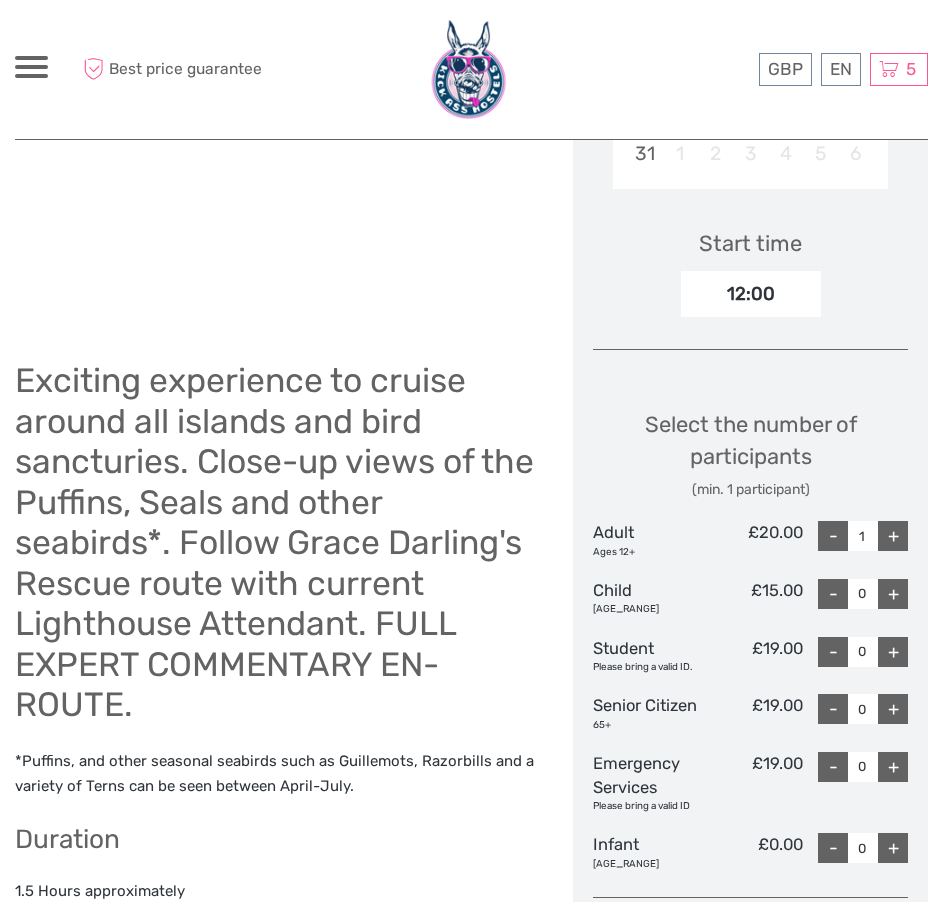 drag, startPoint x: 231, startPoint y: 699, endPoint x: 181, endPoint y: 713, distance: 51.92302 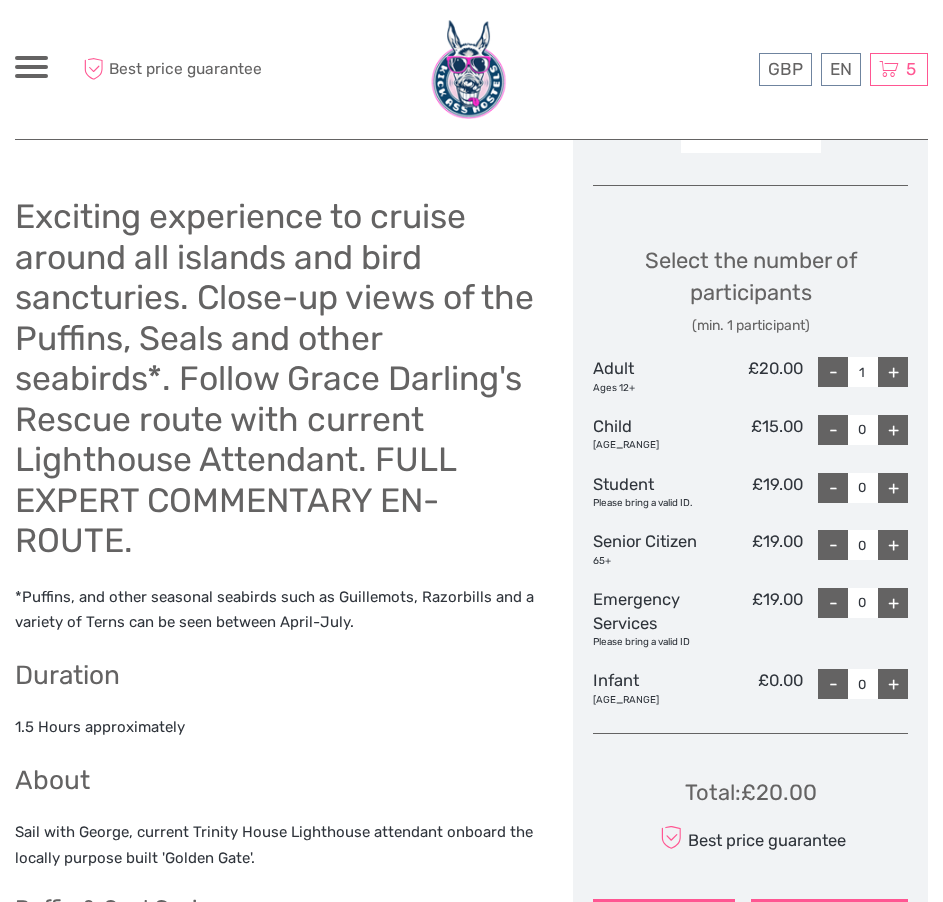scroll, scrollTop: 800, scrollLeft: 0, axis: vertical 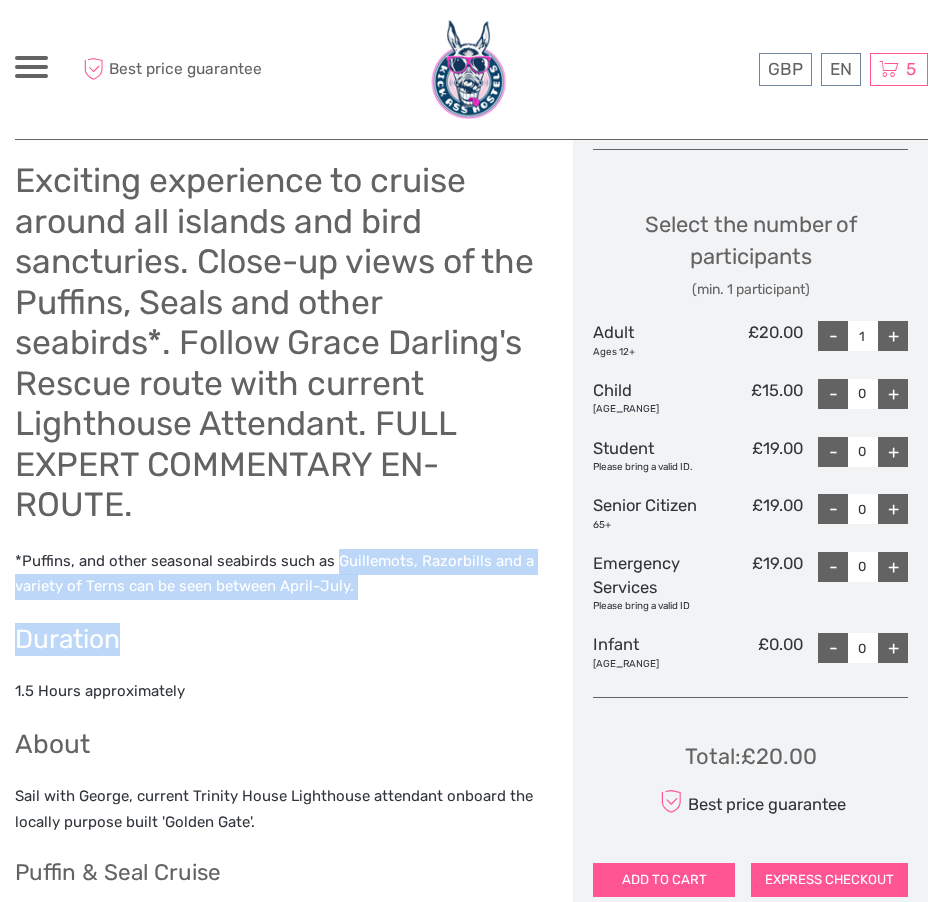 drag, startPoint x: 487, startPoint y: 603, endPoint x: 381, endPoint y: 663, distance: 121.80312 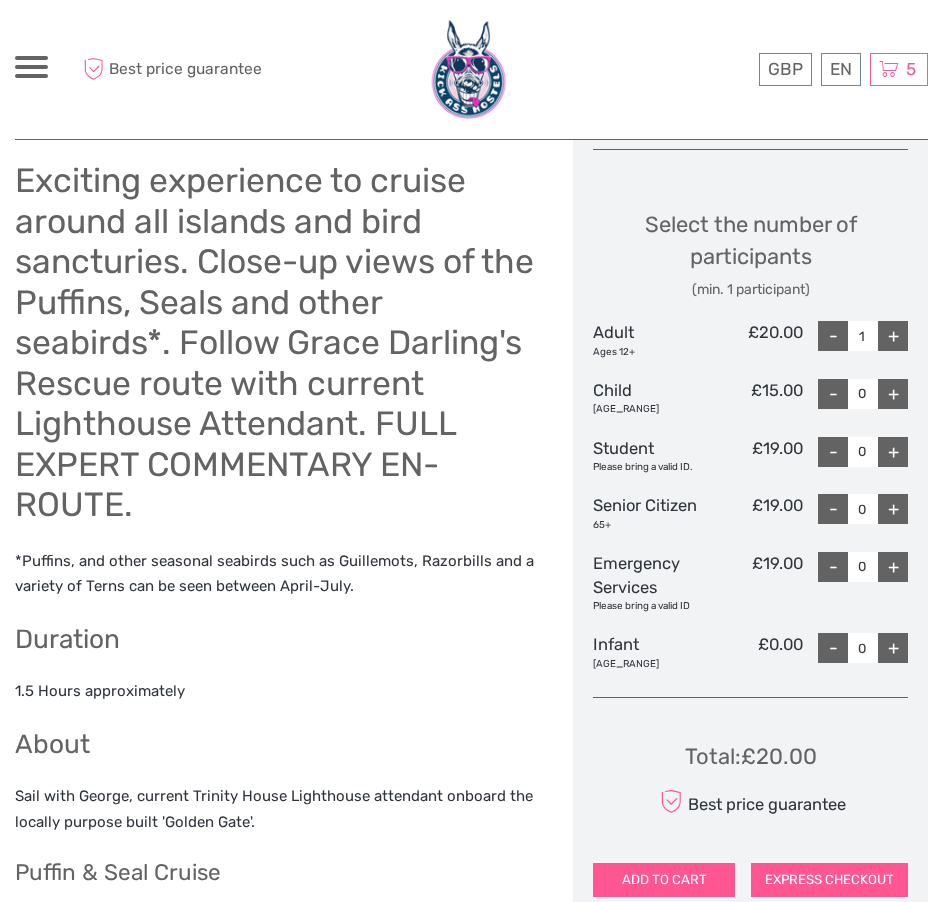 click on "Exciting experience to cruise around all islands and bird sancturies. Close-up views of the Puffins, Seals and other seabirds*. Follow Grace Darling's Rescue route with current Lighthouse Attendant. FULL EXPERT COMMENTARY EN-ROUTE.
*Puffins, and other seasonal seabirds such as Guillemots, Razorbills and a variety of Terns can be seen between April-July.
Duration
1.5 Hours approximately
About
Sail with George, current Trinity House Lighthouse attendant onboard the locally purpose built 'Golden Gate'.
Puffin & Seal Cruise
The Farne Islands are both a major area for nesting seabirds and Grey Seals.
Sailing into inlets, you will experience close up views of Puffins, Seals and other Seabirds*
It is estimated, that there are 40 000 breeding pairs of Puffins in the height of the breeding season (May-July). Making the Farne Islands both one of the largest, and accessible, colonies to view them. You will learn all about them on this cruise.
More info" at bounding box center (279, 1048) 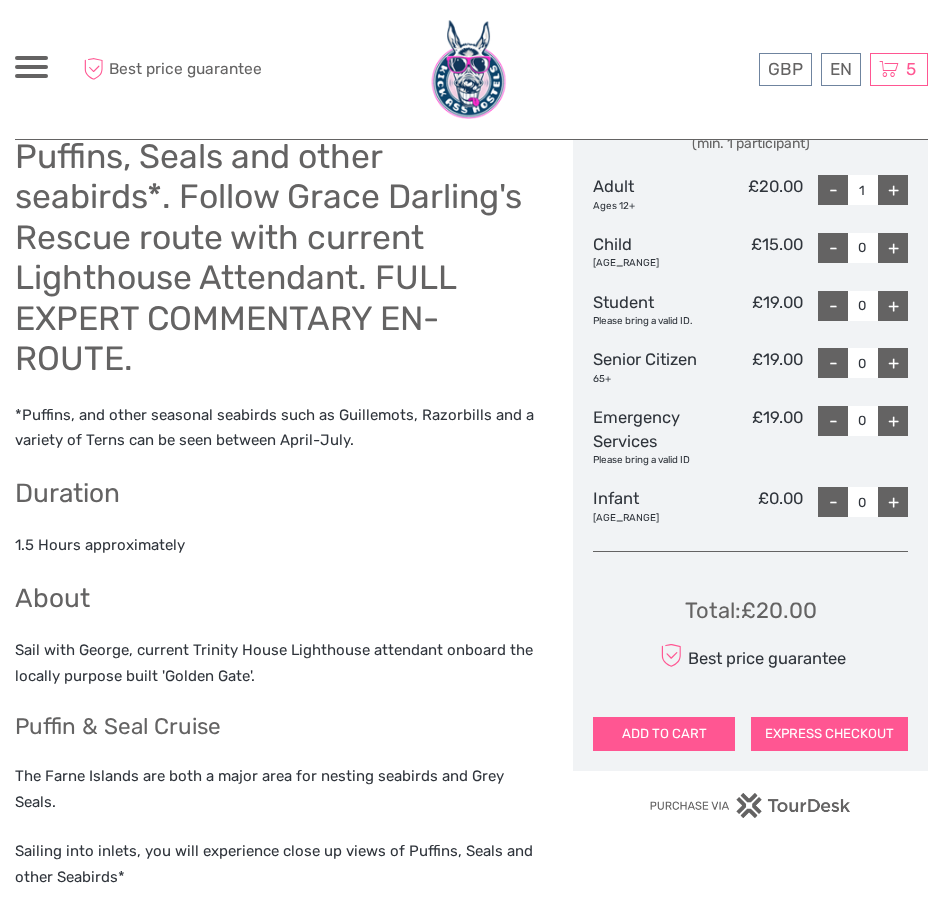 scroll, scrollTop: 1100, scrollLeft: 0, axis: vertical 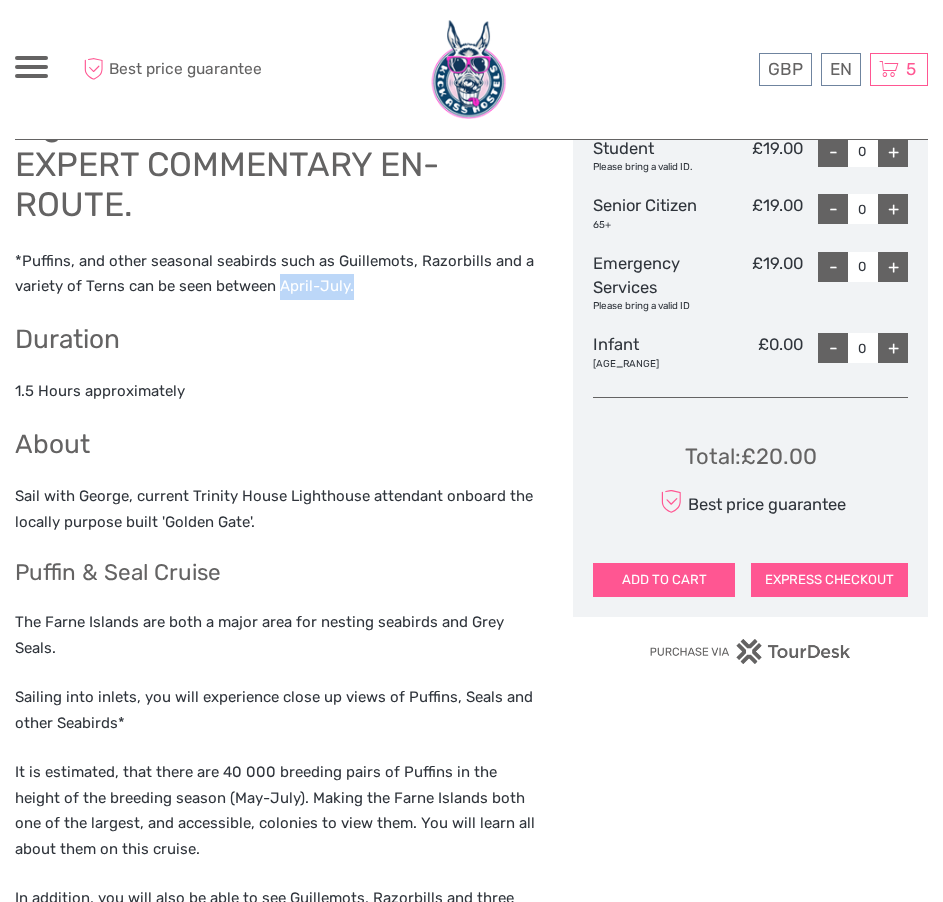 drag, startPoint x: 383, startPoint y: 283, endPoint x: 281, endPoint y: 297, distance: 102.9563 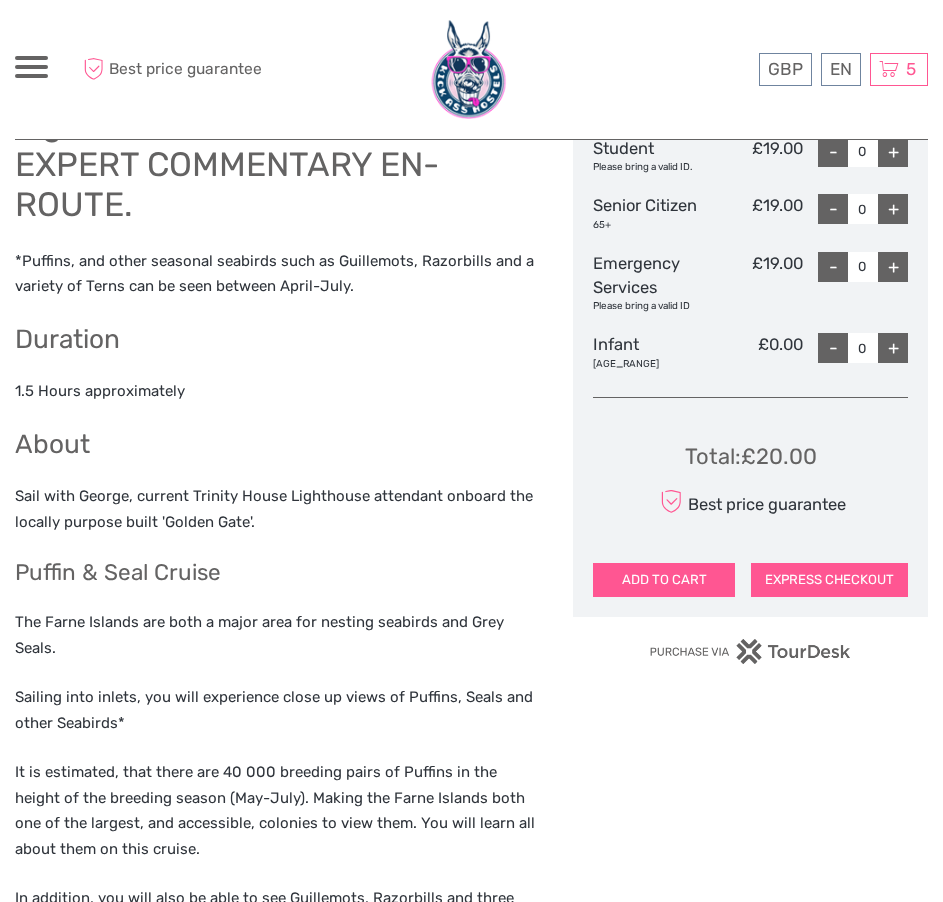 click on "1.5 Hours approximately" at bounding box center (279, 392) 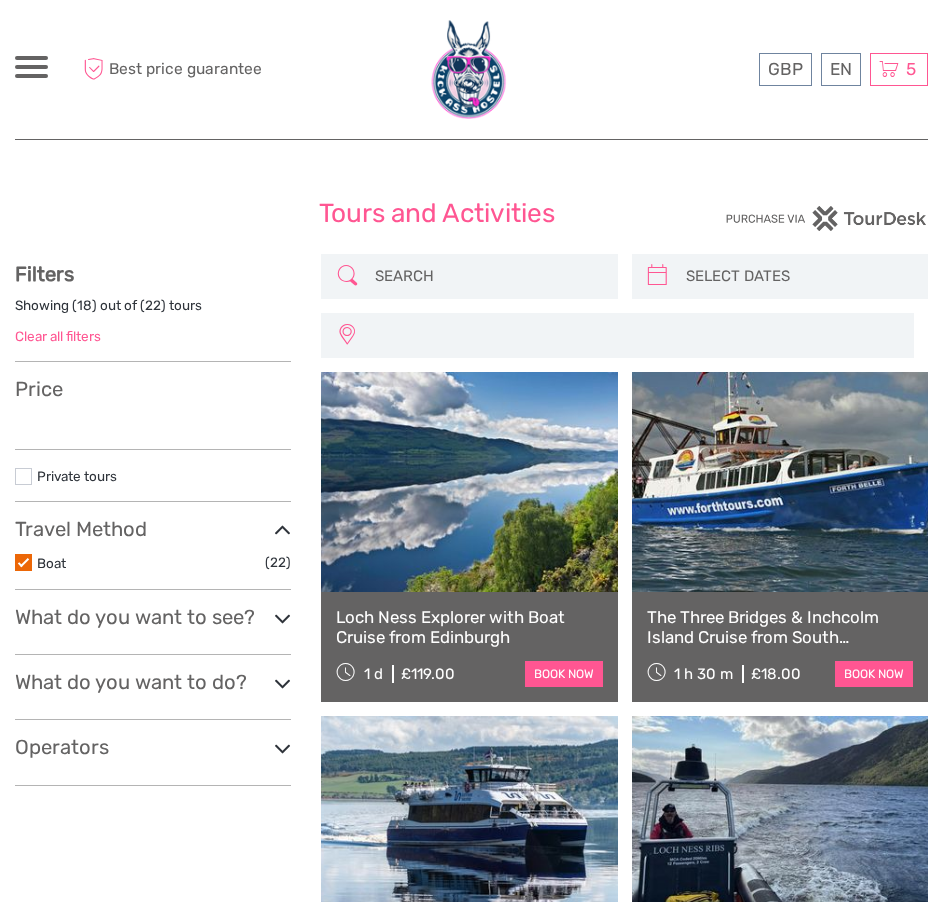 select 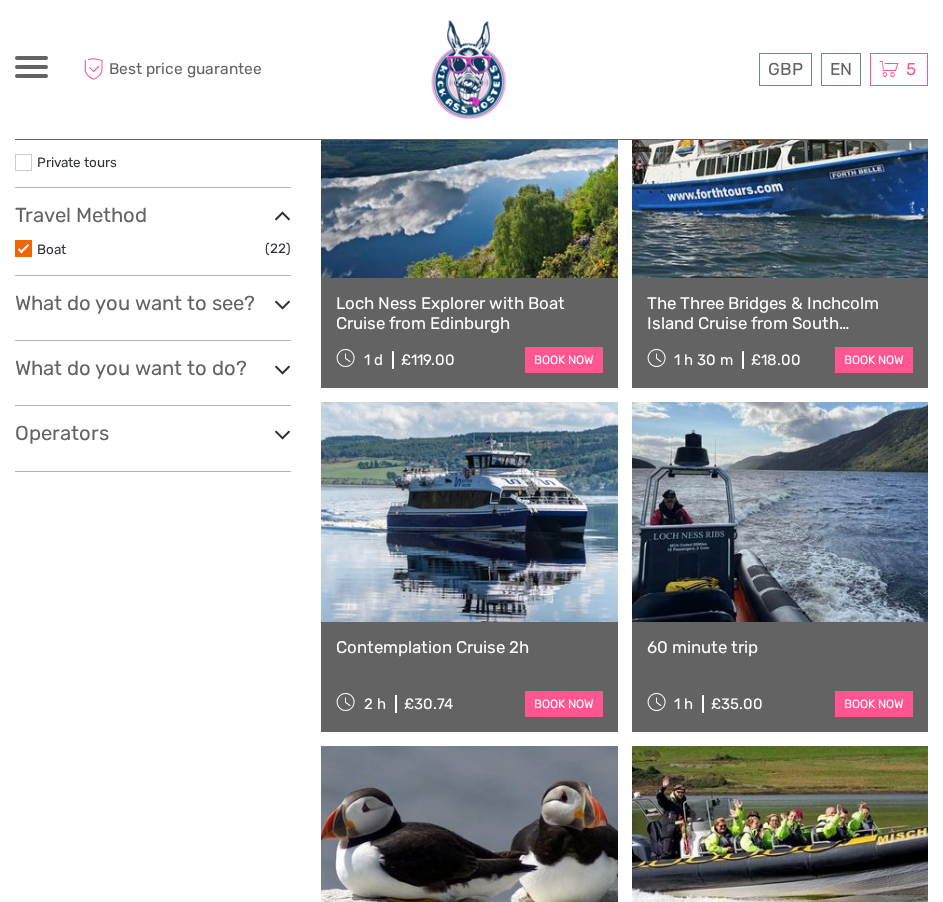 select 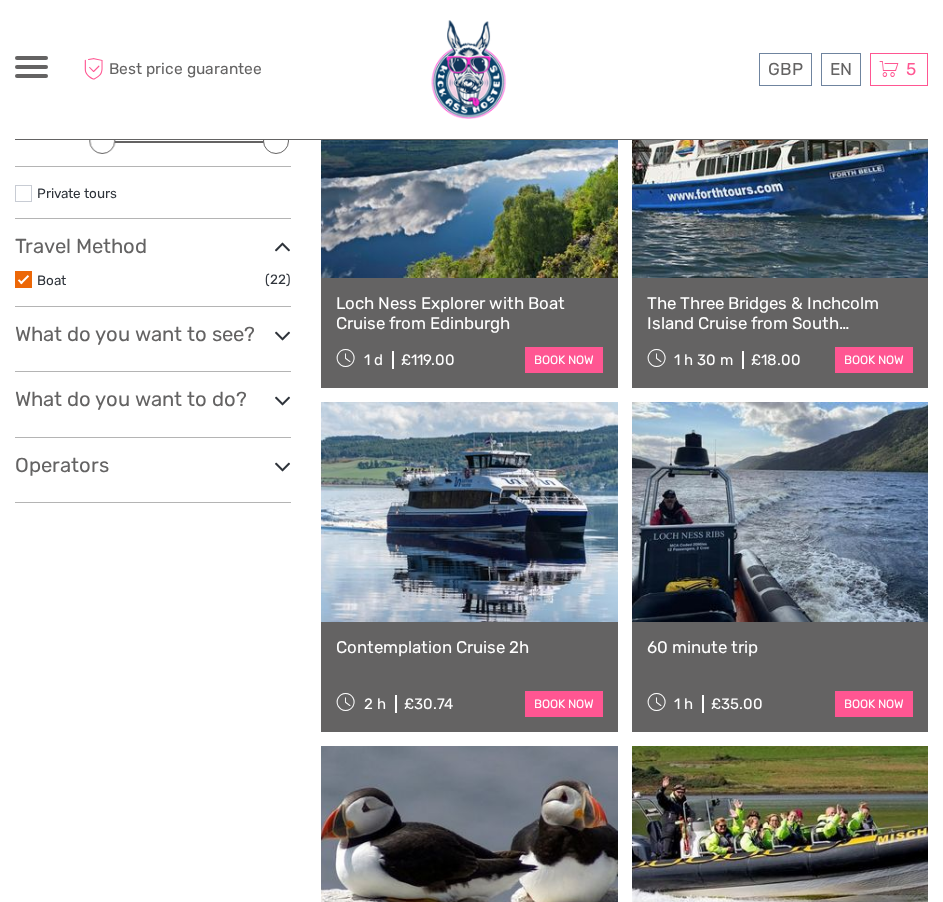 scroll, scrollTop: 683, scrollLeft: 0, axis: vertical 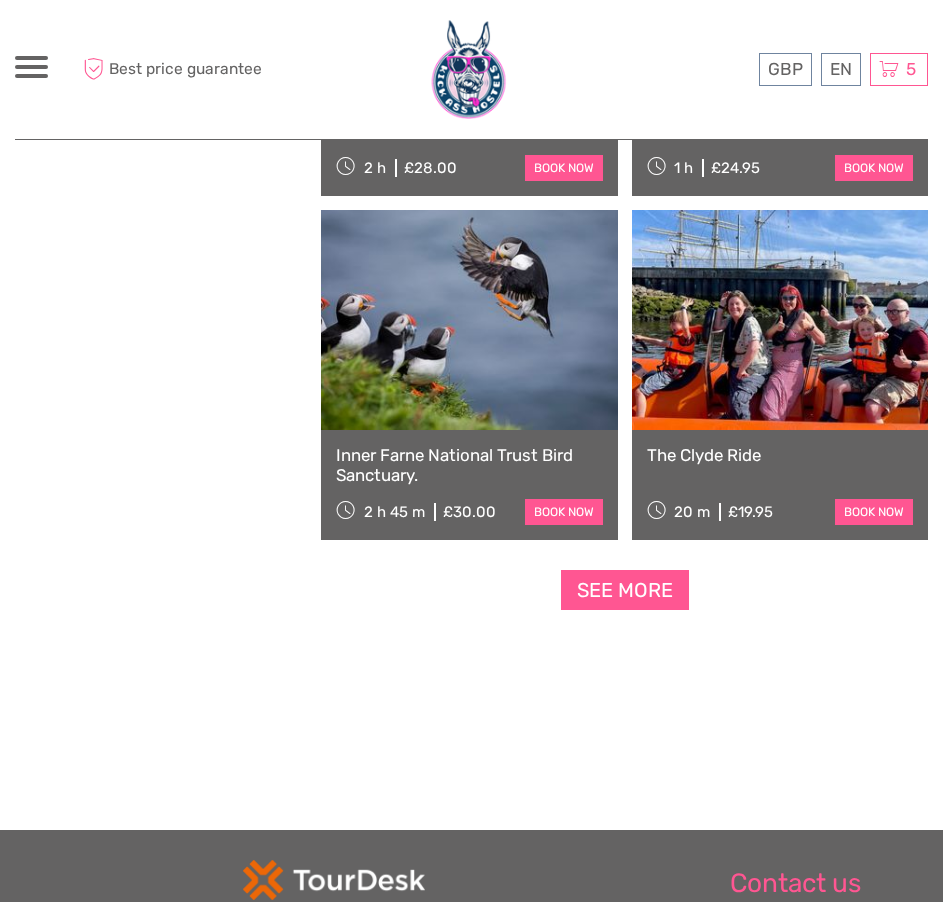 click on "See more" at bounding box center [625, 590] 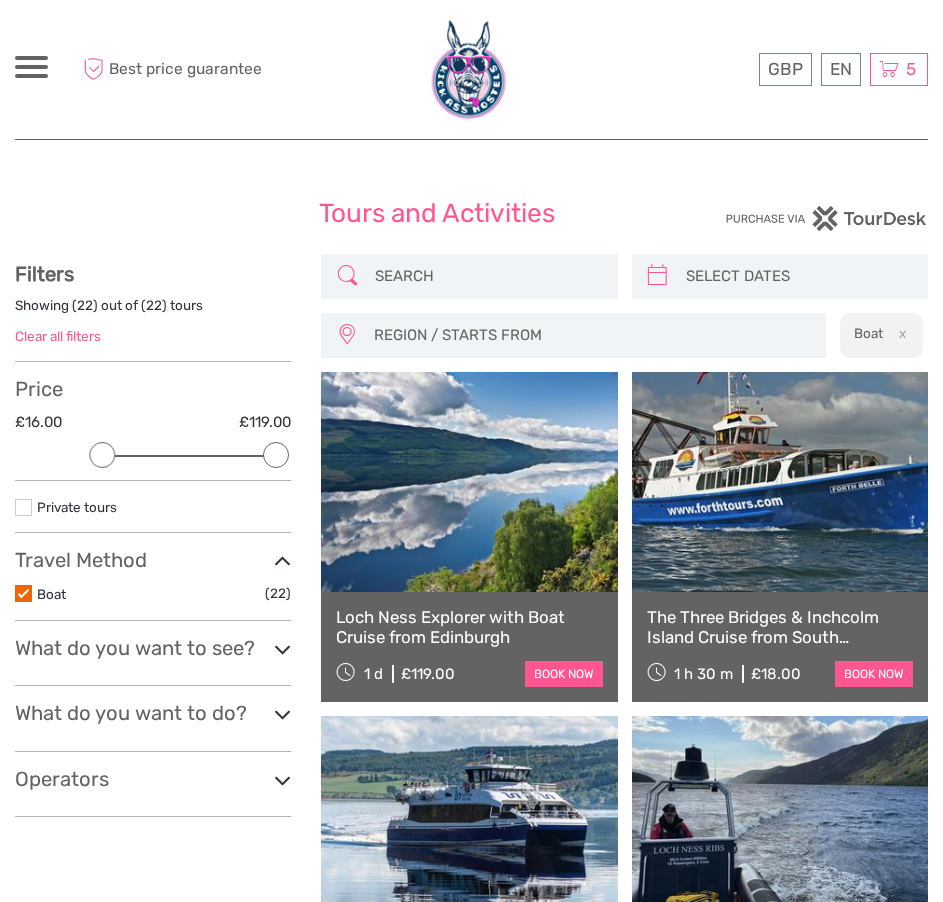 scroll, scrollTop: 2914, scrollLeft: 0, axis: vertical 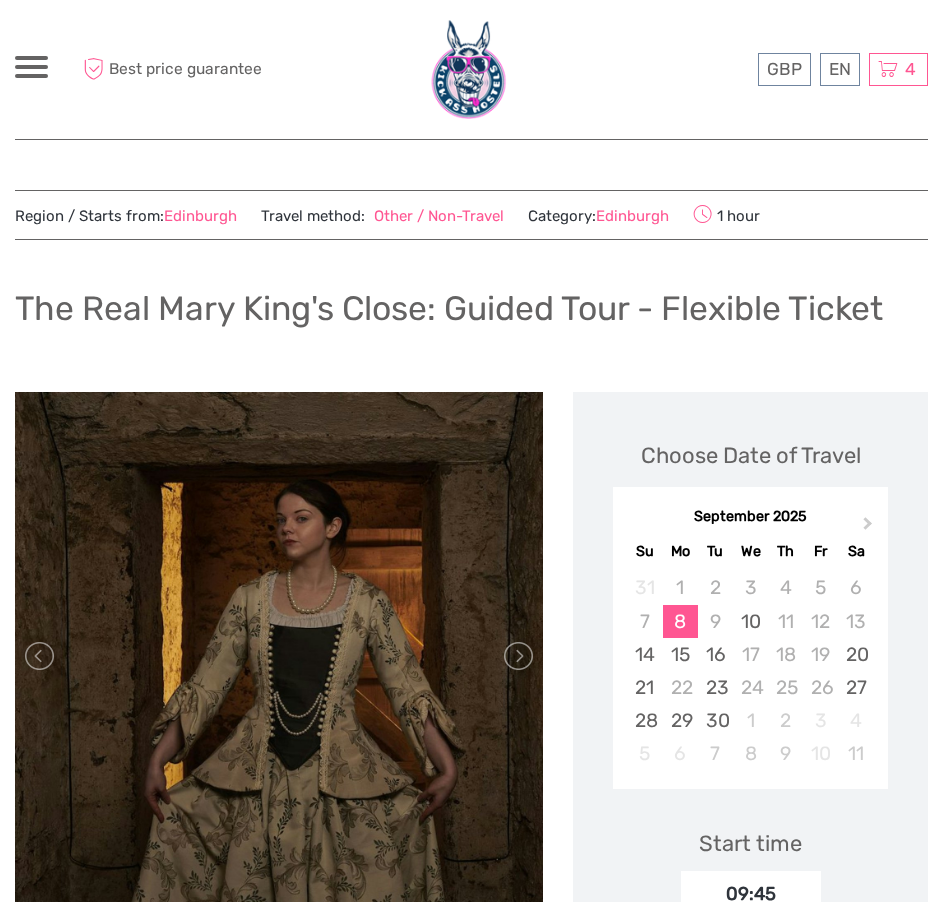 click on "Edinburgh" at bounding box center [200, 216] 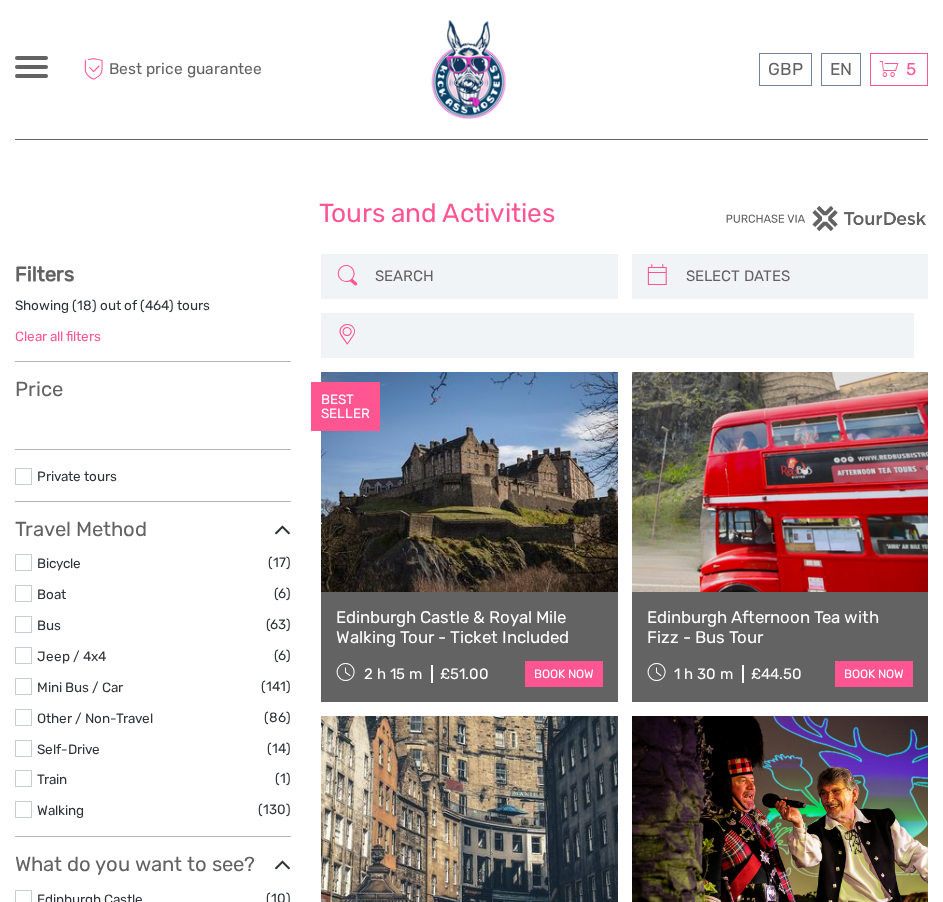 scroll, scrollTop: 0, scrollLeft: 0, axis: both 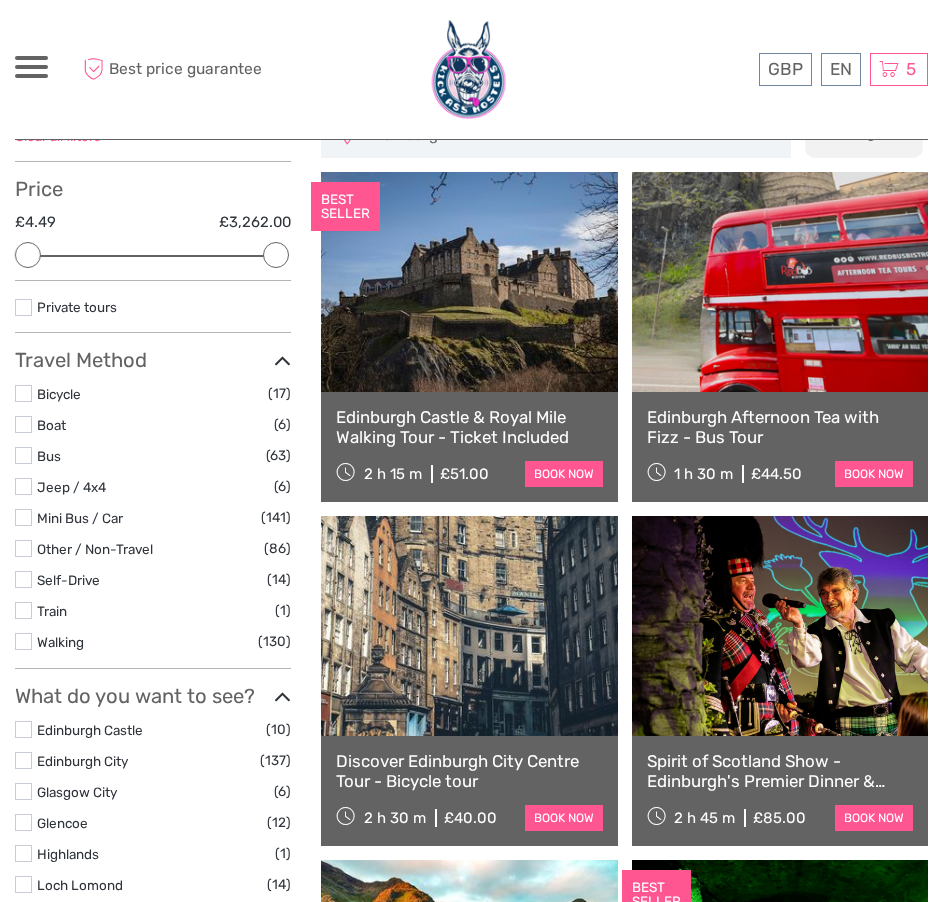 click at bounding box center [780, 626] 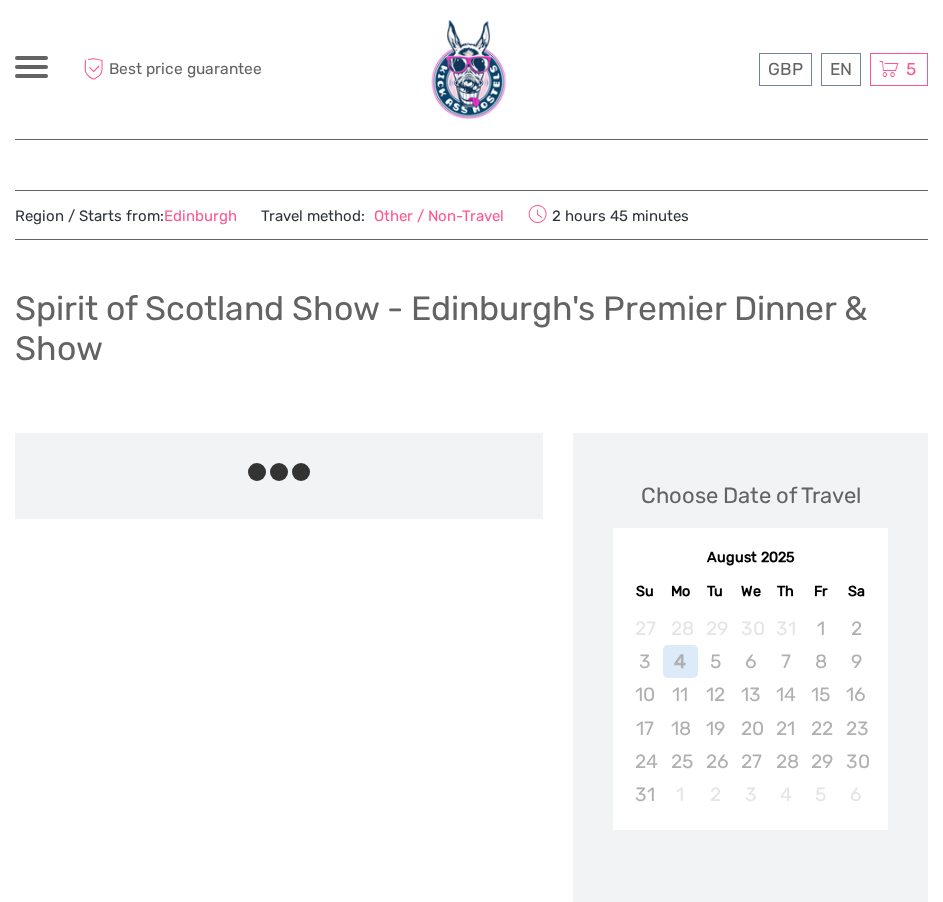 scroll, scrollTop: 0, scrollLeft: 0, axis: both 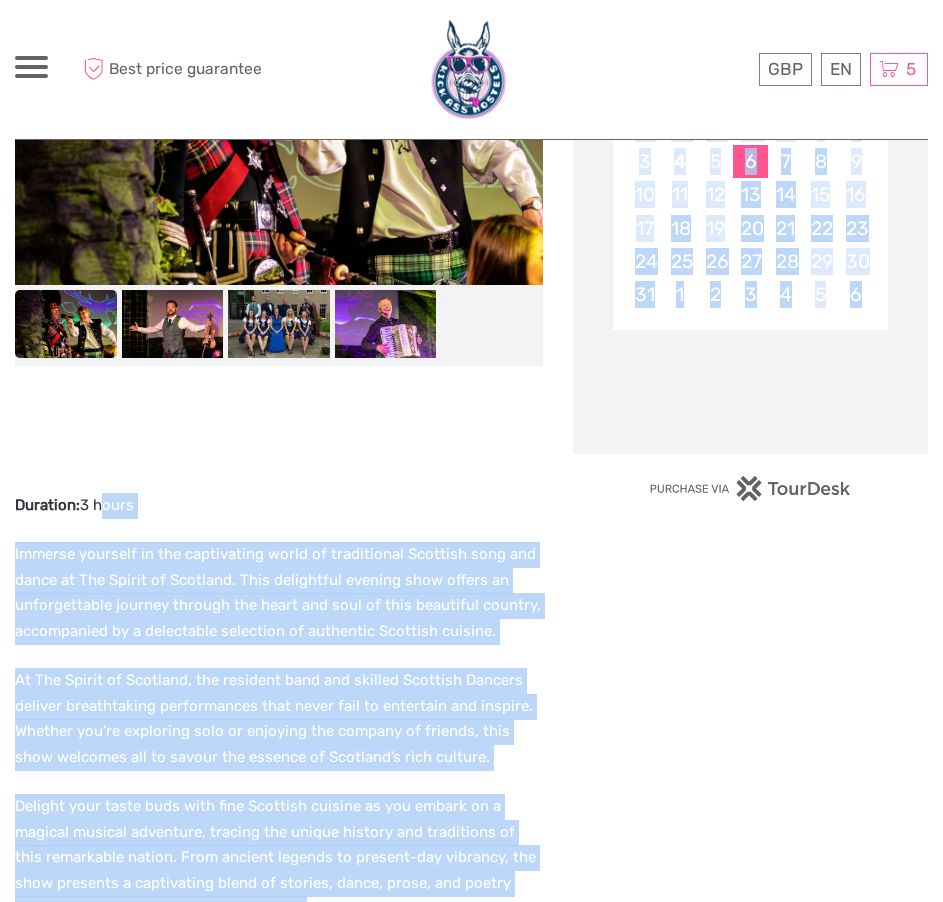 drag, startPoint x: 591, startPoint y: 631, endPoint x: 100, endPoint y: 505, distance: 506.90927 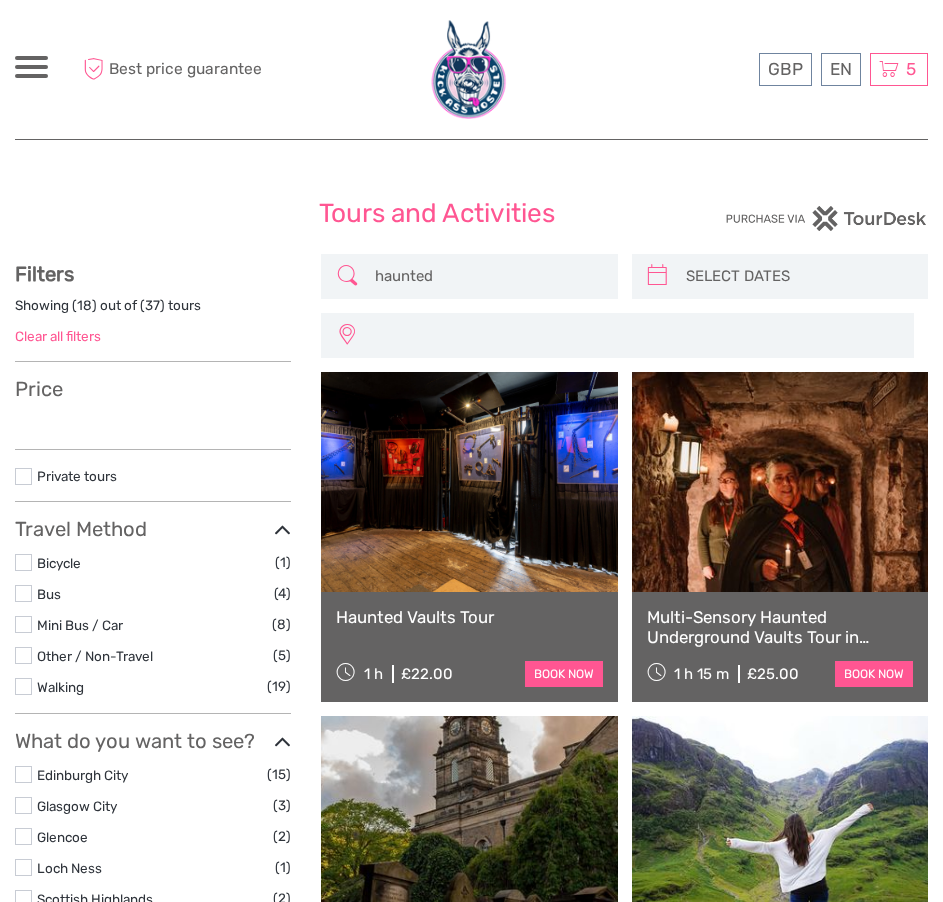 select 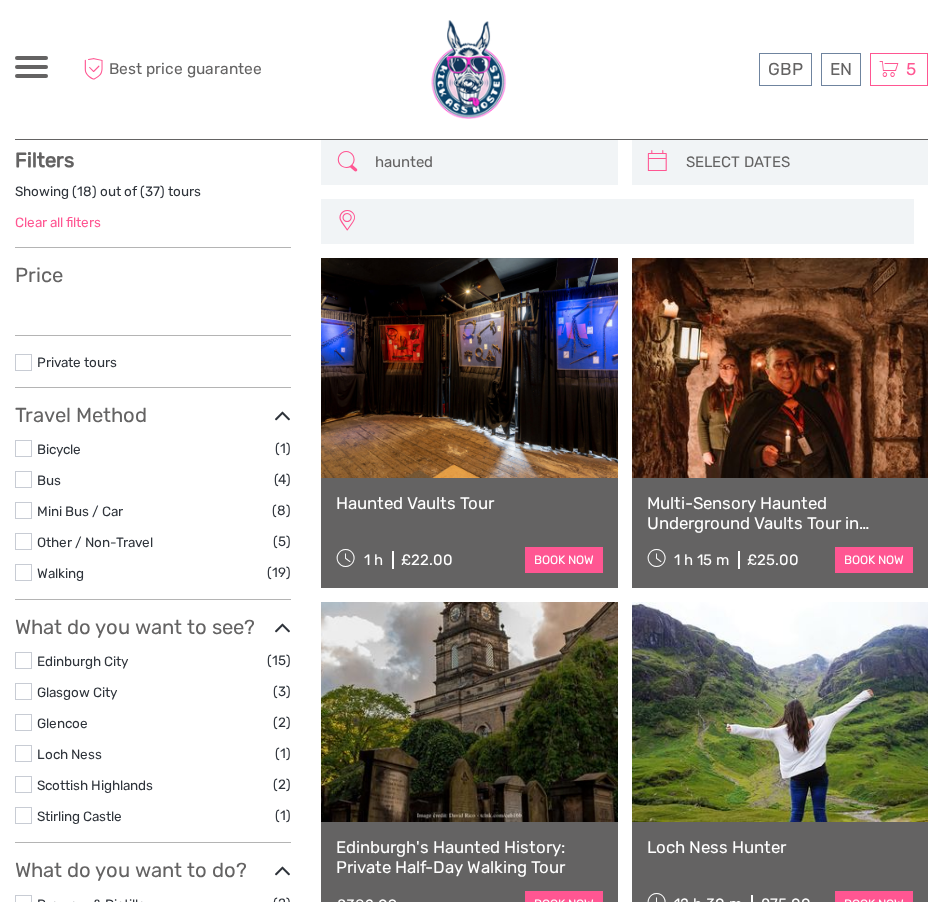 select 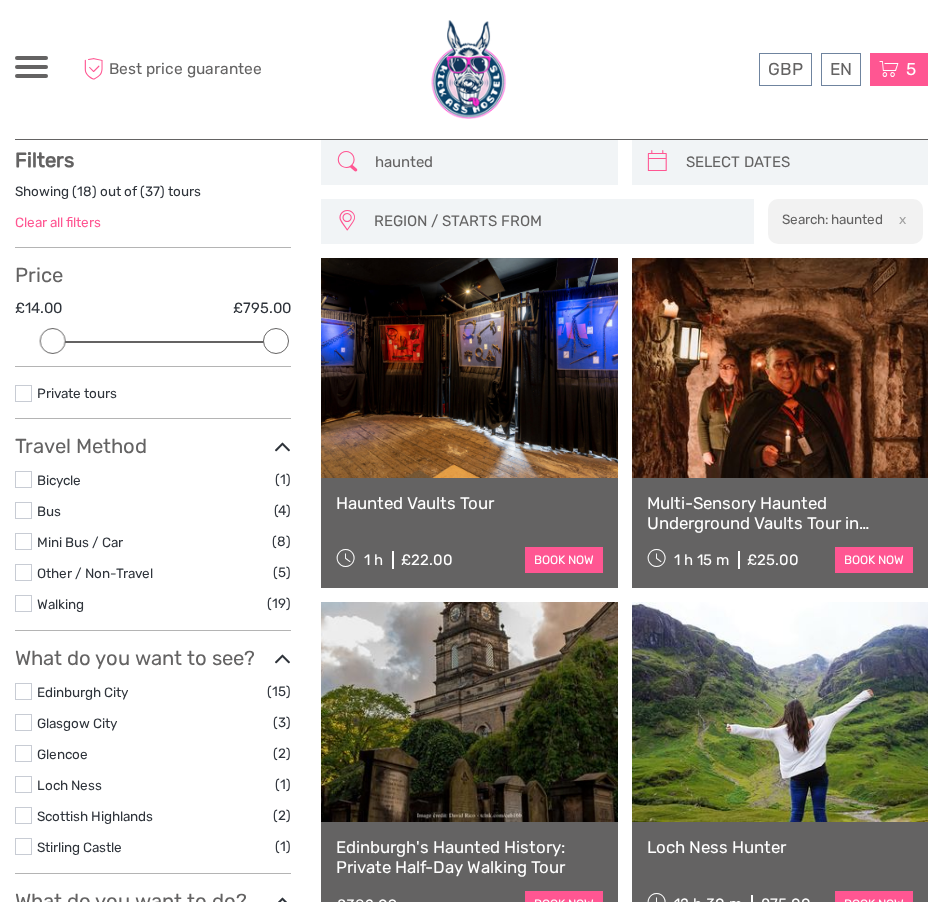 click at bounding box center [889, 69] 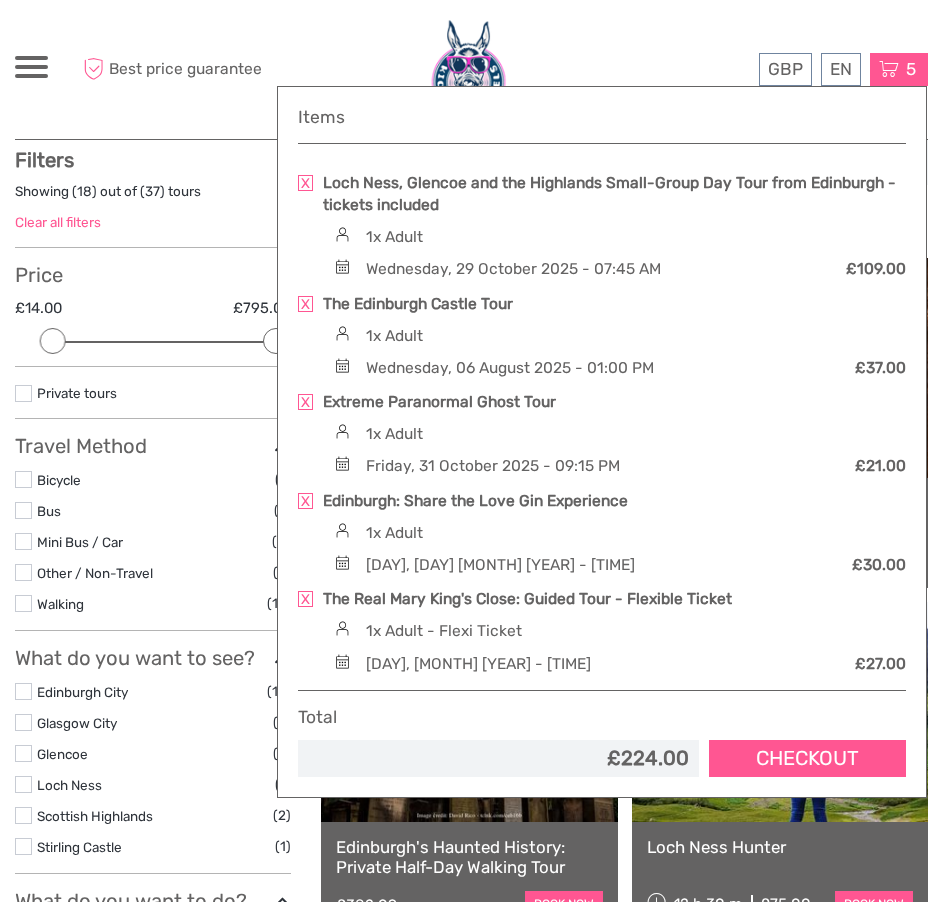 scroll, scrollTop: 0, scrollLeft: 0, axis: both 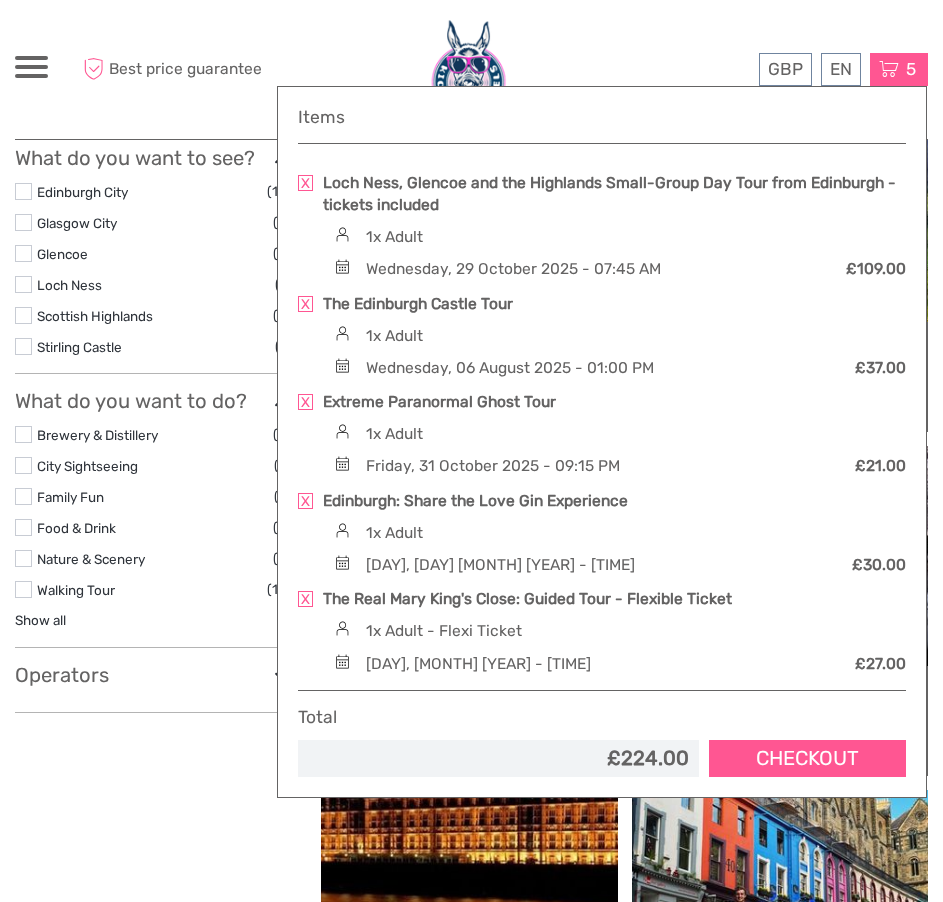 click on "Show filters
Hide filters
Filters
Showing ( 18 ) out of ( 37 ) tours
Clear all filters
Price
£14.00   £795.00
Clear
Private tours
Best Of
No available tags
Travel Method
Bicycle
(1)
Bus
(4)
Mini Bus / Car
(8)
Other / Non-Travel
(5)
Walking
(19)
(3)" at bounding box center [168, 1290] 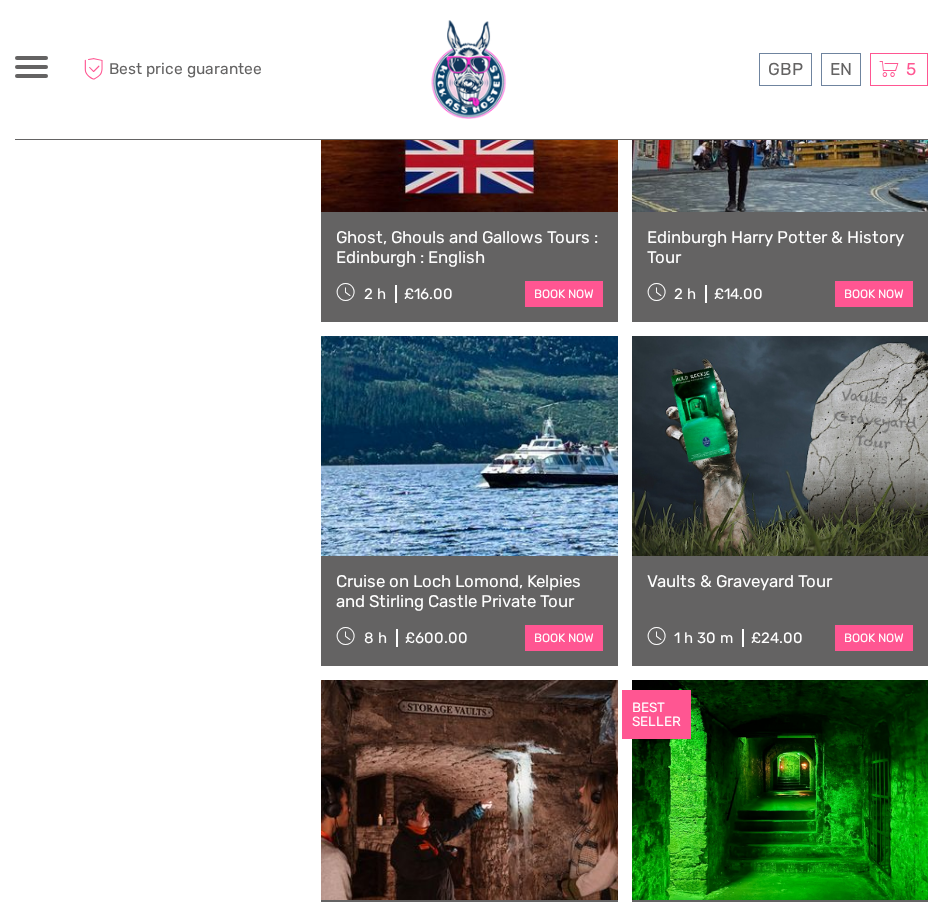 scroll, scrollTop: 1414, scrollLeft: 0, axis: vertical 